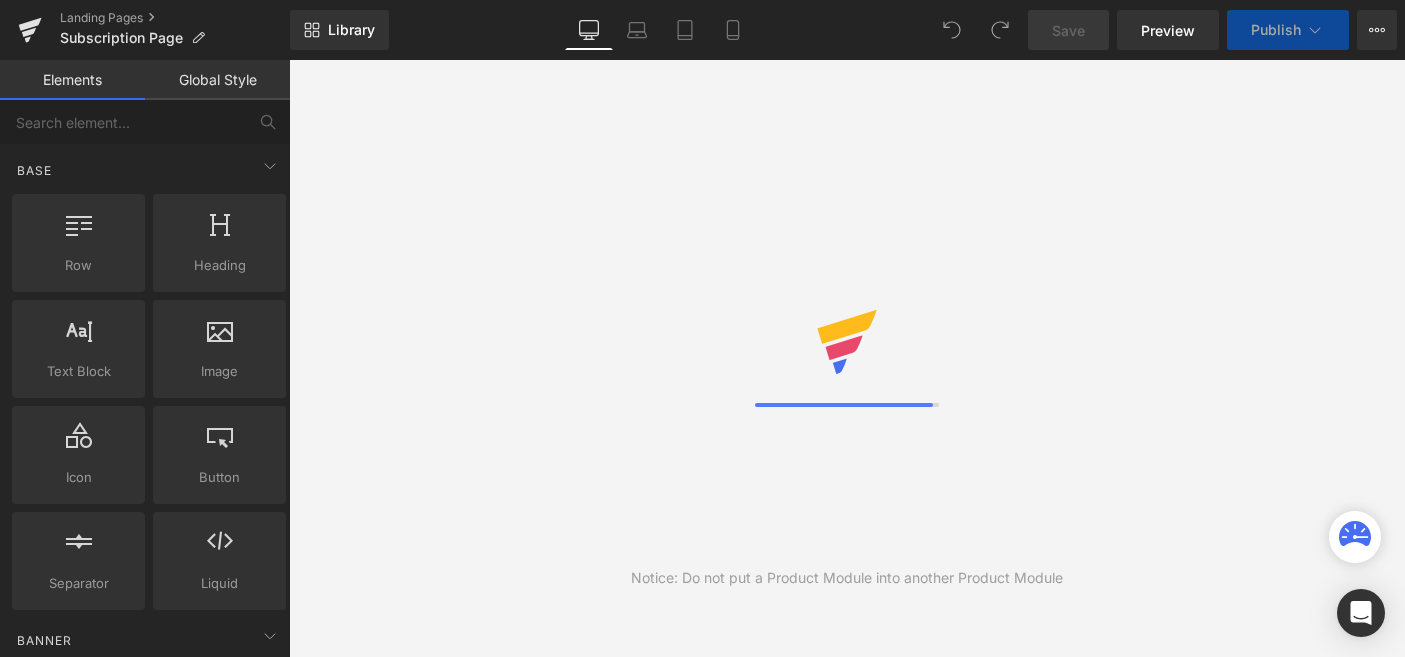 scroll, scrollTop: 0, scrollLeft: 0, axis: both 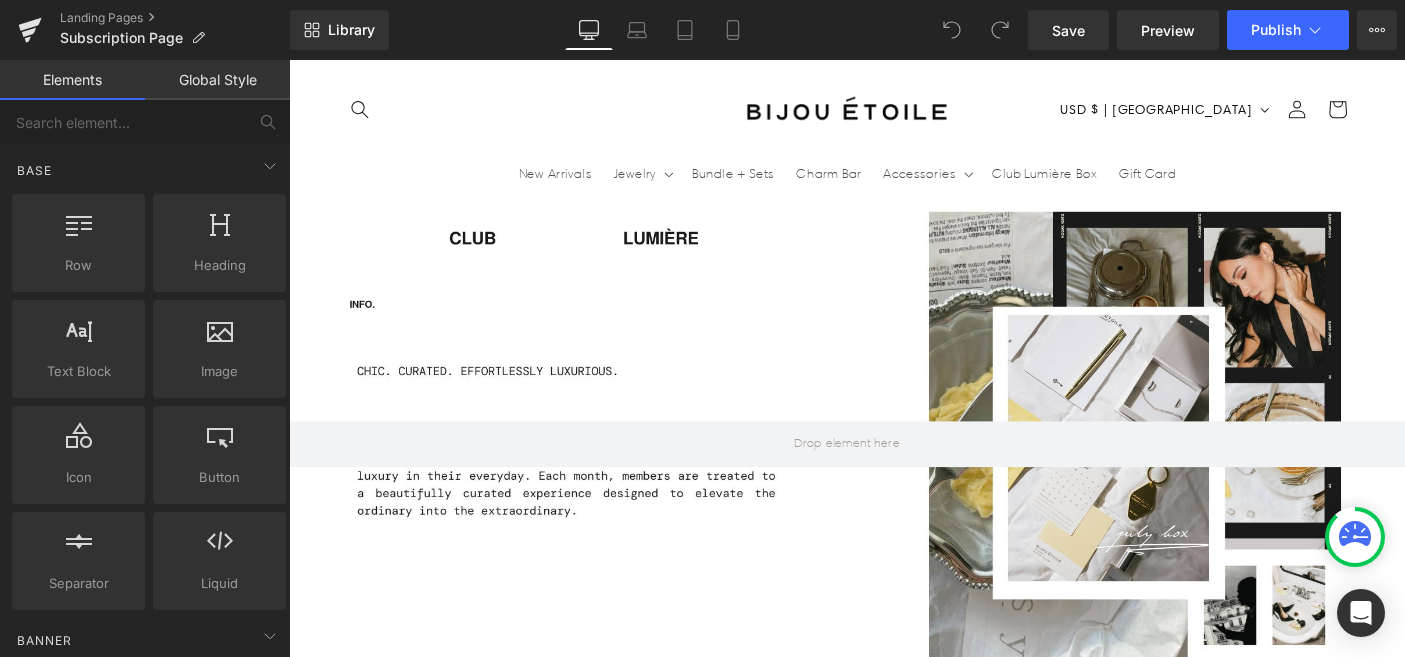 click on "00 Hours" at bounding box center (1236, 836) 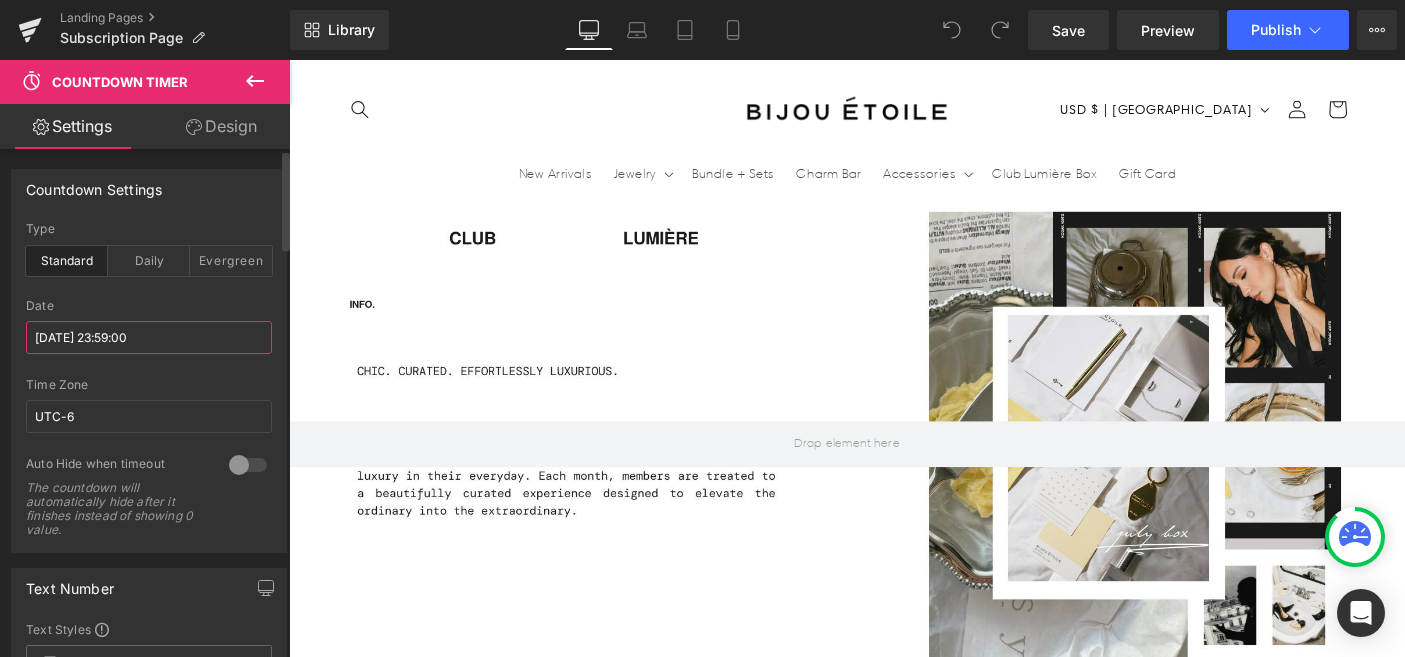 click on "[DATE] 23:59:00" at bounding box center [149, 337] 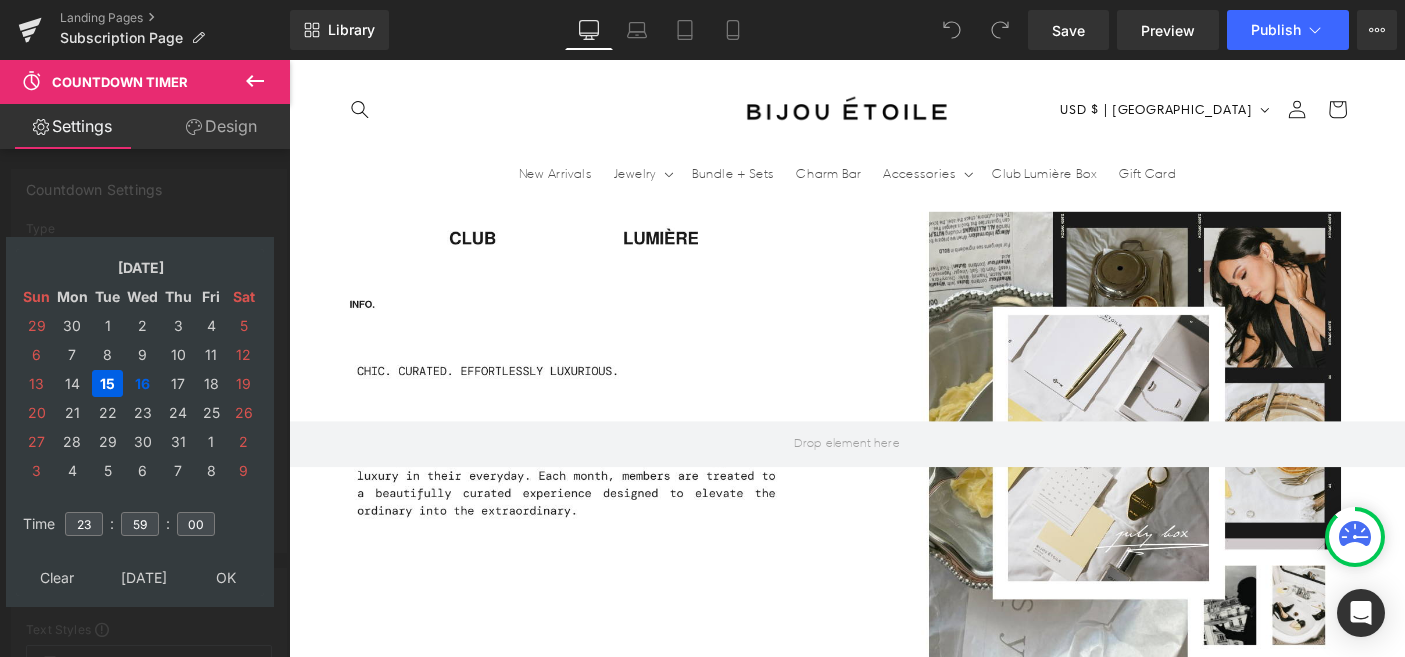 scroll, scrollTop: 0, scrollLeft: 1050, axis: horizontal 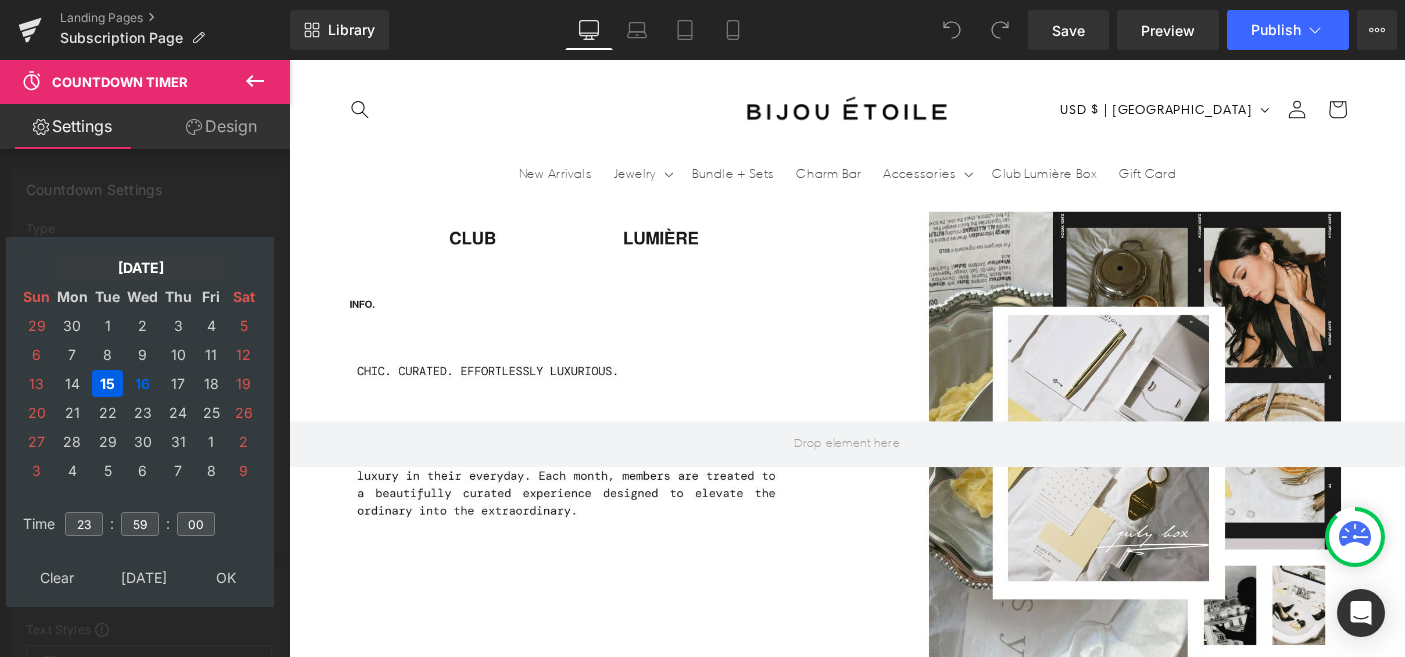 click on "[DATE]" at bounding box center [140, 267] 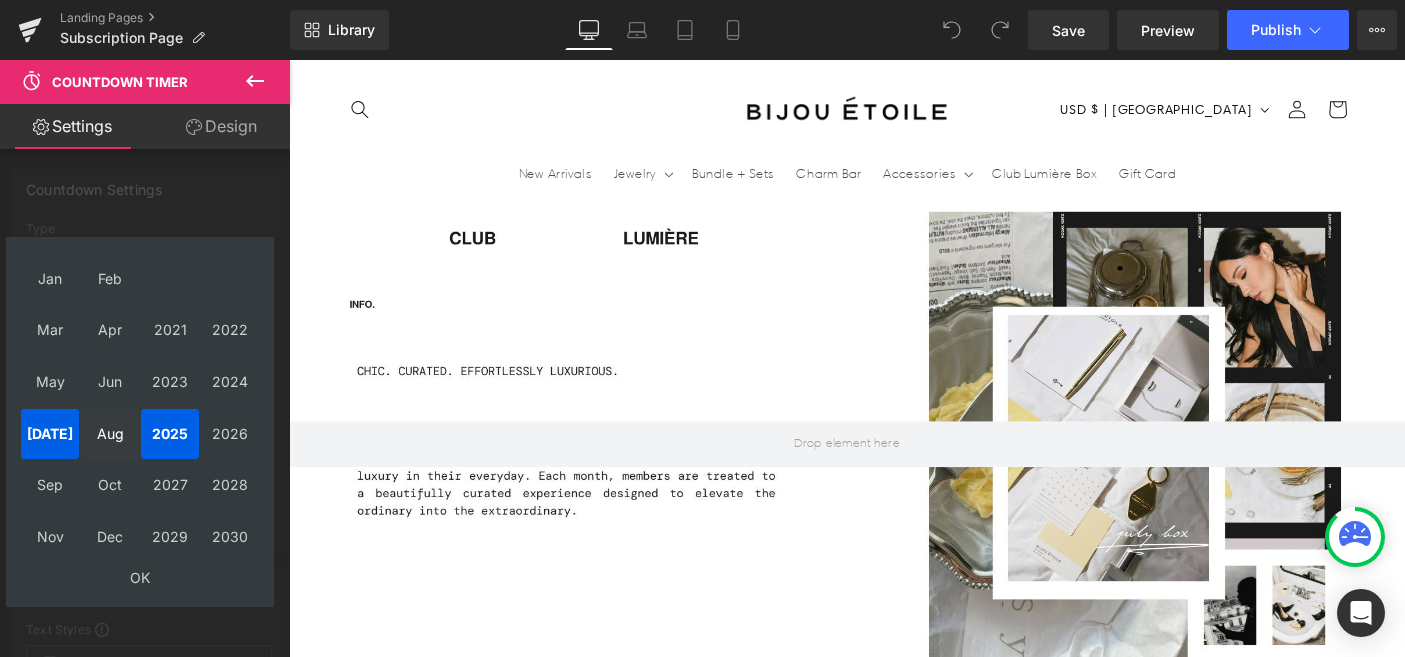 click on "Aug" at bounding box center (110, 434) 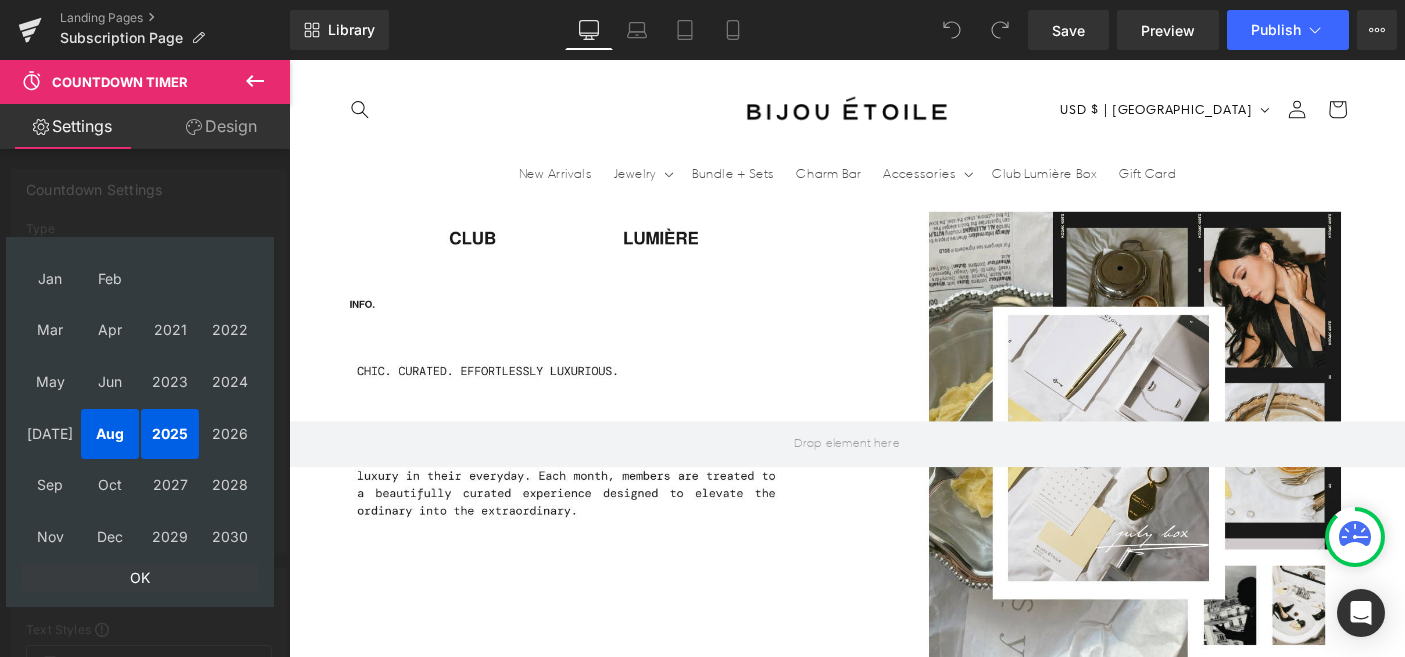 click on "OK" at bounding box center [140, 577] 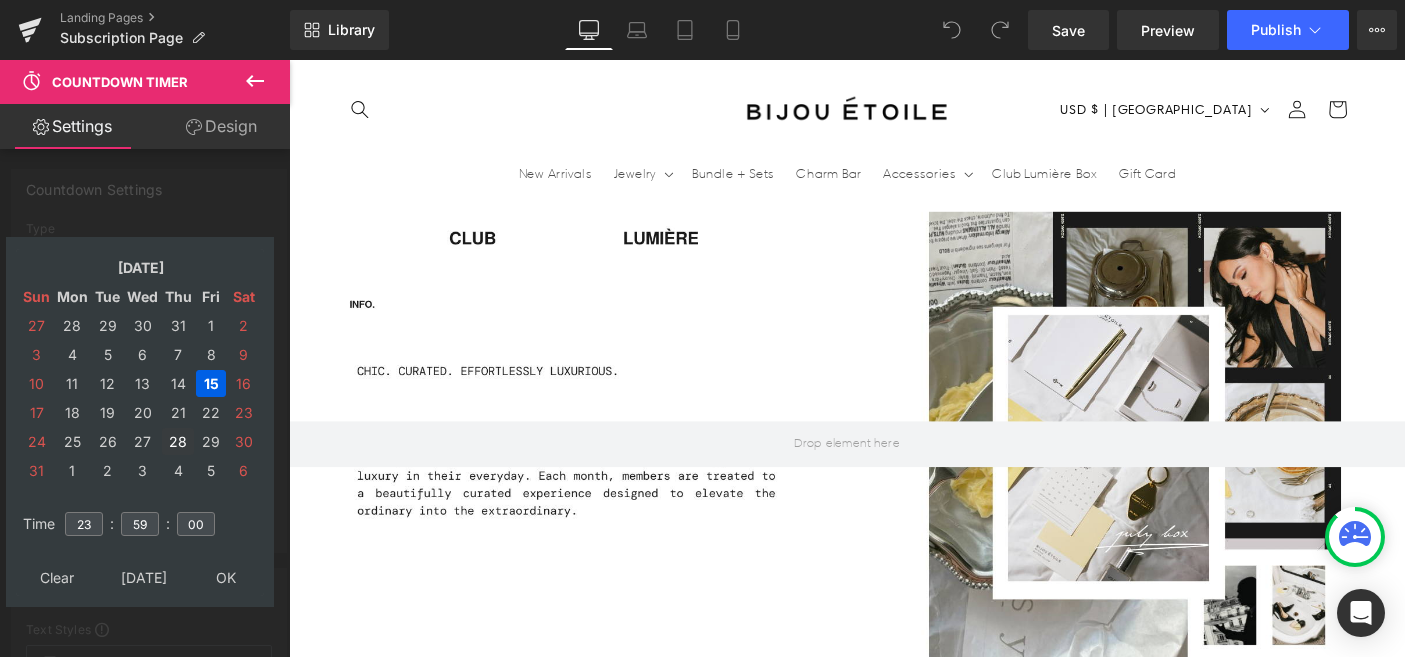 scroll, scrollTop: 0, scrollLeft: 0, axis: both 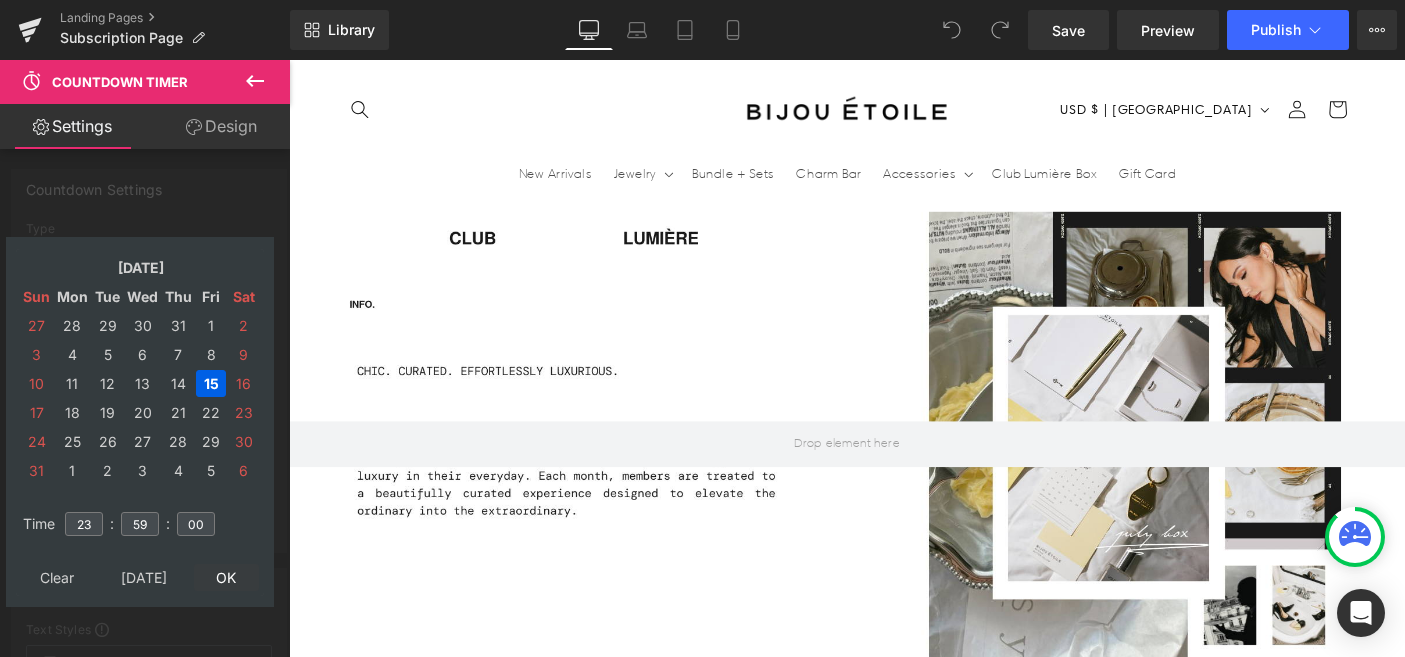 type on "[DATE] 23:59:00" 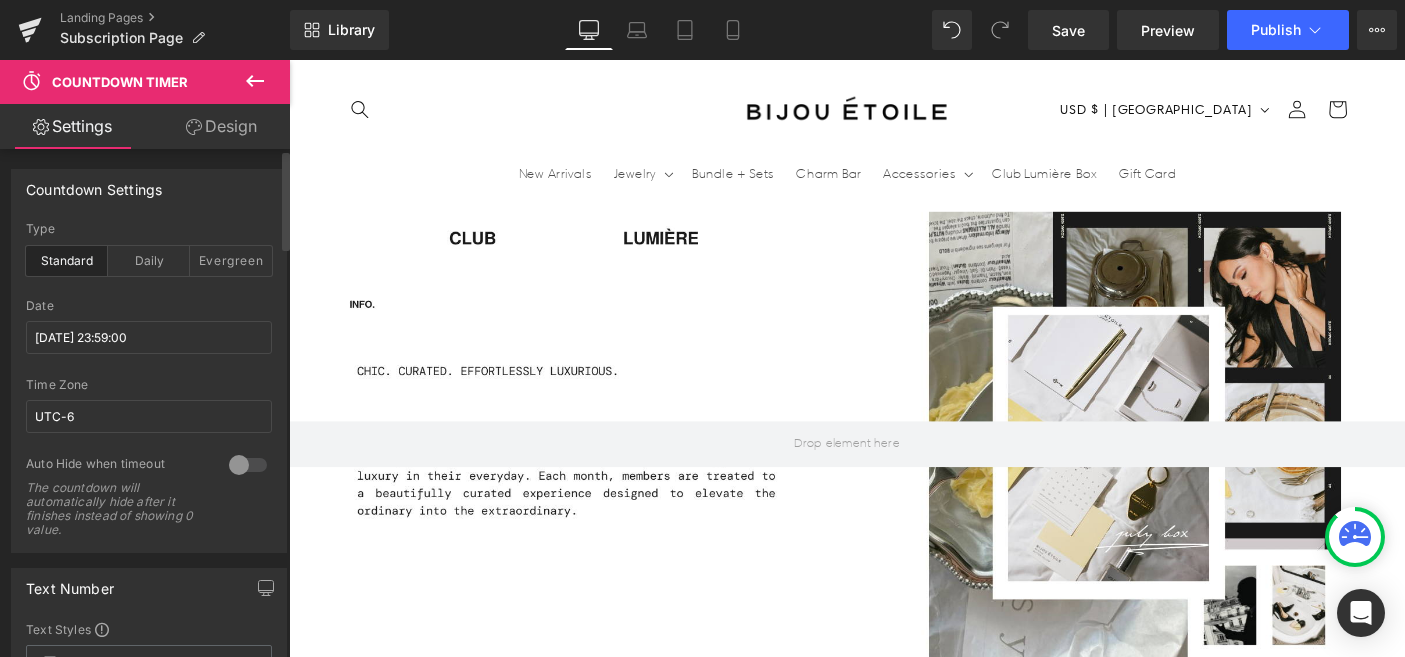 scroll, scrollTop: 0, scrollLeft: 2100, axis: horizontal 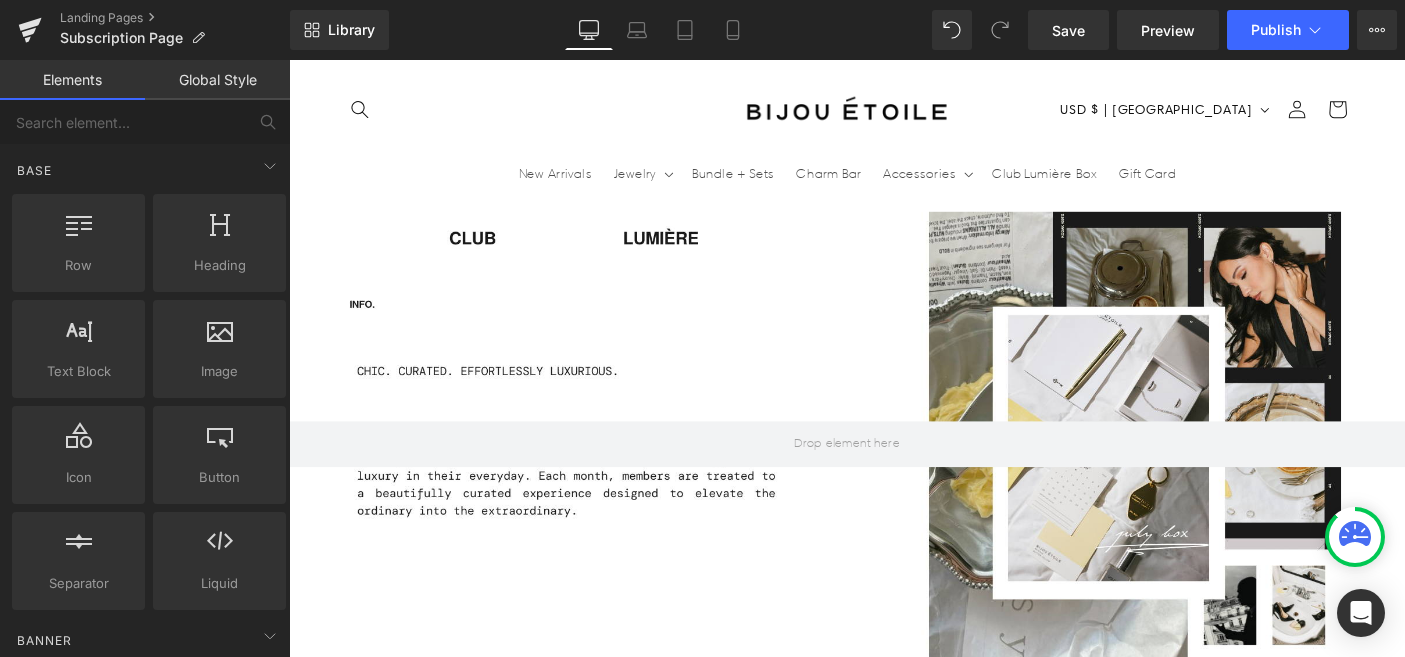 click at bounding box center (894, 1236) 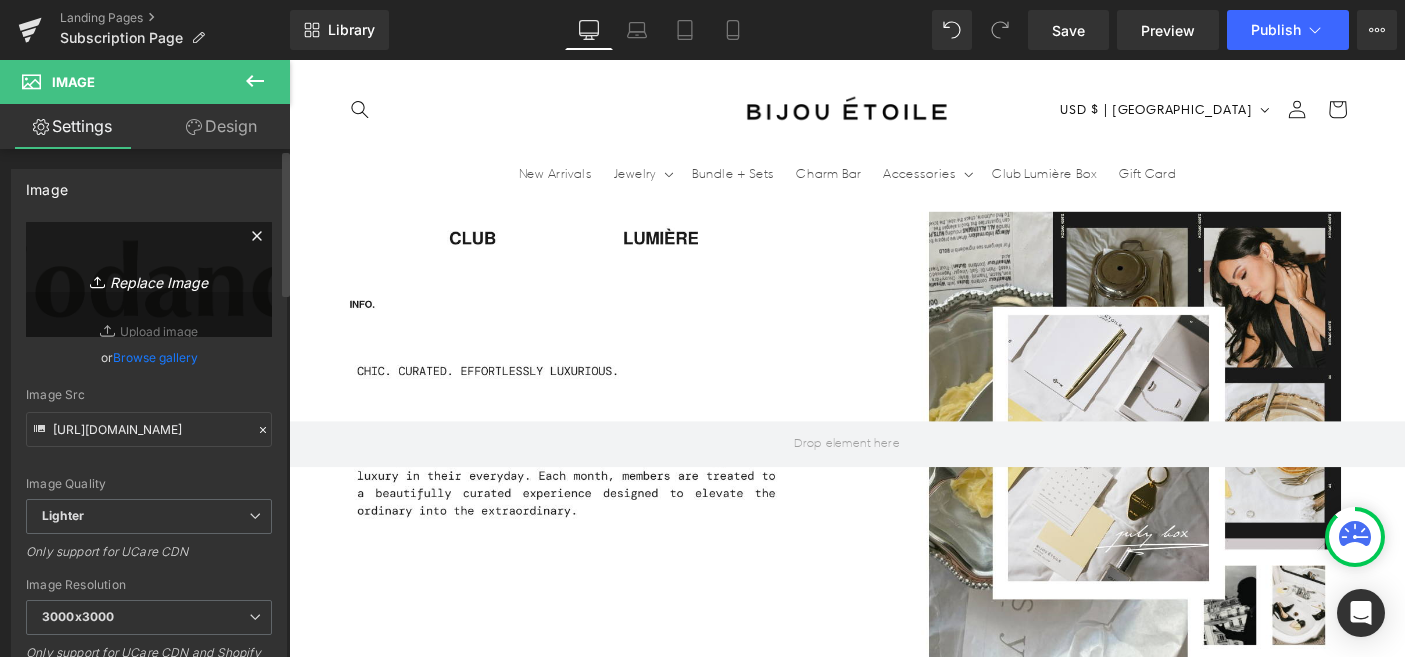 click on "Replace Image" at bounding box center [149, 279] 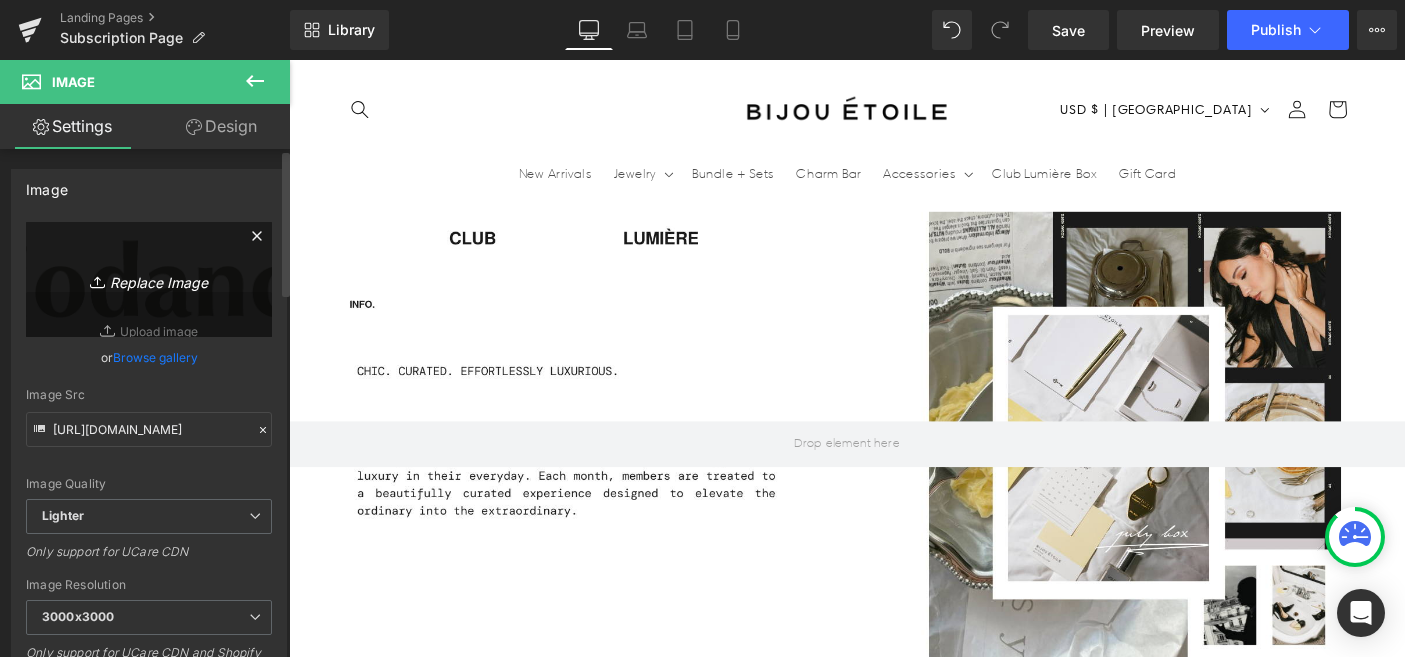 scroll, scrollTop: 0, scrollLeft: 1050, axis: horizontal 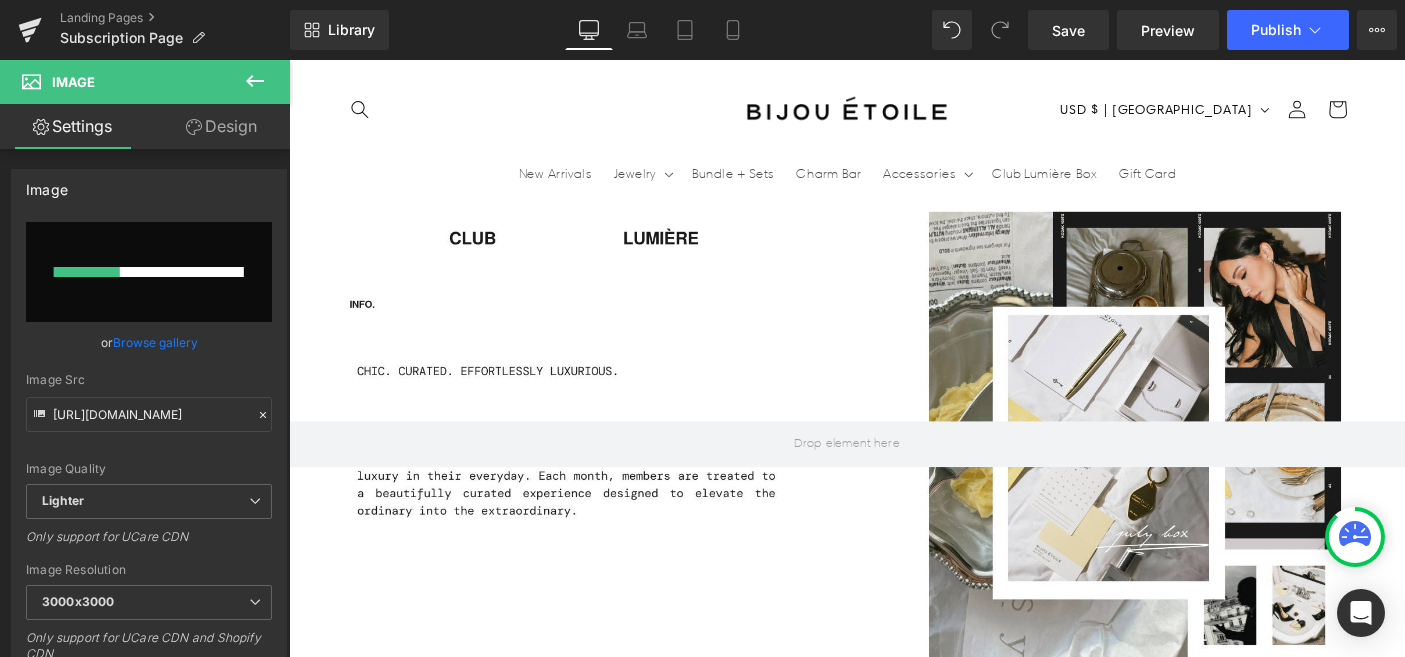 type 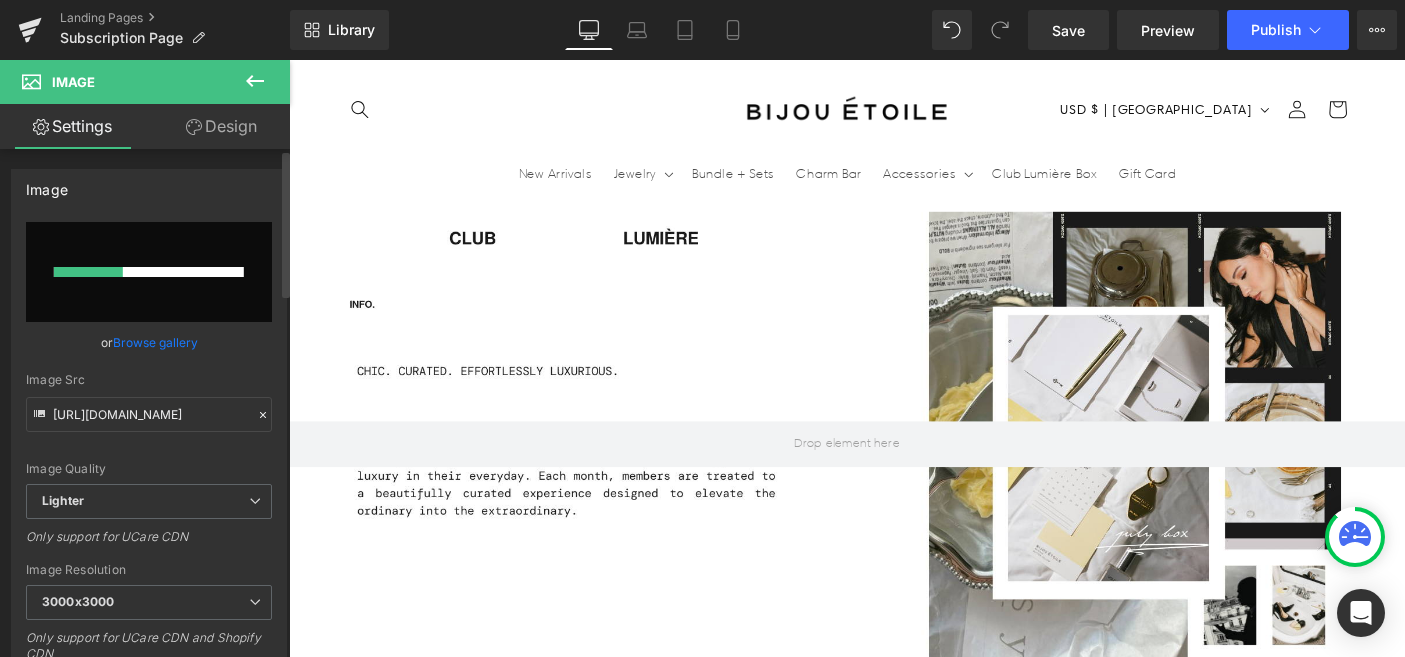 scroll, scrollTop: 0, scrollLeft: 2100, axis: horizontal 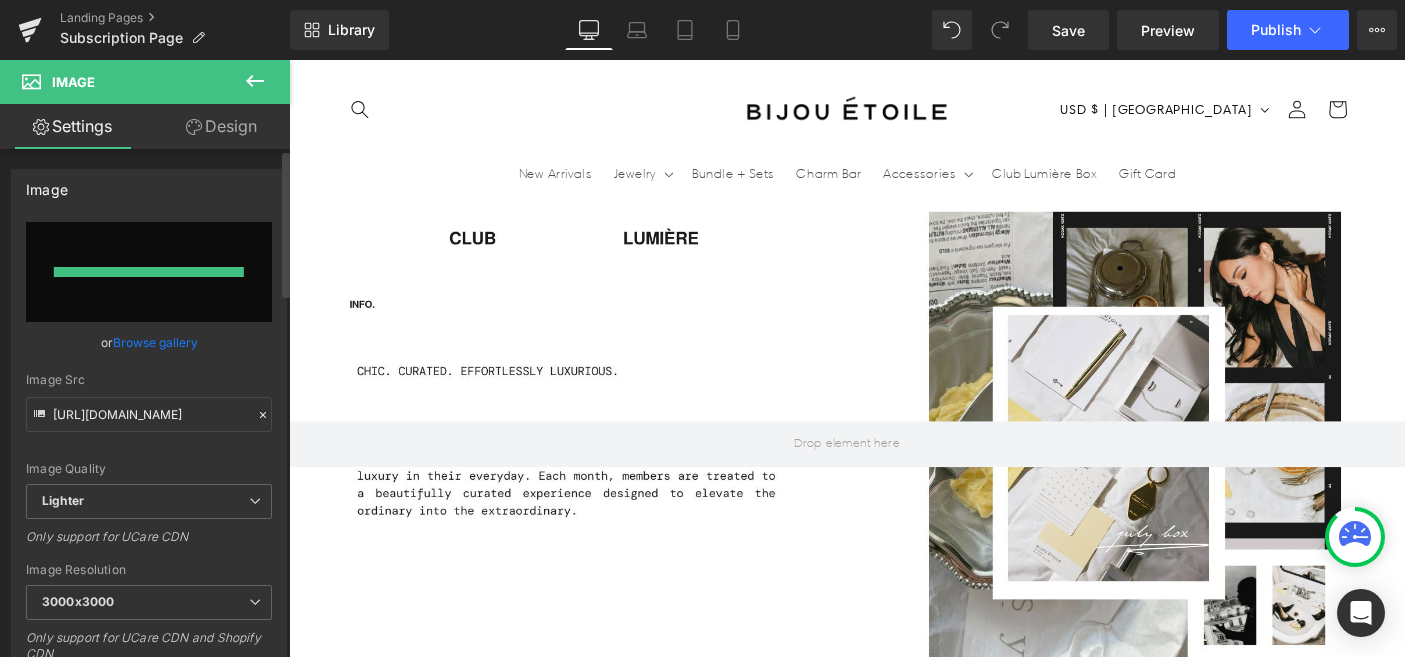 type on "[URL][DOMAIN_NAME]" 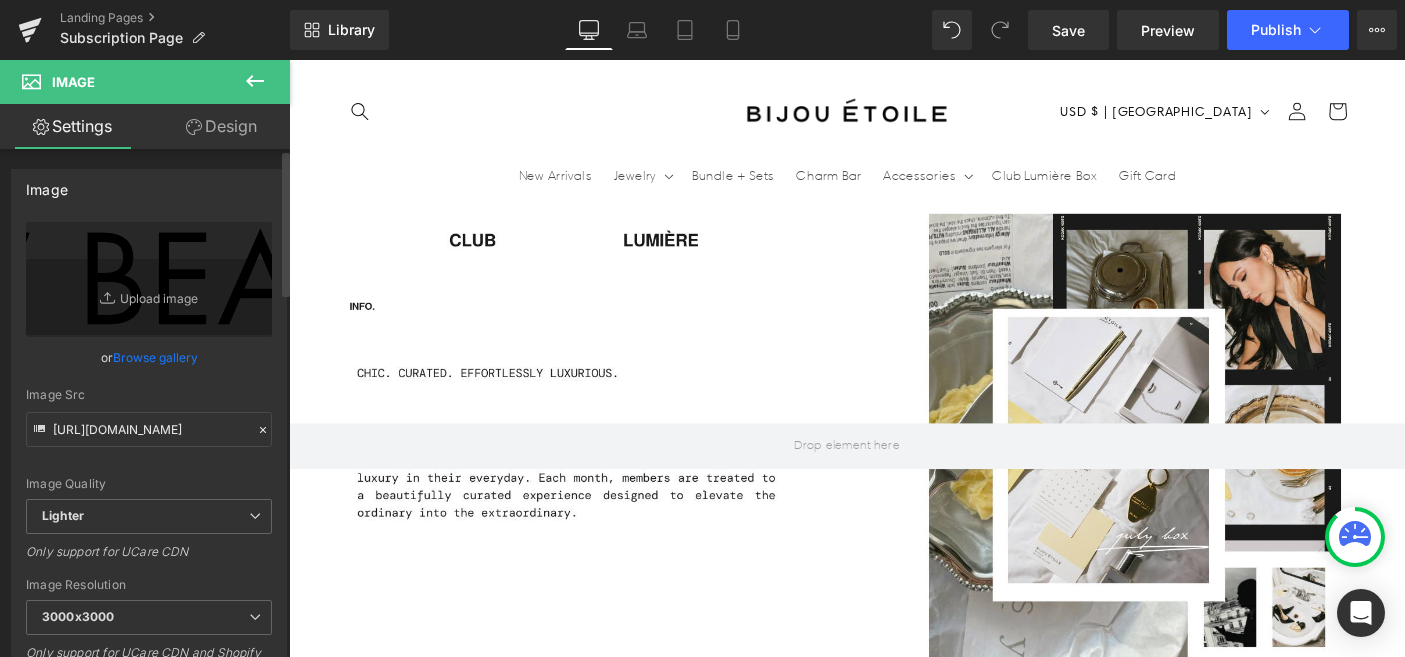 scroll, scrollTop: 0, scrollLeft: 0, axis: both 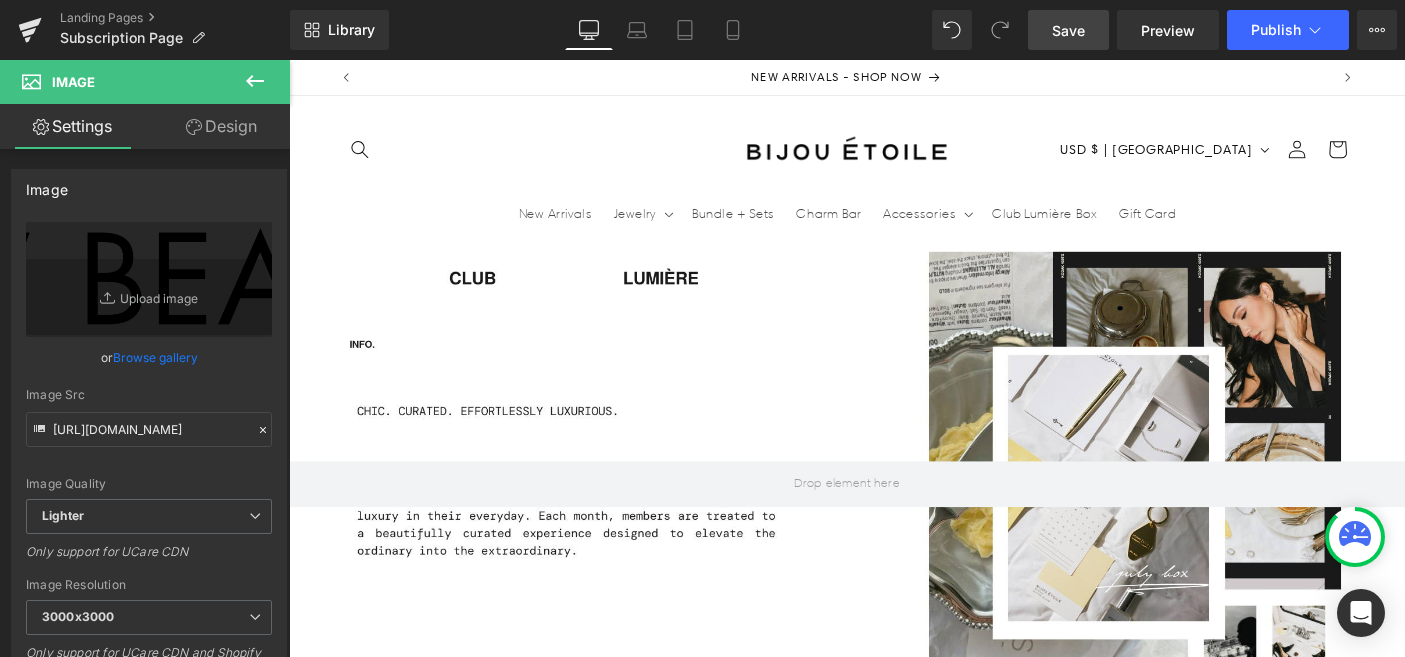 click on "Save" at bounding box center [1068, 30] 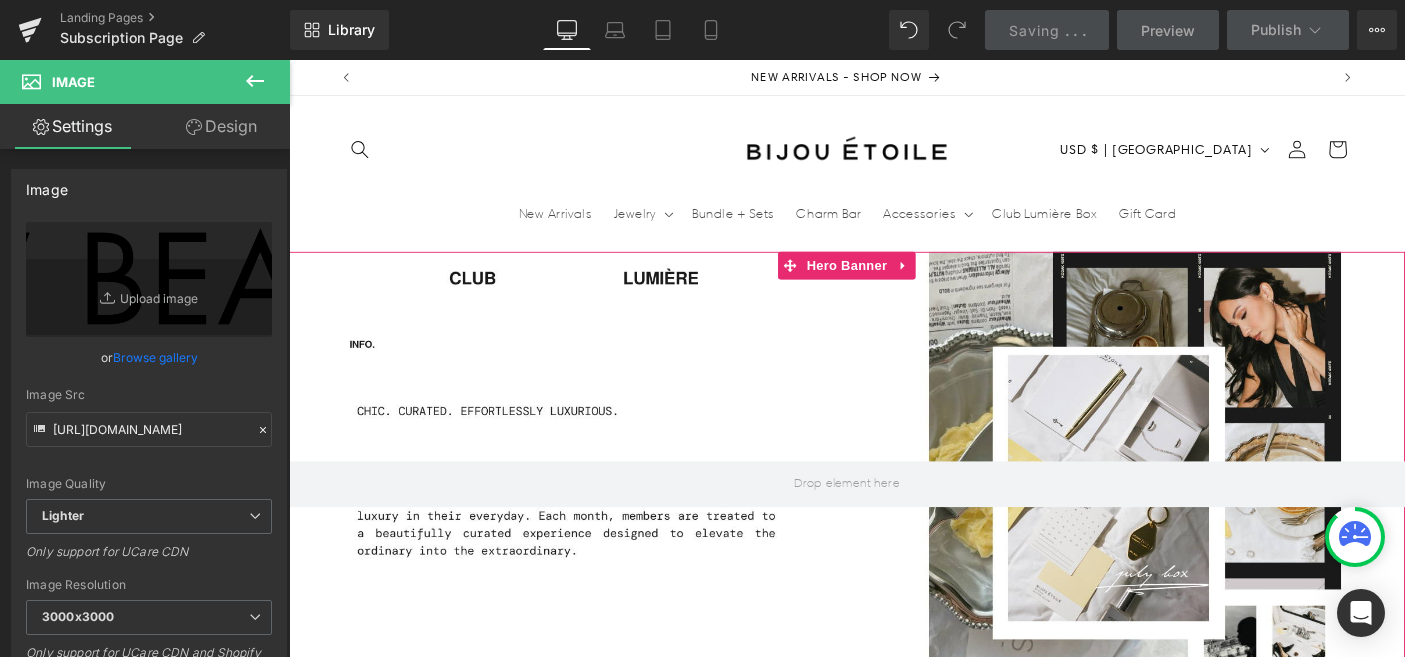 scroll, scrollTop: 0, scrollLeft: 0, axis: both 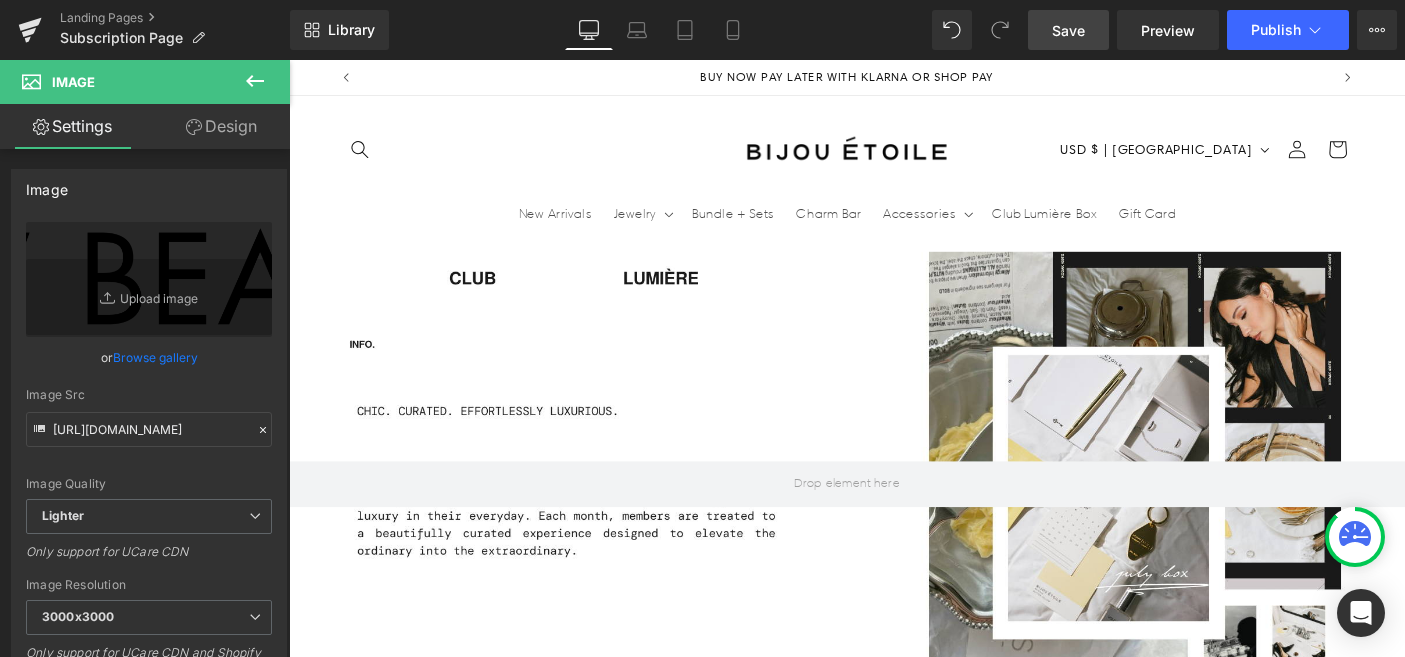 click on "›" at bounding box center (1449, 1801) 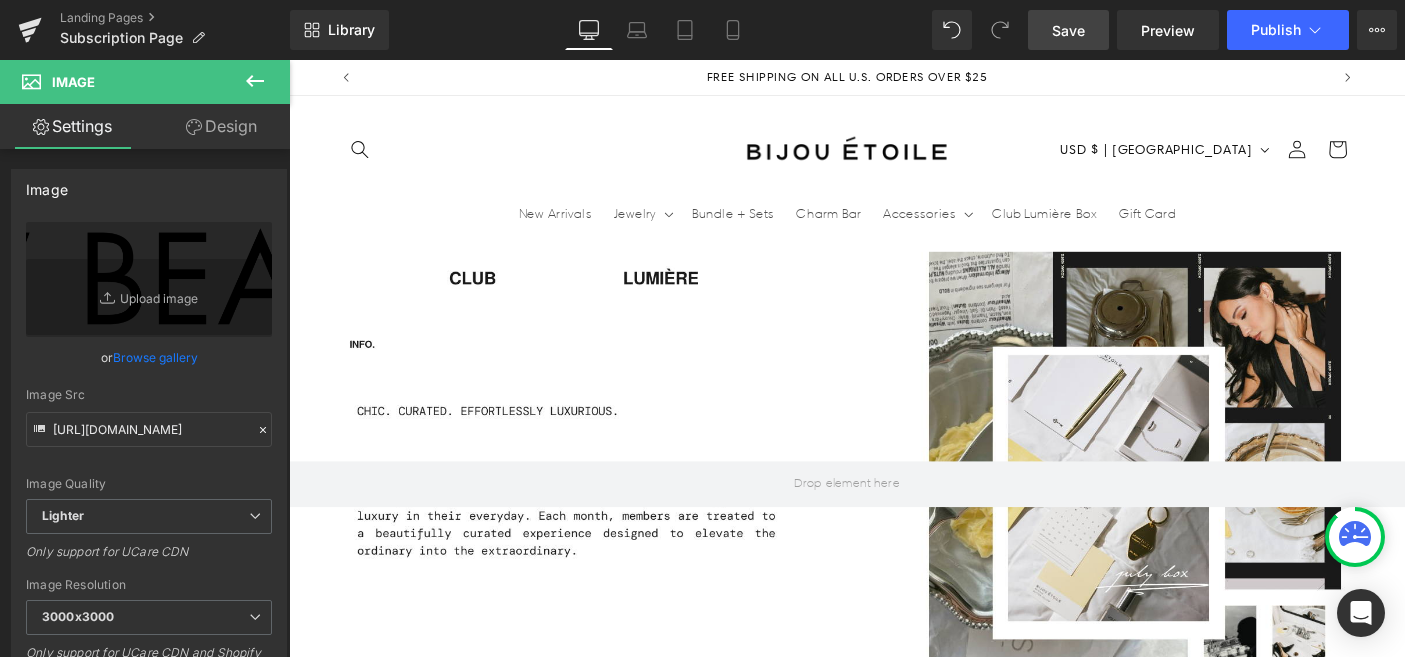 click on "›" at bounding box center (1449, 1801) 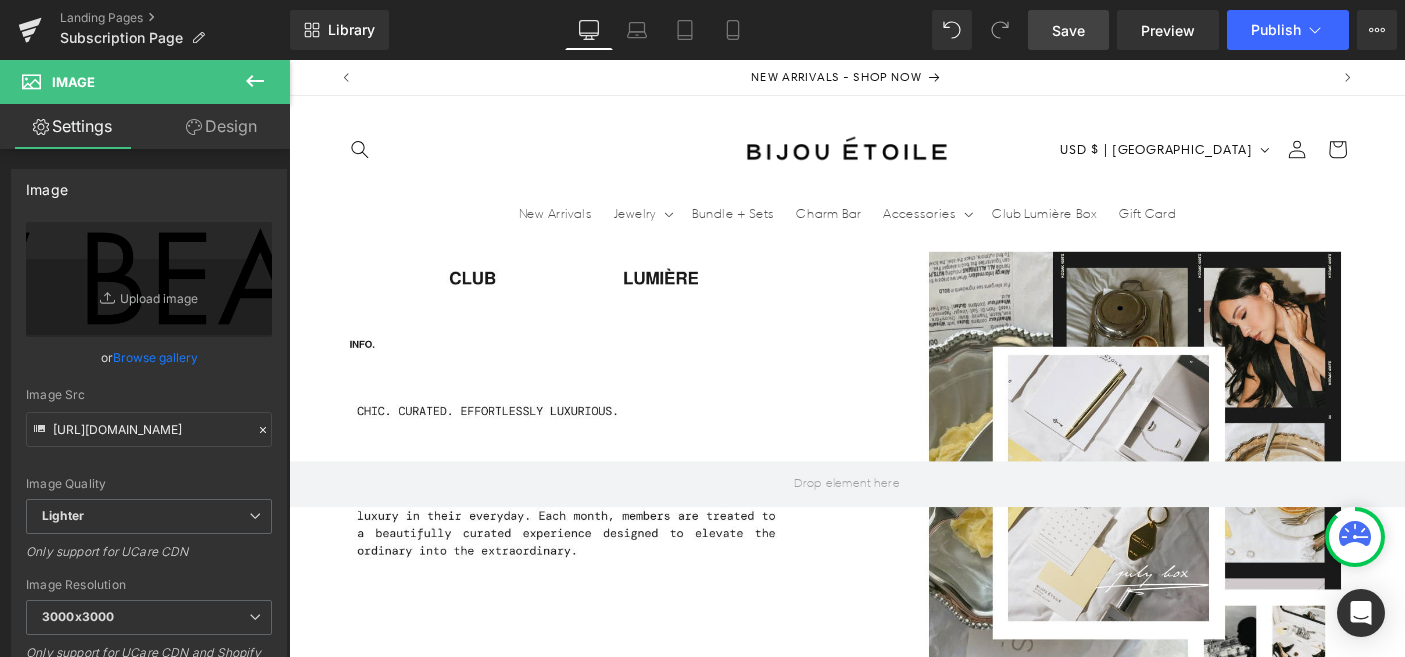 click on "‹" at bounding box center [339, 1801] 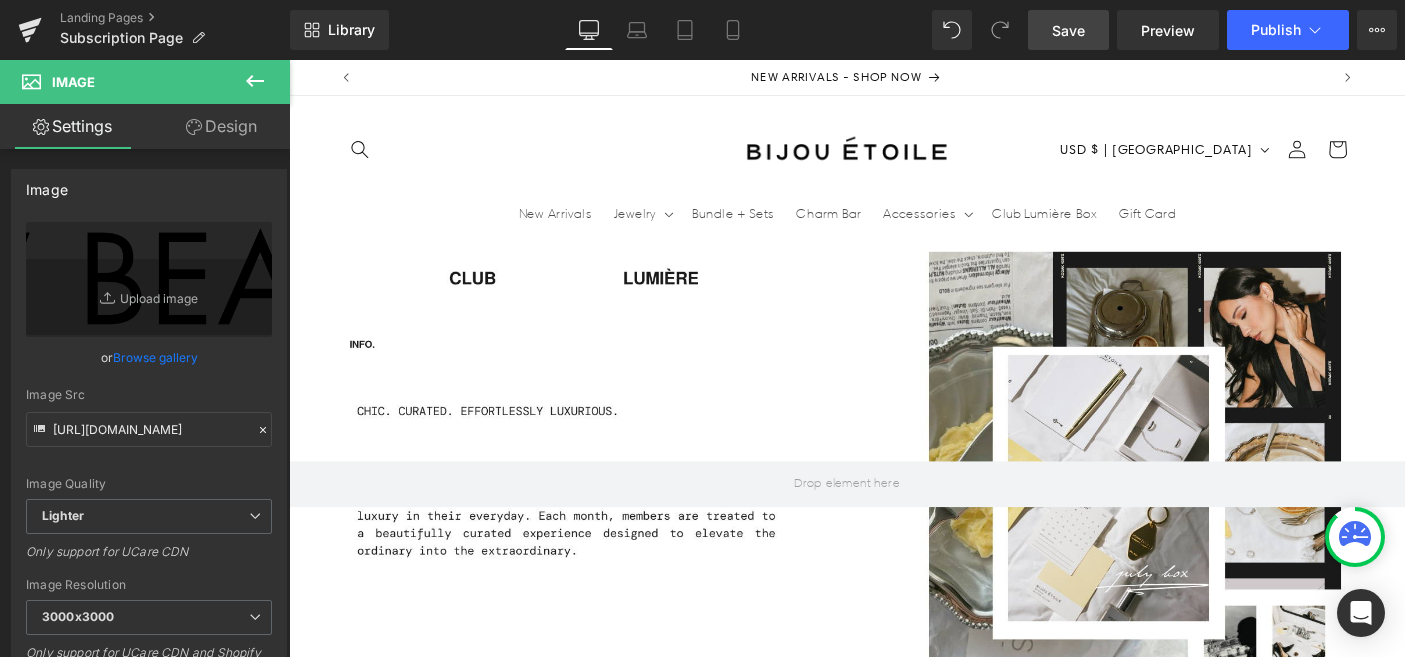 click on "‹" at bounding box center [339, 1801] 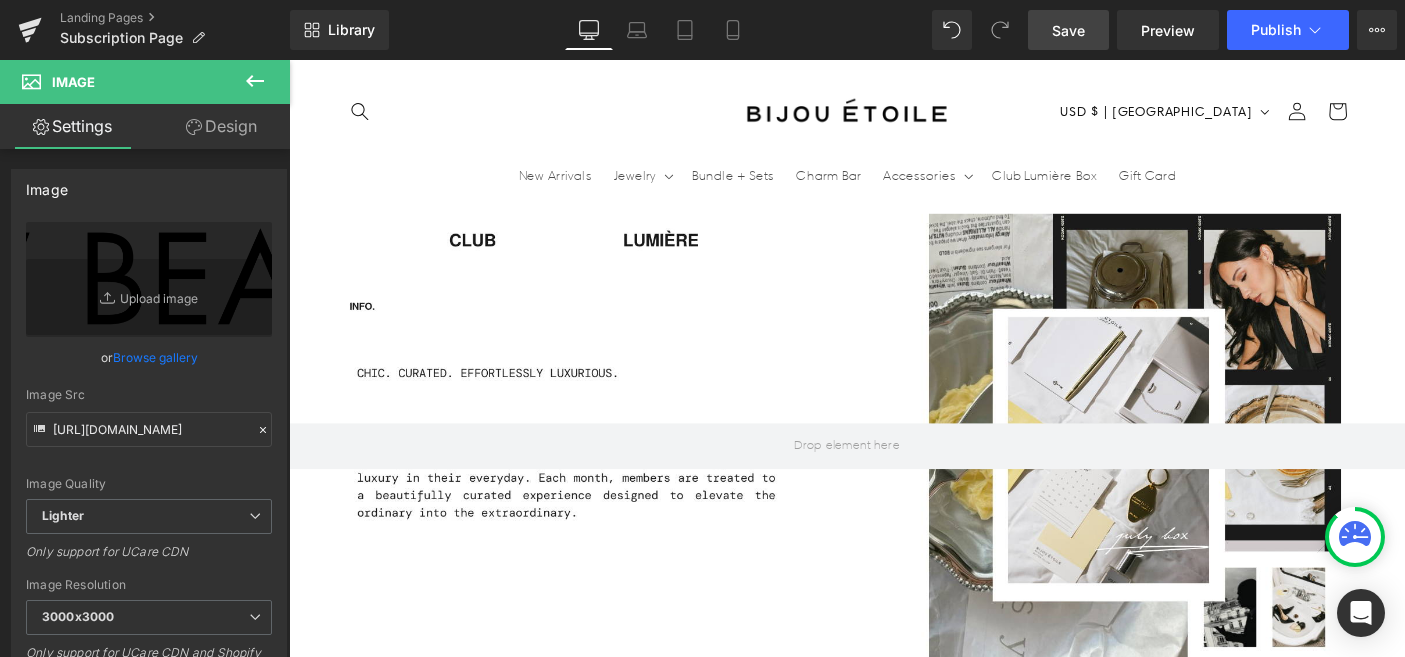 click on "This month’s box includes an elegant oval pair of huggies and a classic tennis bracelet. Choose your preferred finish: gold or silver. Each piece is waterproof, hypoallergenic, and designed for effortless luxury in your signature metal." at bounding box center (452, 1980) 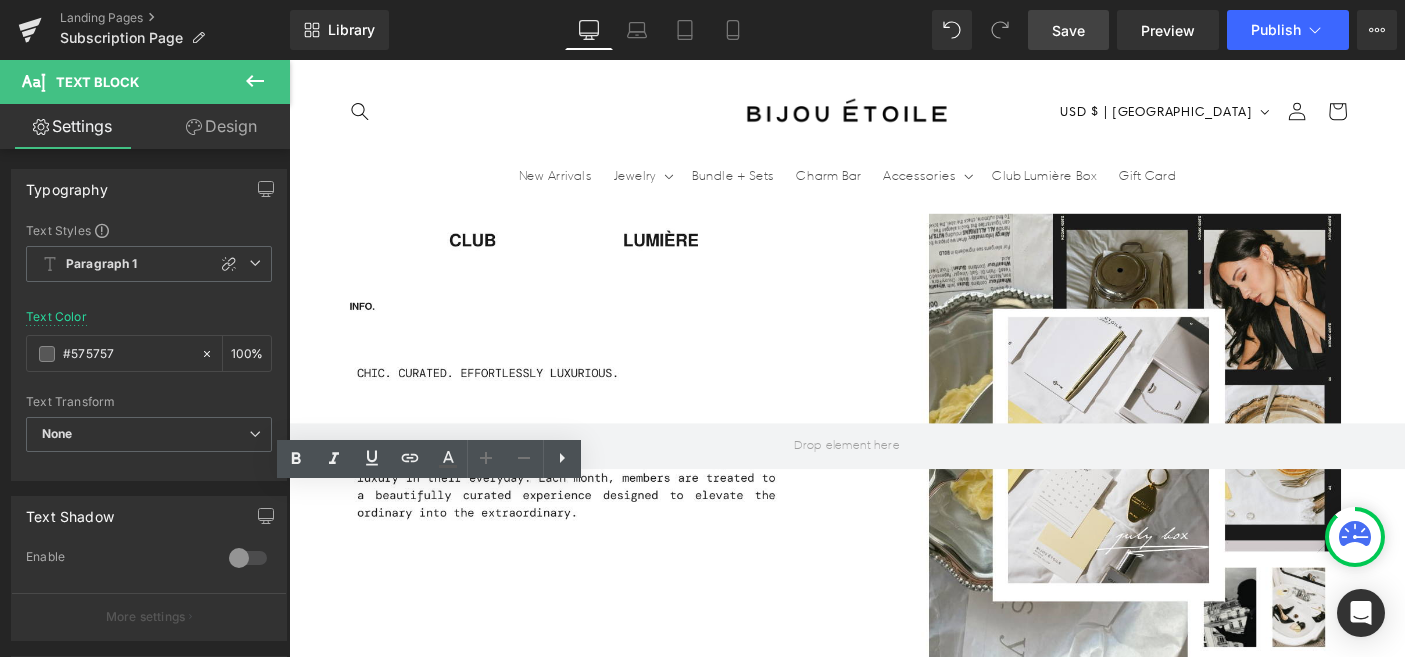 click on "This month’s box includes an elegant oval pair of huggies and a classic tennis bracelet. Choose your preferred finish: gold or silver. Each piece is waterproof, hypoallergenic, and designed for effortless luxury in your signature metal." at bounding box center (452, 1980) 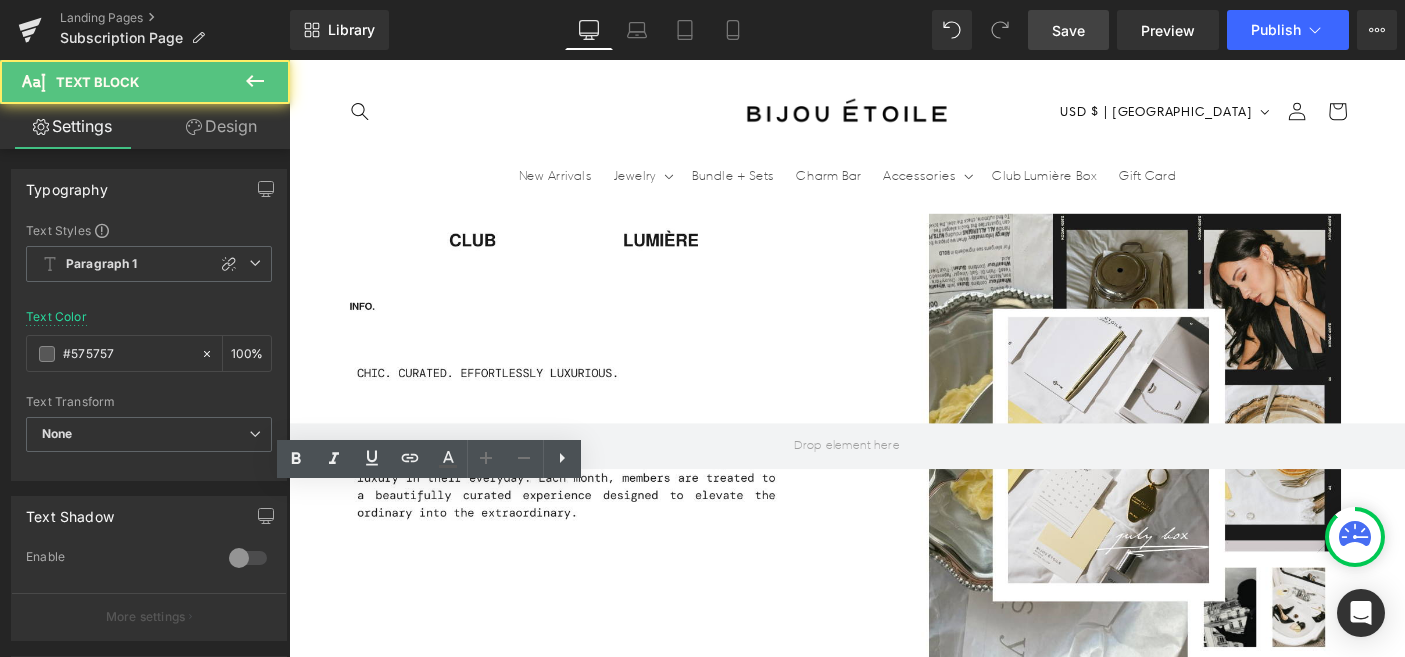 type 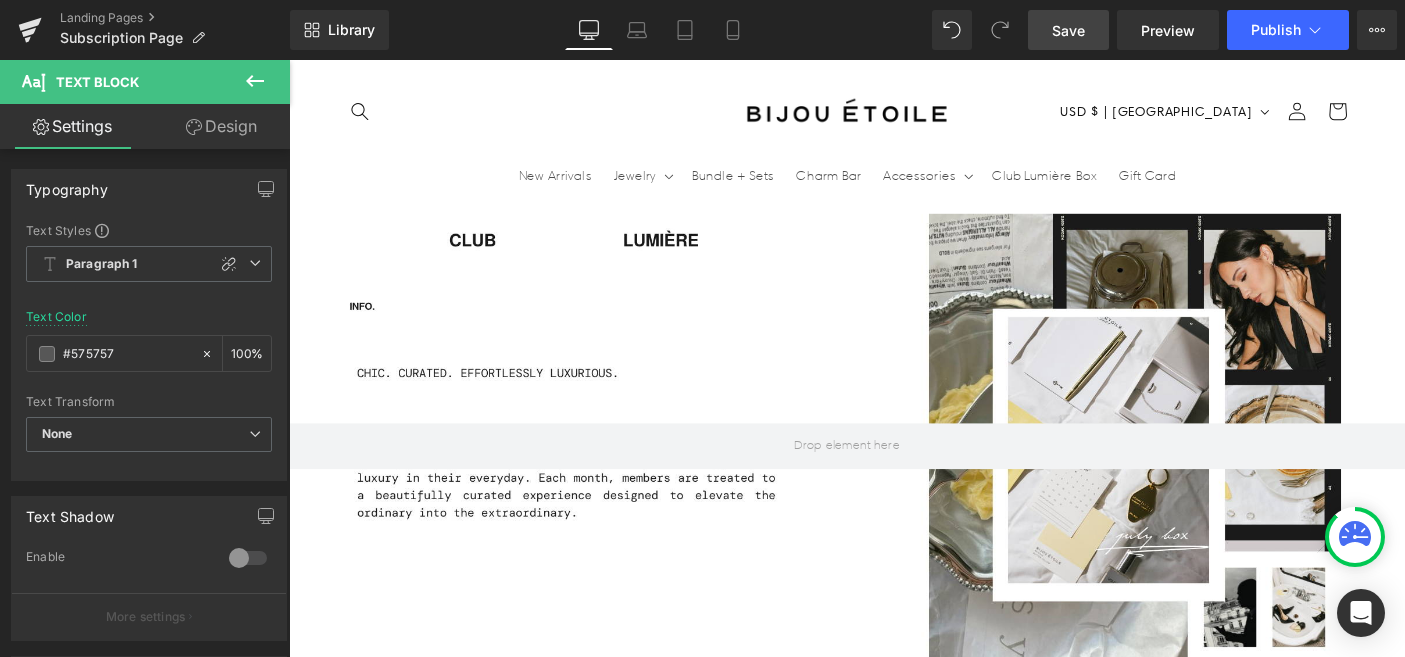 click on "This month’s box includes an elegant oval pair of huggies and adjustable ring. Choose your preferred finish: gold or silver. Each piece is waterproof, hypoallergenic, and designed for effortless luxury in your signature metal." at bounding box center (452, 1980) 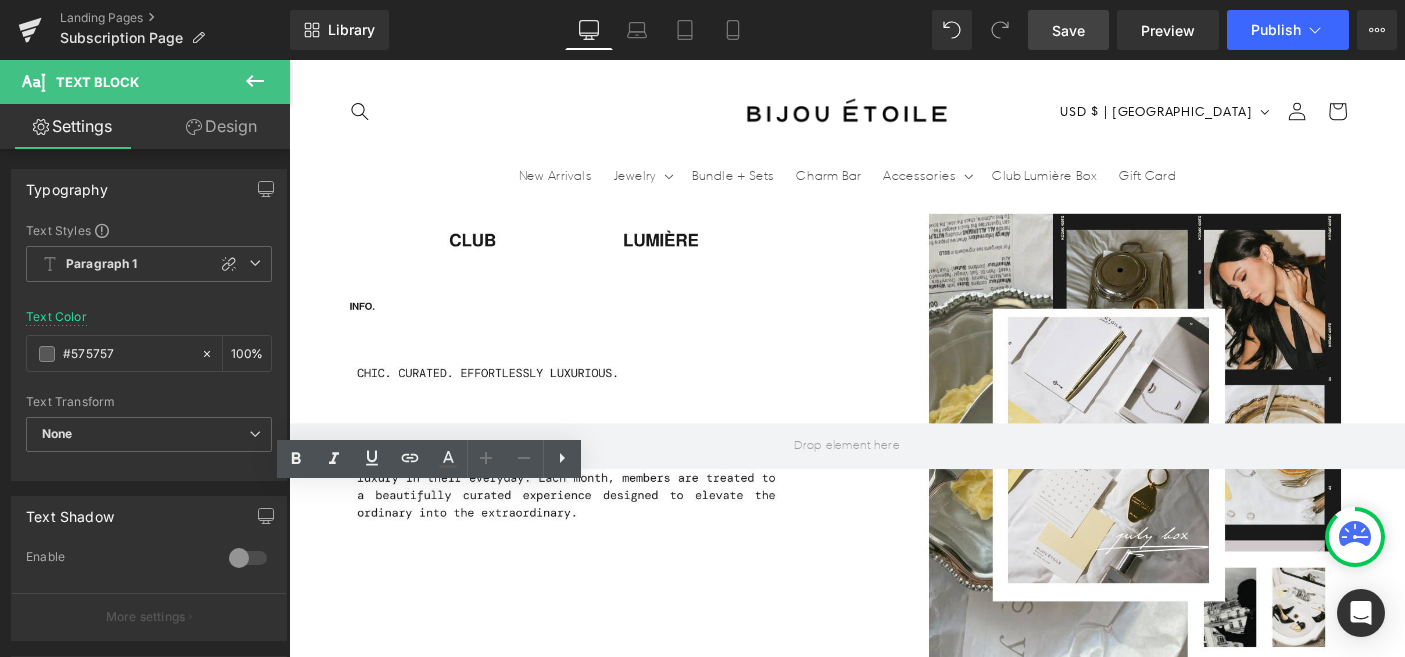 scroll, scrollTop: 0, scrollLeft: 1050, axis: horizontal 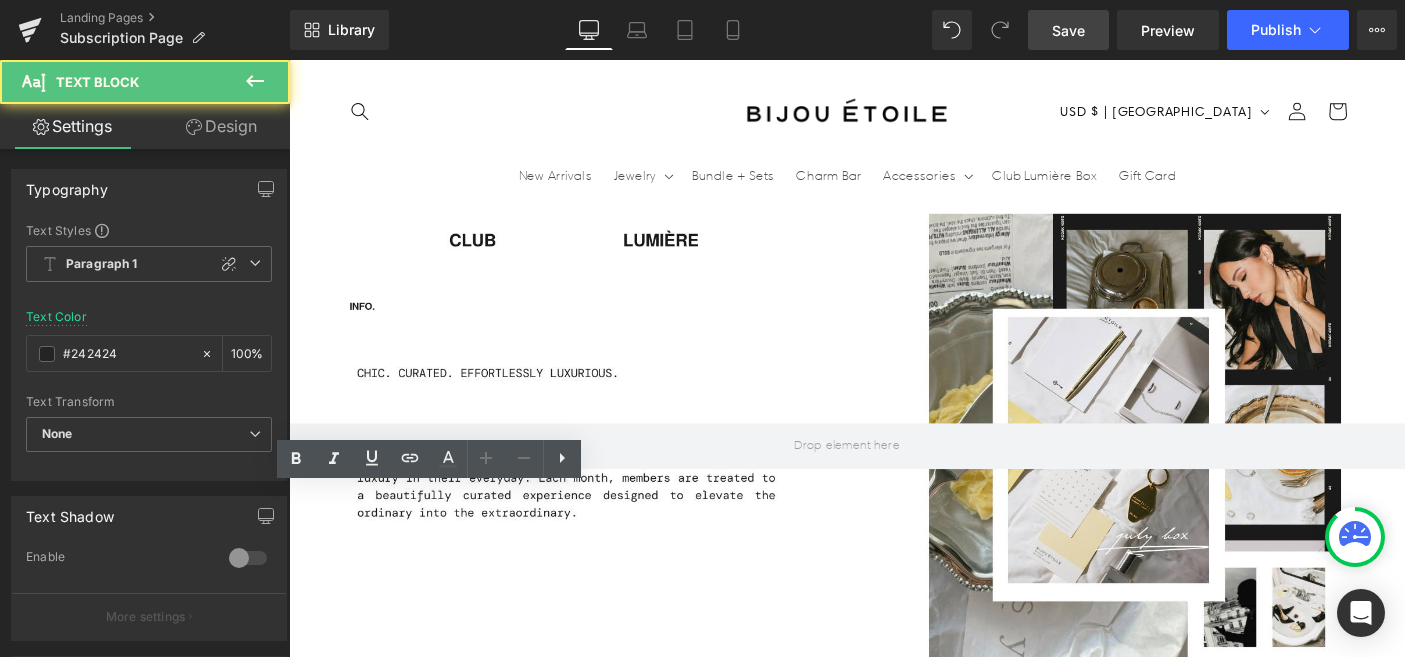 click on "Bijou Étoile Gold Keychain" at bounding box center [747, 1876] 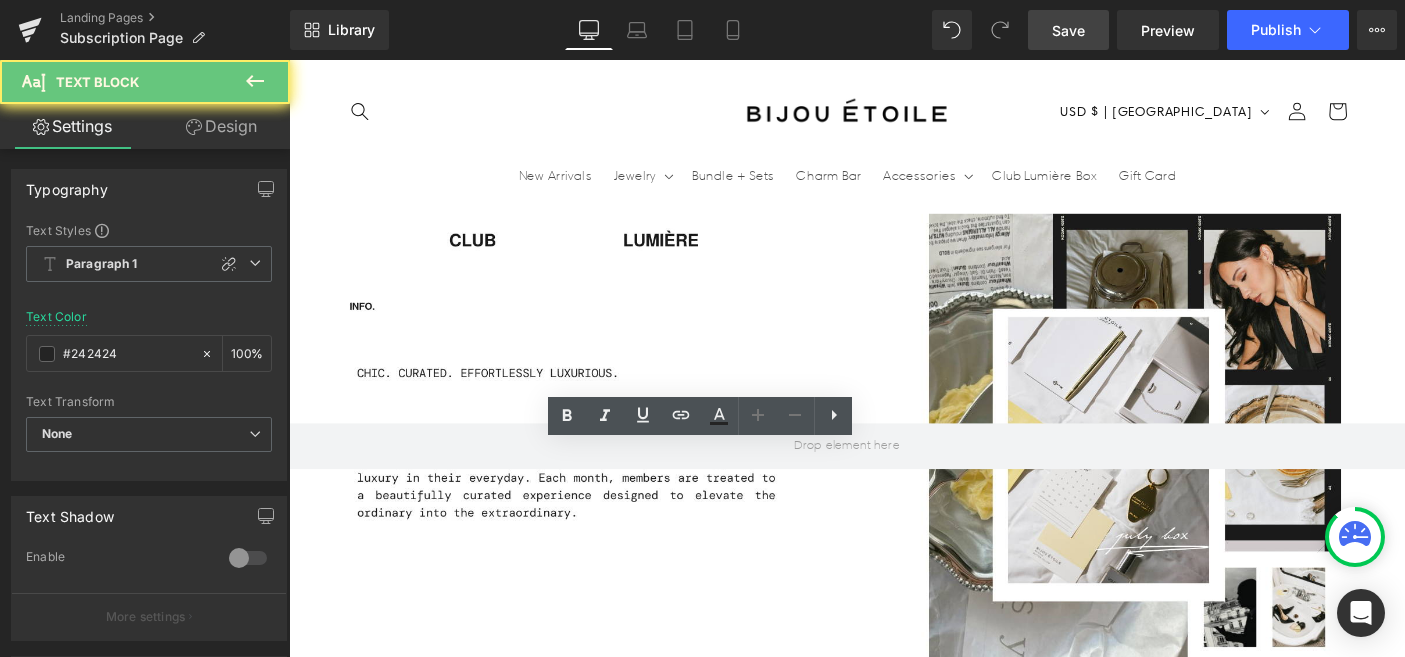 click on "Bijou Étoile Gold Keychain" at bounding box center [747, 1876] 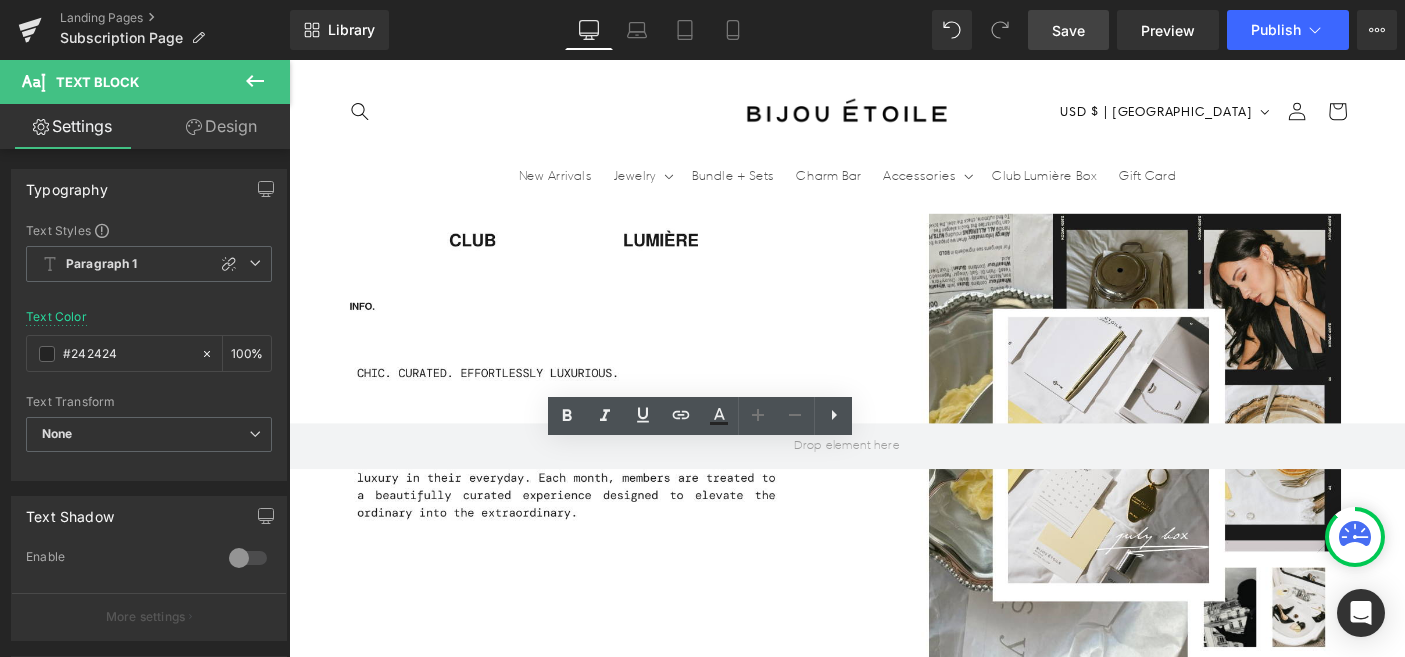 type 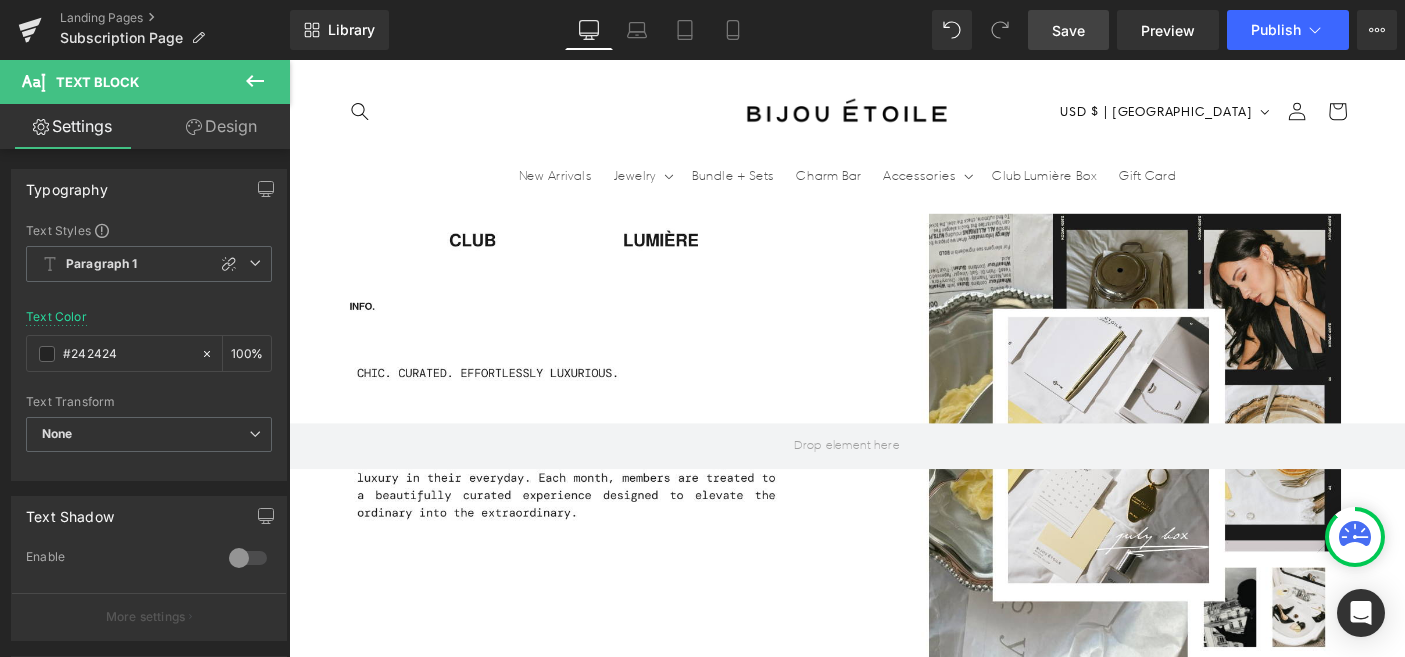scroll, scrollTop: 0, scrollLeft: 1050, axis: horizontal 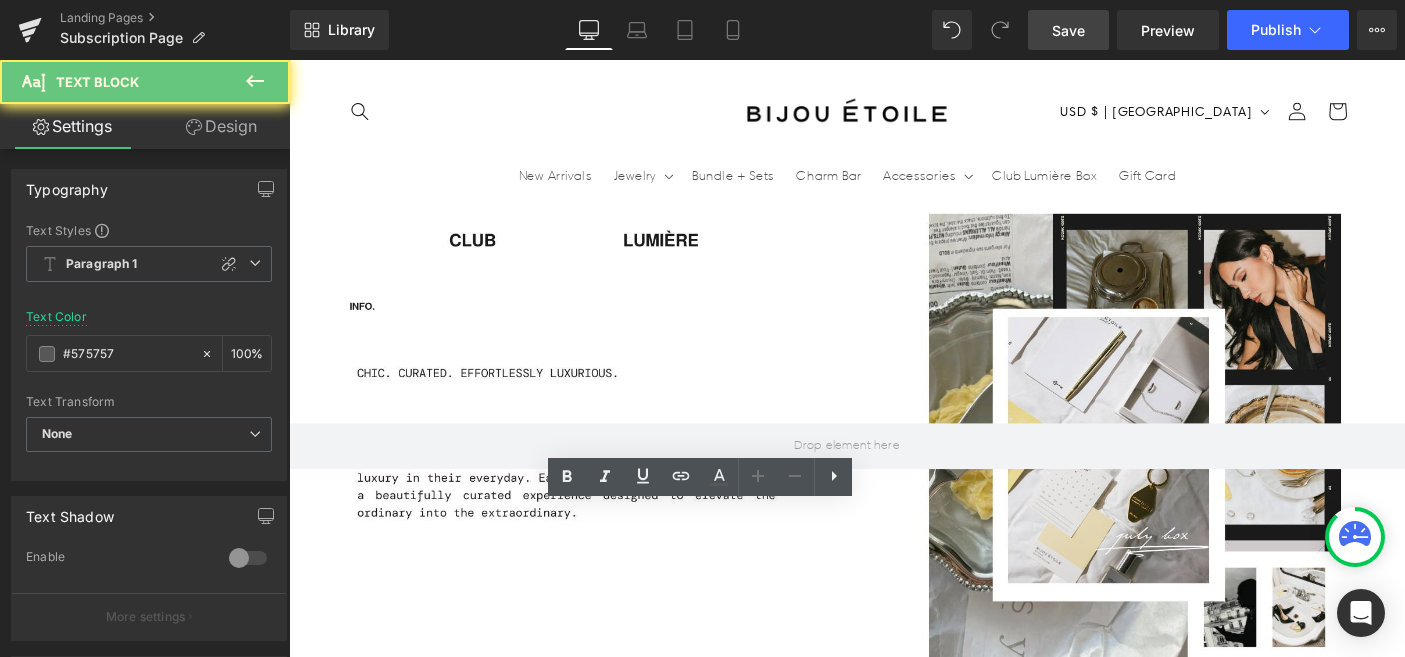 click on "You’ll receive a chic gold keychain from Bijou Étoile—crafted as the perfect everyday keepsake. A timeless accessory, exclusively for our members to carry a touch of luxury wherever they go." at bounding box center (747, 1973) 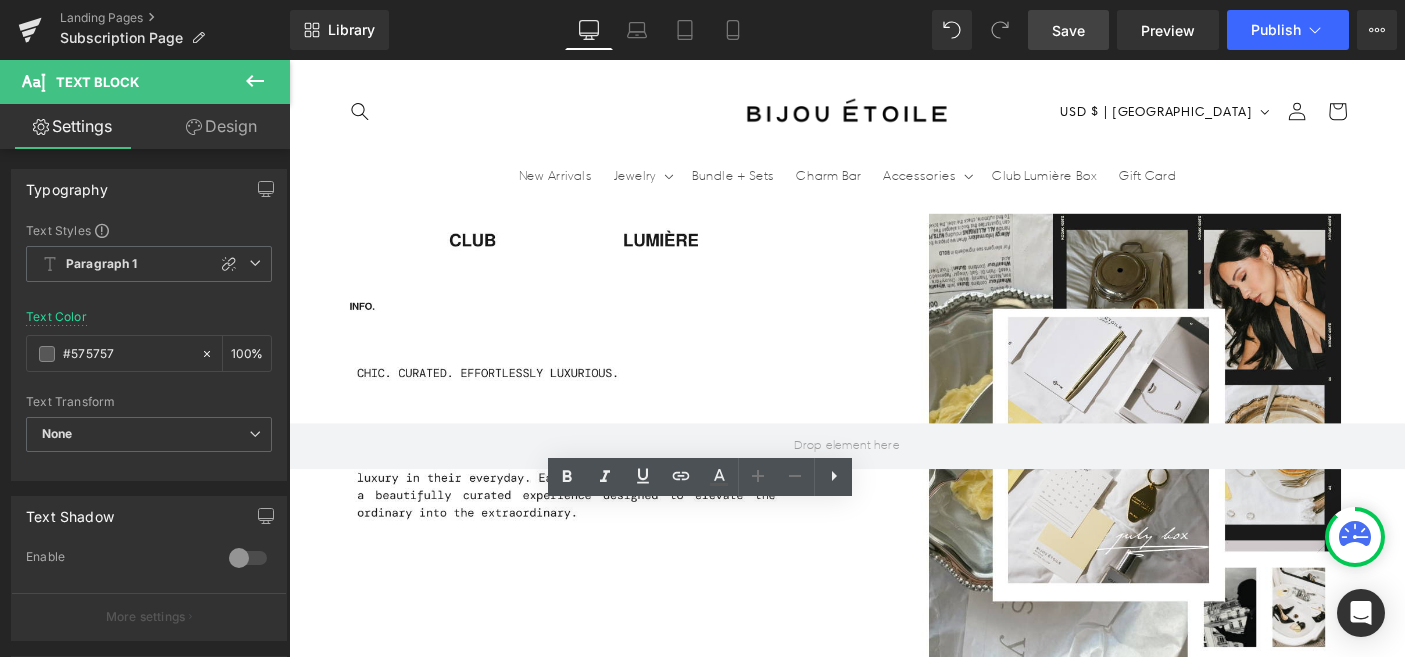 scroll, scrollTop: 0, scrollLeft: 2100, axis: horizontal 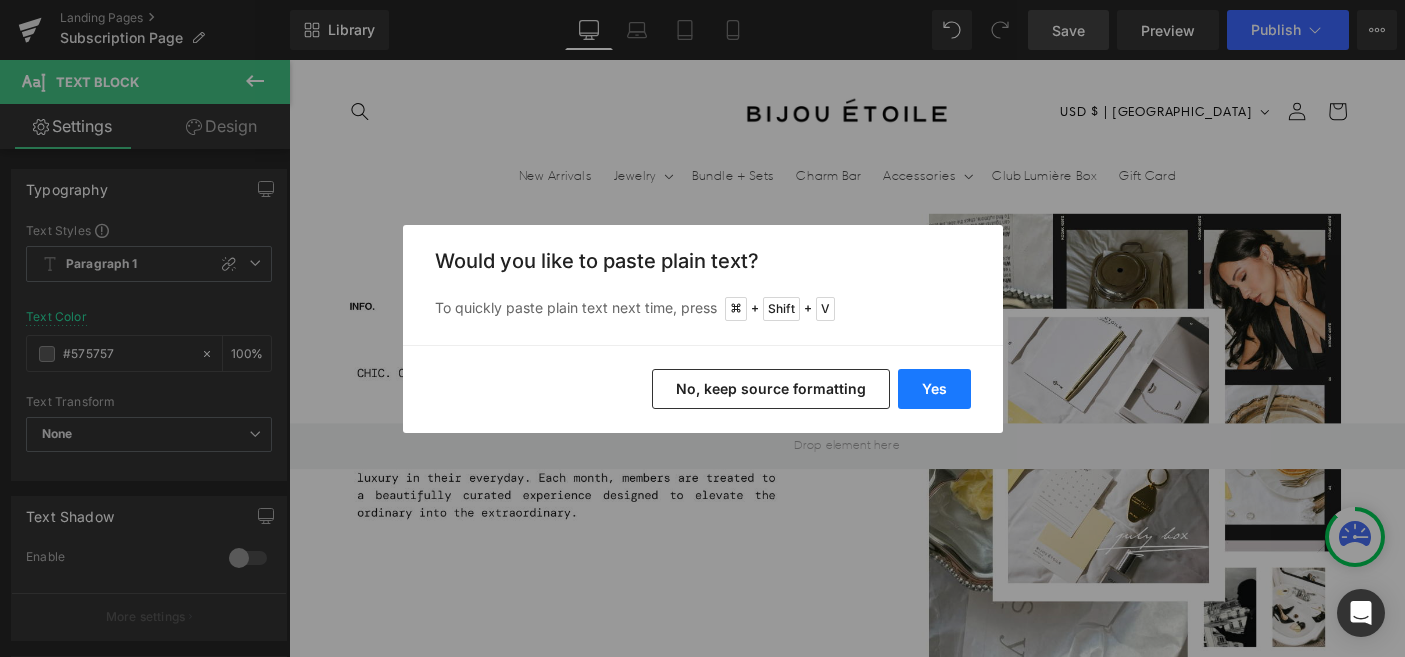 click on "Yes" at bounding box center (934, 389) 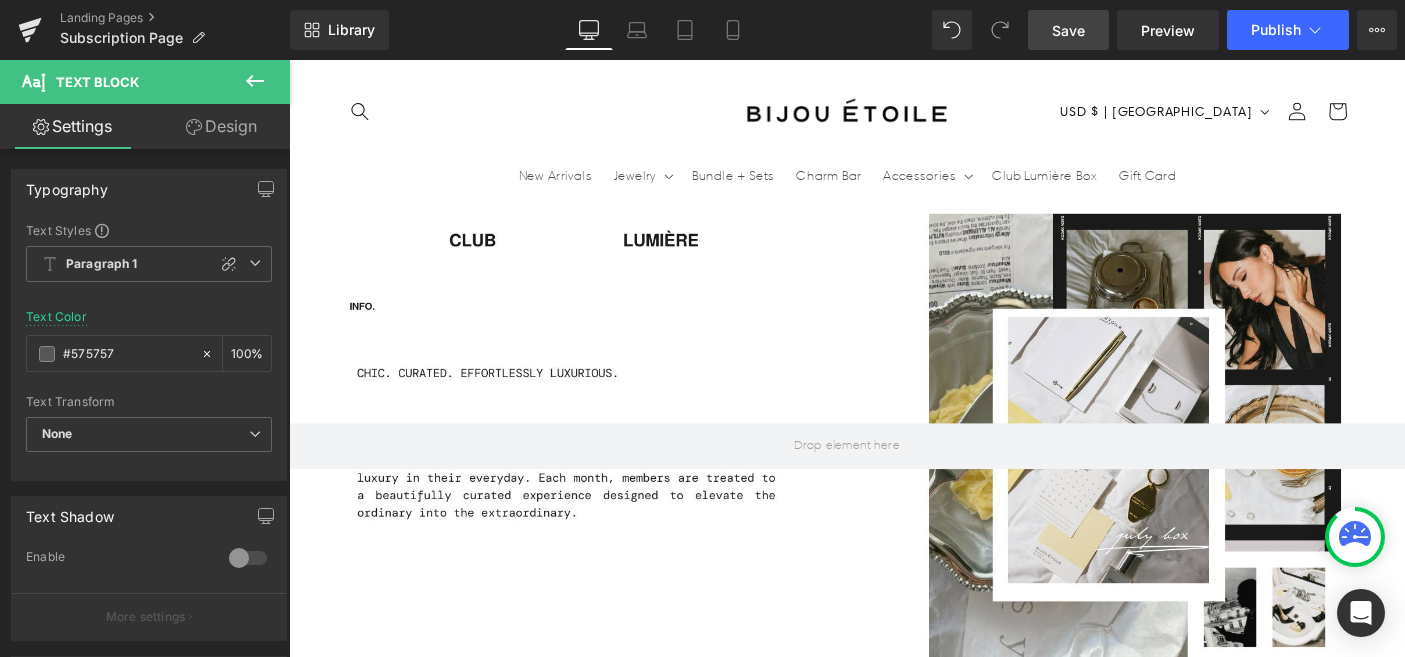 scroll, scrollTop: 0, scrollLeft: 2100, axis: horizontal 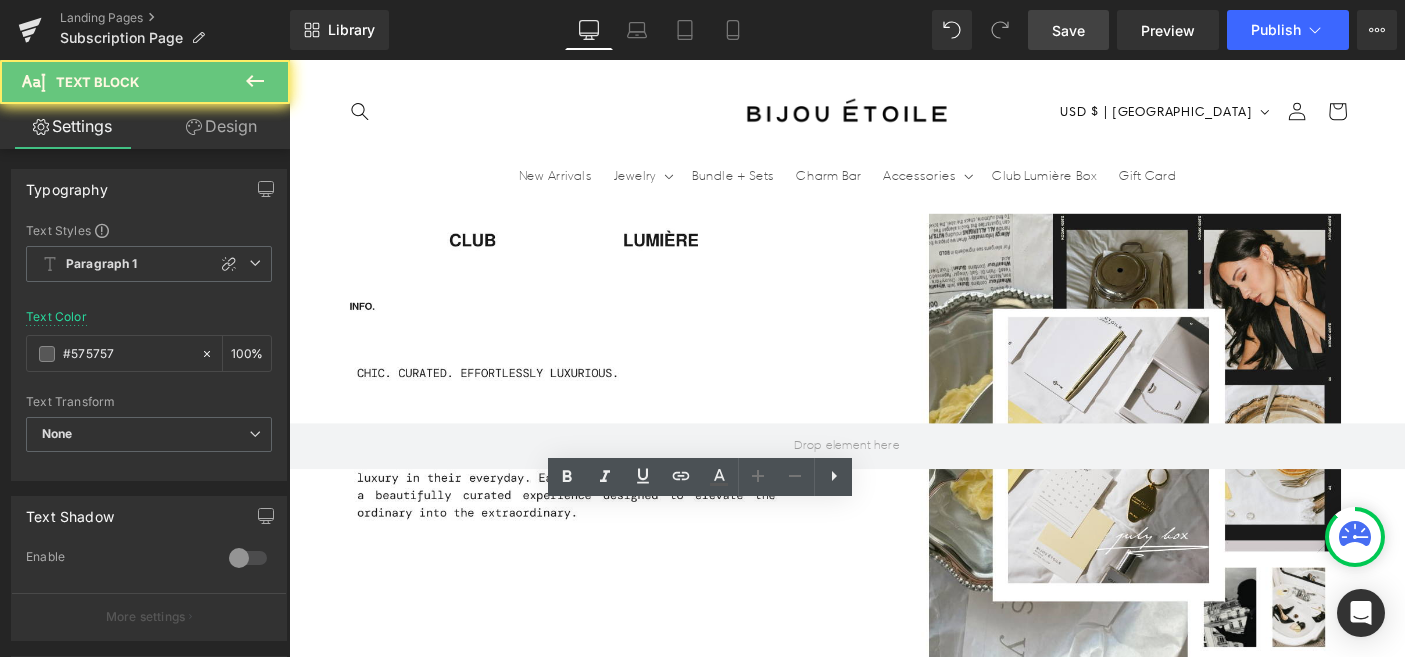 click on "You’ll receive a chic gold keychain from Bijou Étoile—A sleek, minimalist mirror designed for effortless touch-ups—your new must-have for on-the-go moments." at bounding box center [747, 1962] 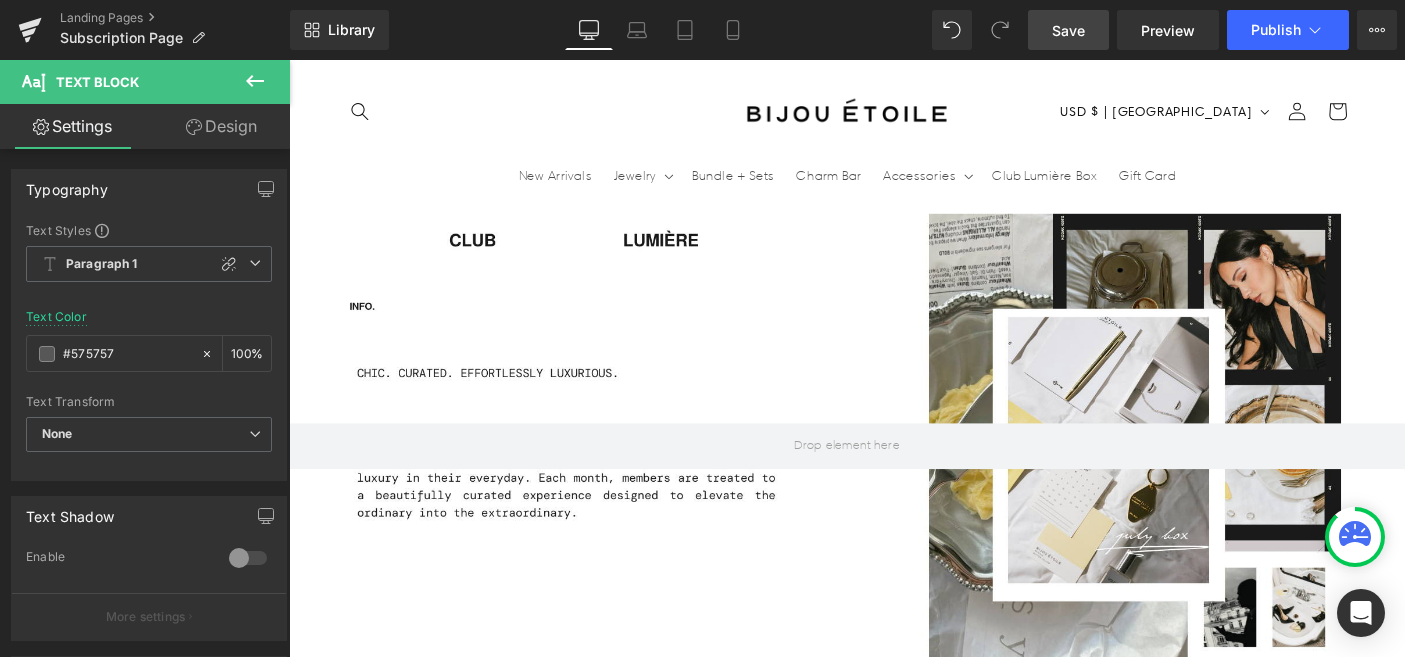scroll, scrollTop: 0, scrollLeft: 1050, axis: horizontal 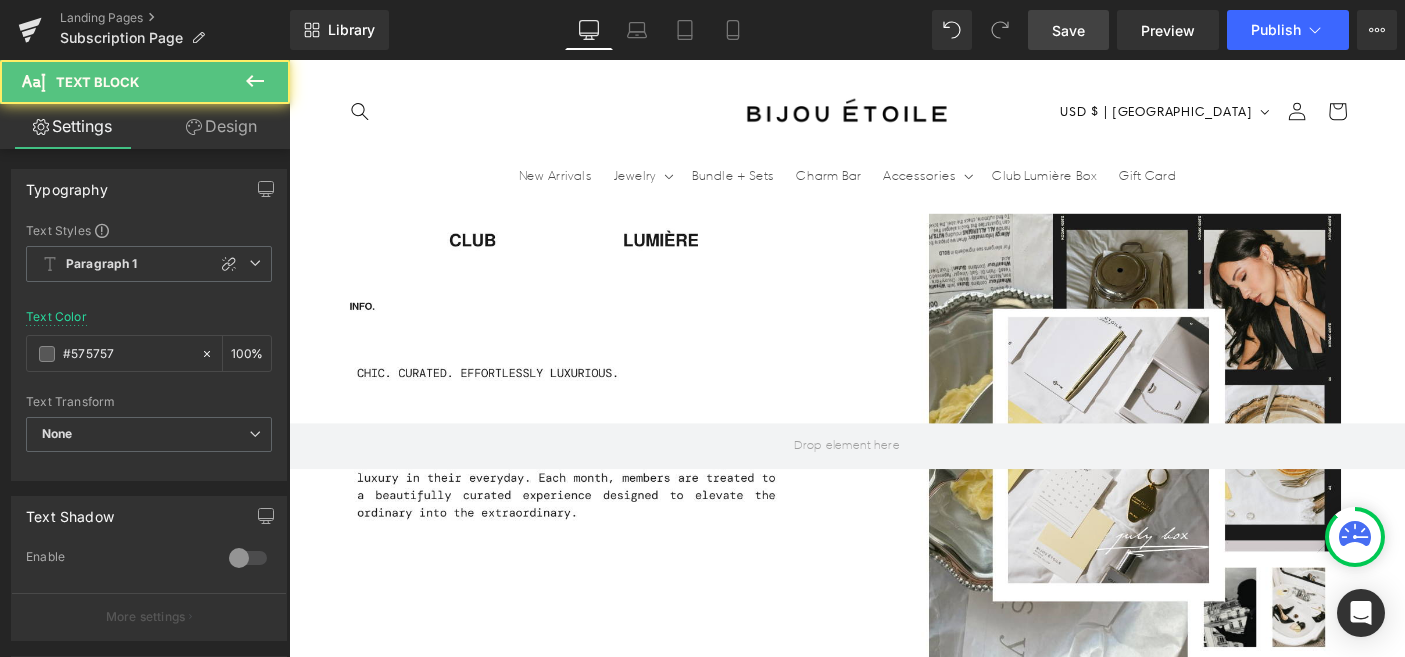 click on "You’ll receive a chic Bijou Étoile—A sleek, minimalist mirror designed for effortless touch-ups—your new must-have for on-the-go moments." at bounding box center [747, 1962] 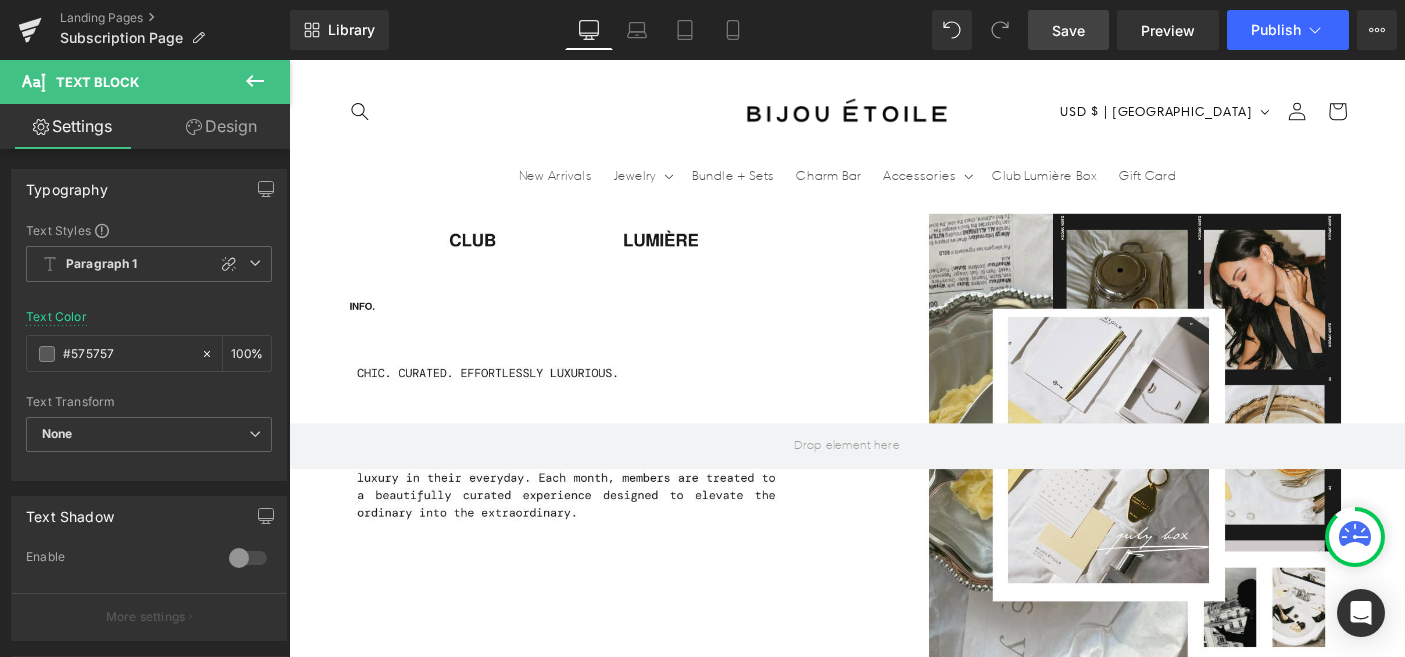 scroll, scrollTop: 0, scrollLeft: 0, axis: both 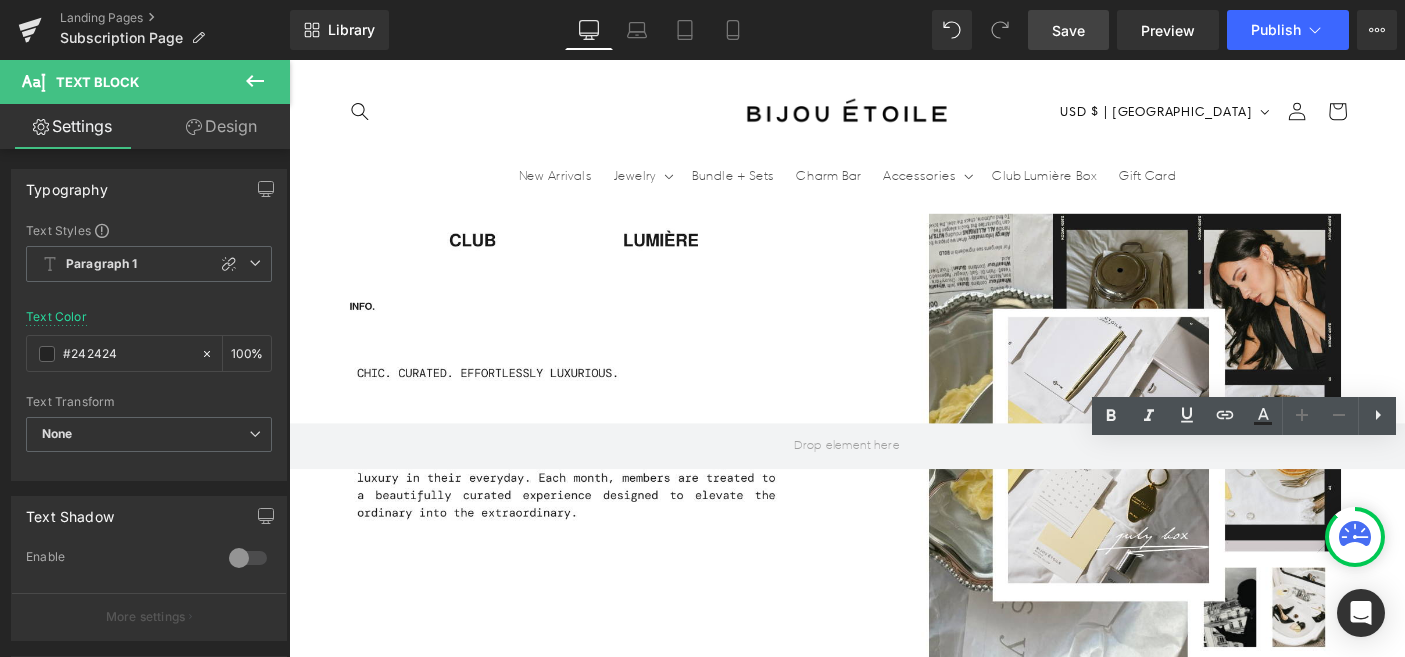 click on "[GEOGRAPHIC_DATA] Notepad + Gold Pen" at bounding box center (1336, 1887) 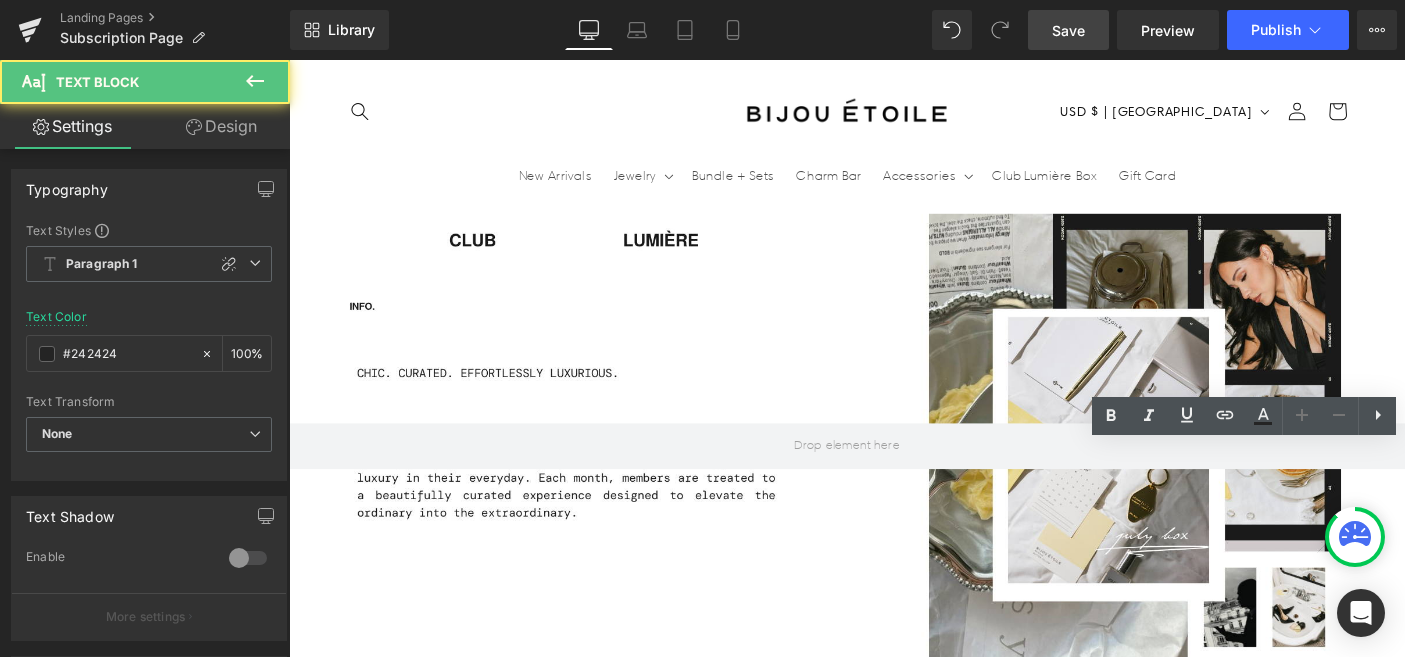 drag, startPoint x: 1456, startPoint y: 510, endPoint x: 1290, endPoint y: 501, distance: 166.24379 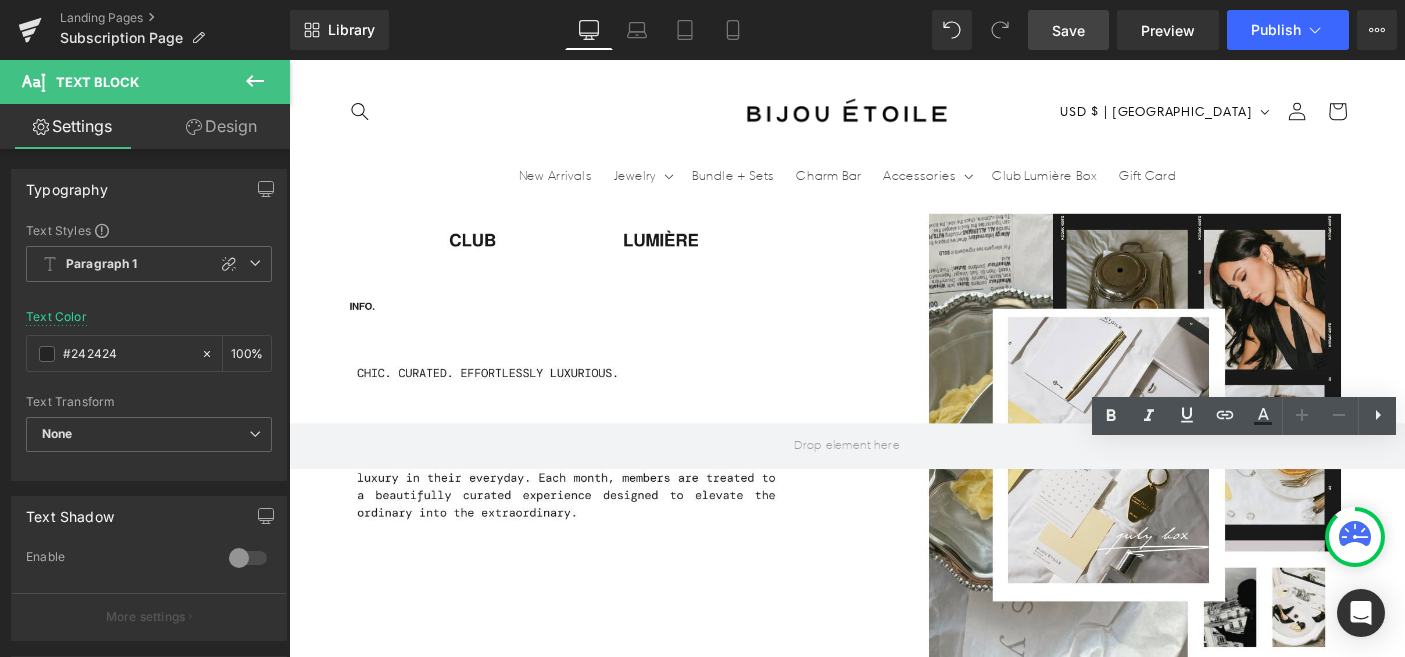 scroll, scrollTop: 0, scrollLeft: 0, axis: both 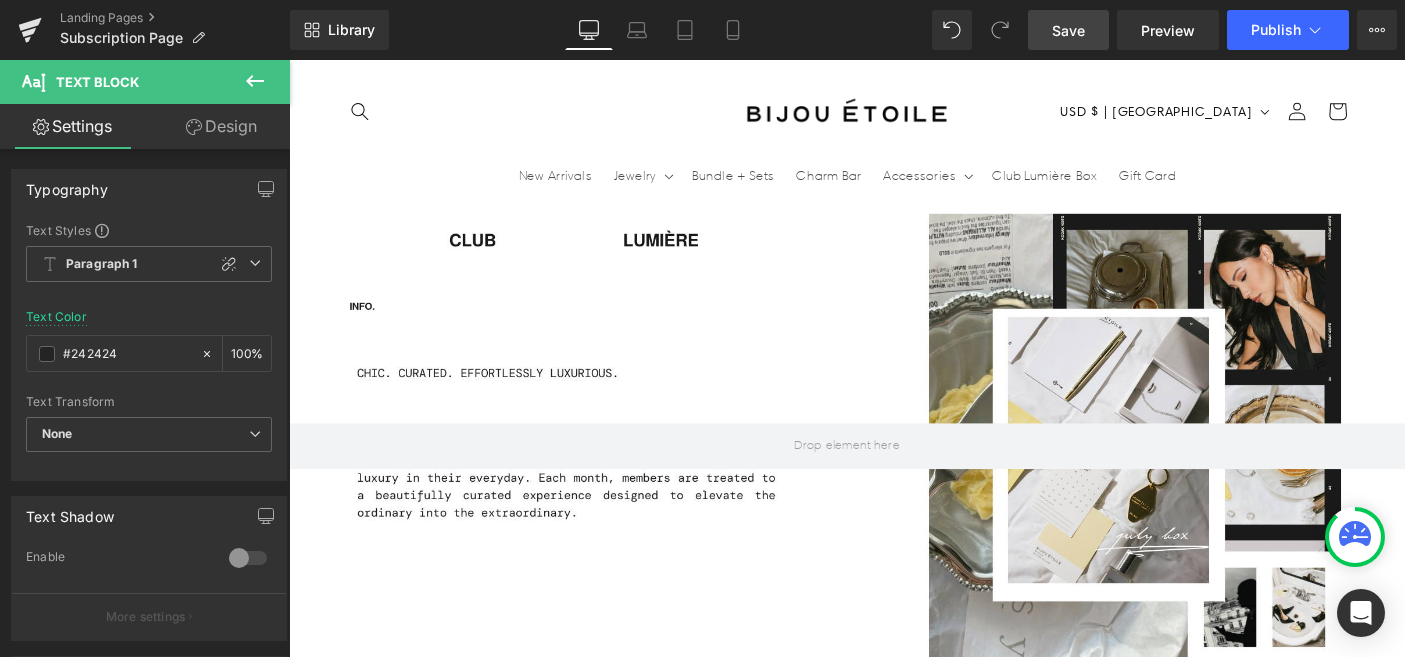 click on "The [GEOGRAPHIC_DATA] notepad and gold pen set is a luxe, high-quality desk essential. Inspired by this month’s theme, it adds a touch of elegance and charm to your daily notes and to-dos." at bounding box center [1336, 1972] 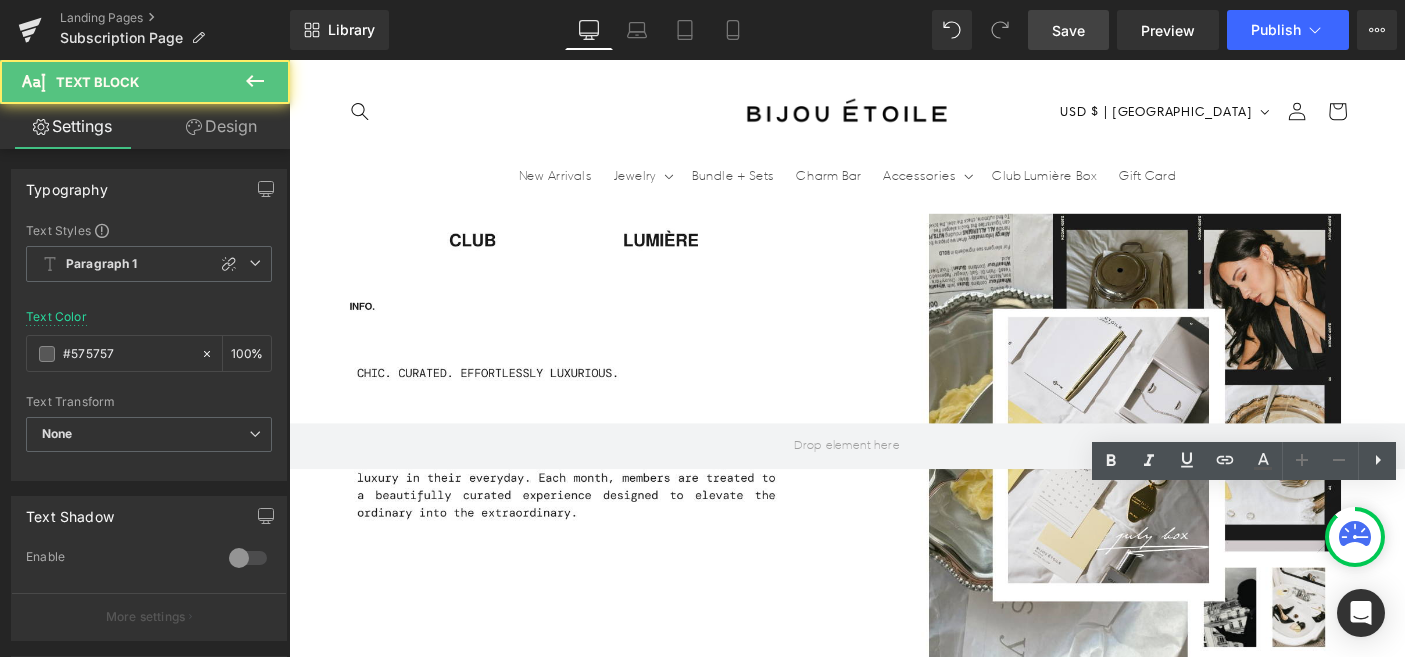 scroll, scrollTop: 0, scrollLeft: 0, axis: both 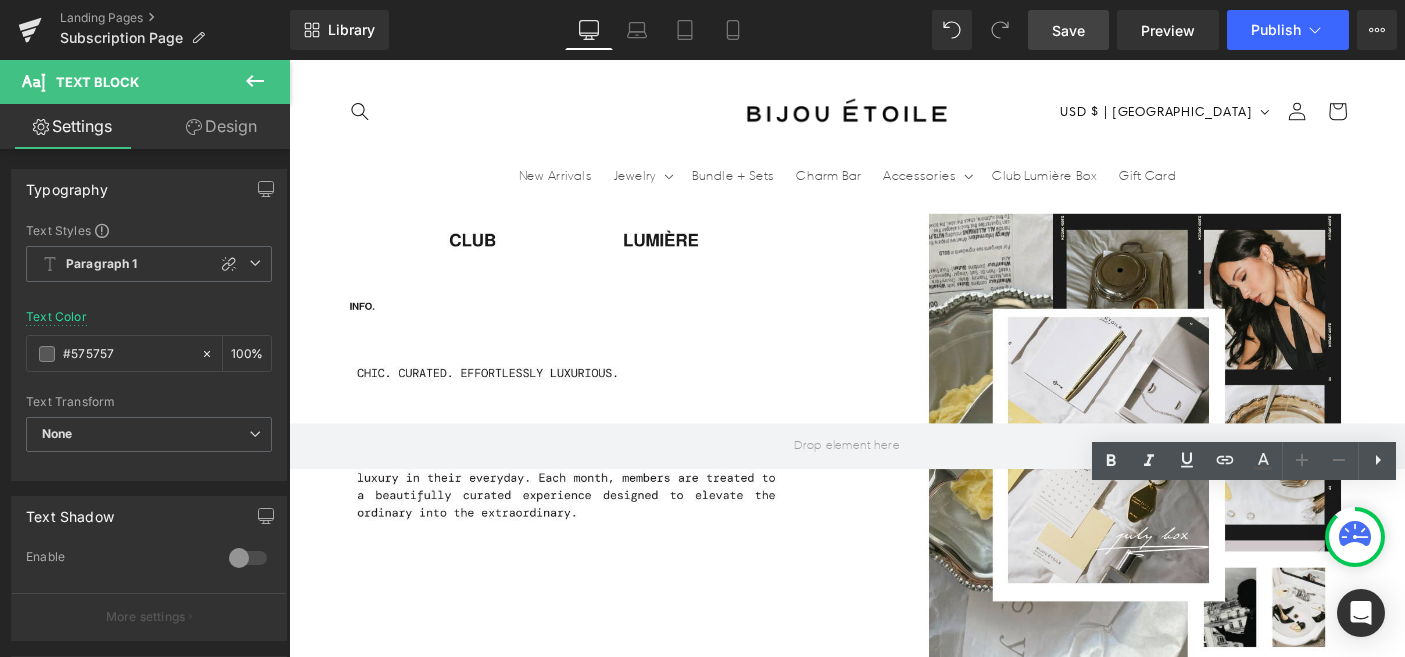 drag, startPoint x: 1379, startPoint y: 651, endPoint x: 1202, endPoint y: 560, distance: 199.02261 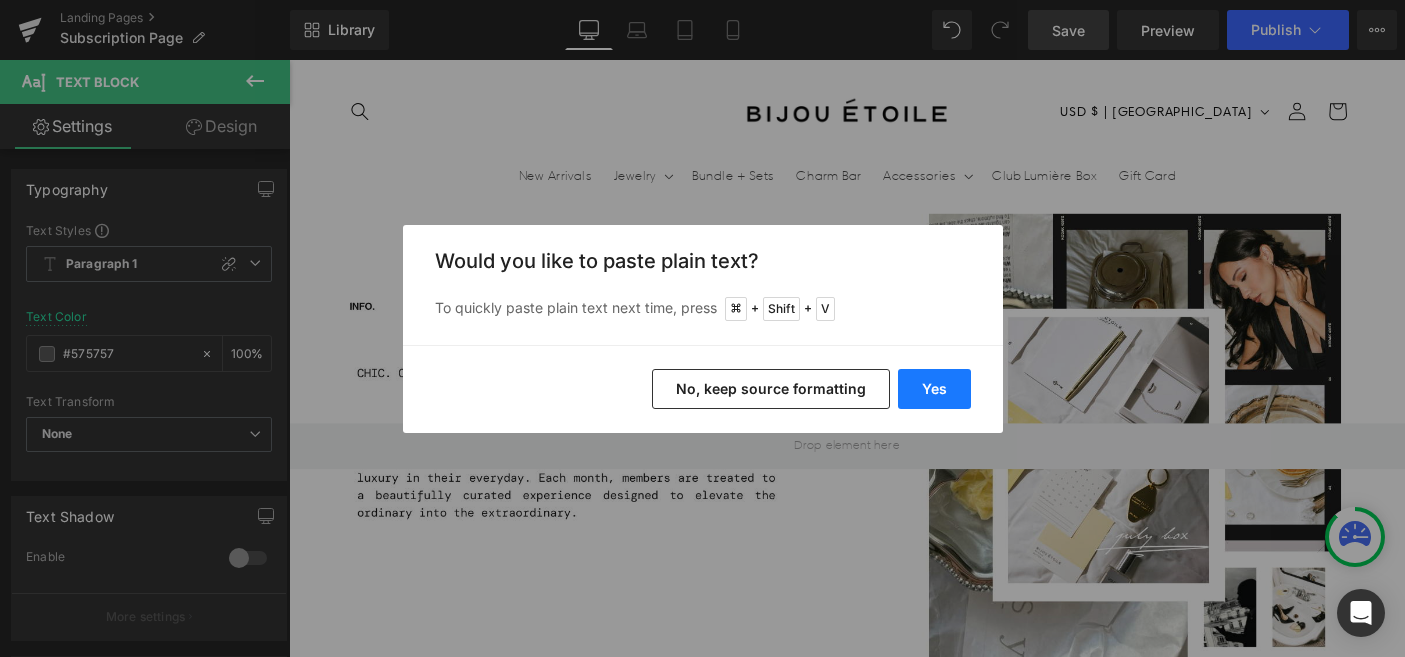 scroll, scrollTop: 0, scrollLeft: 1050, axis: horizontal 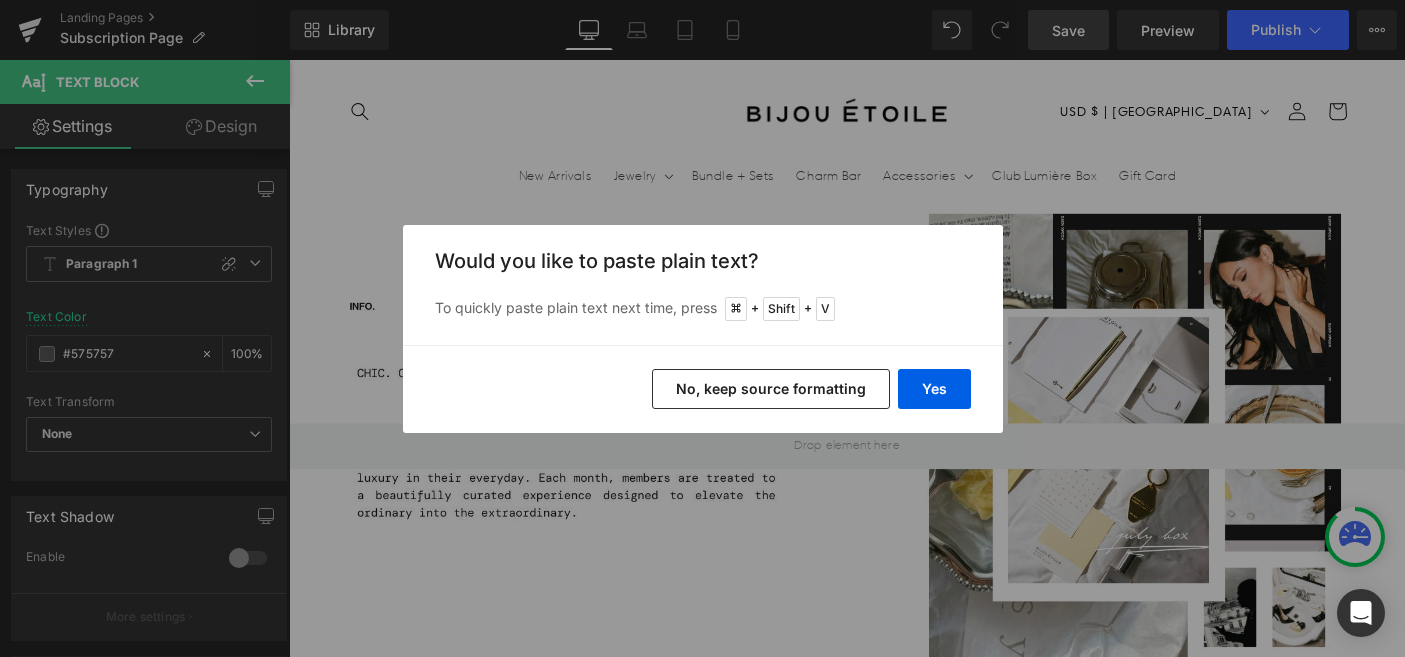 type 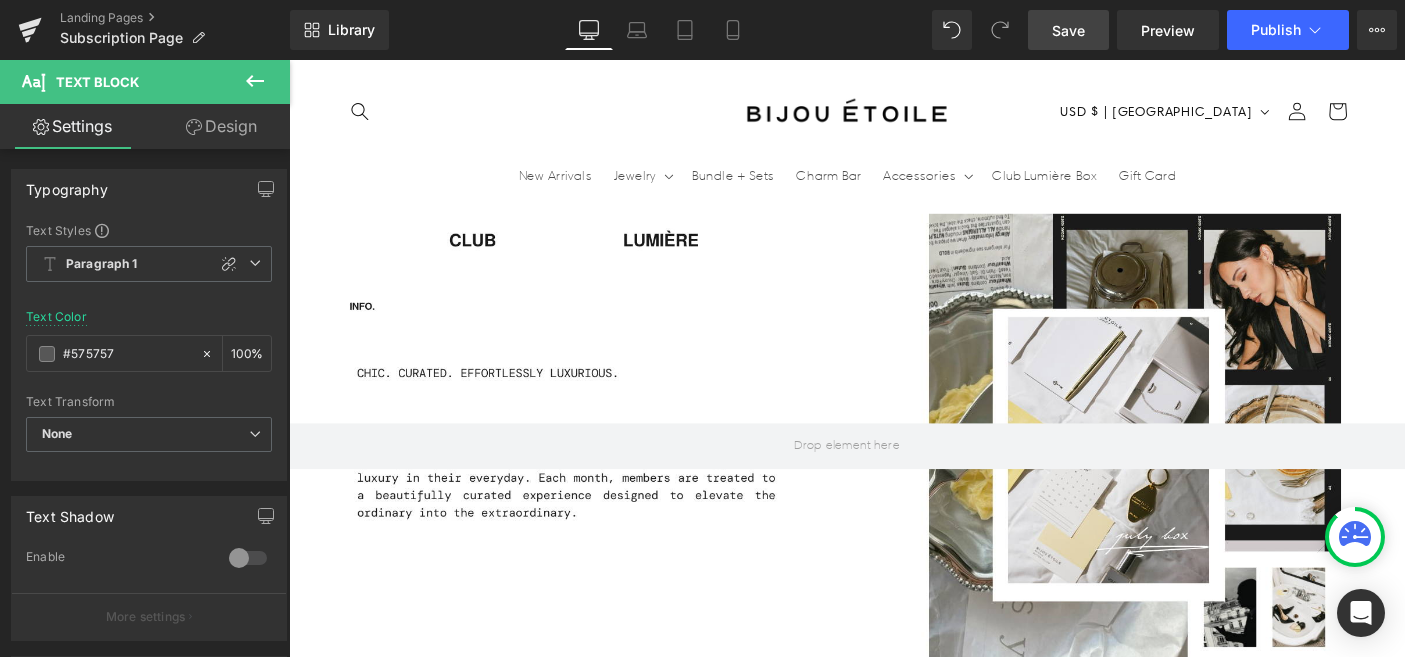 scroll, scrollTop: 0, scrollLeft: 1050, axis: horizontal 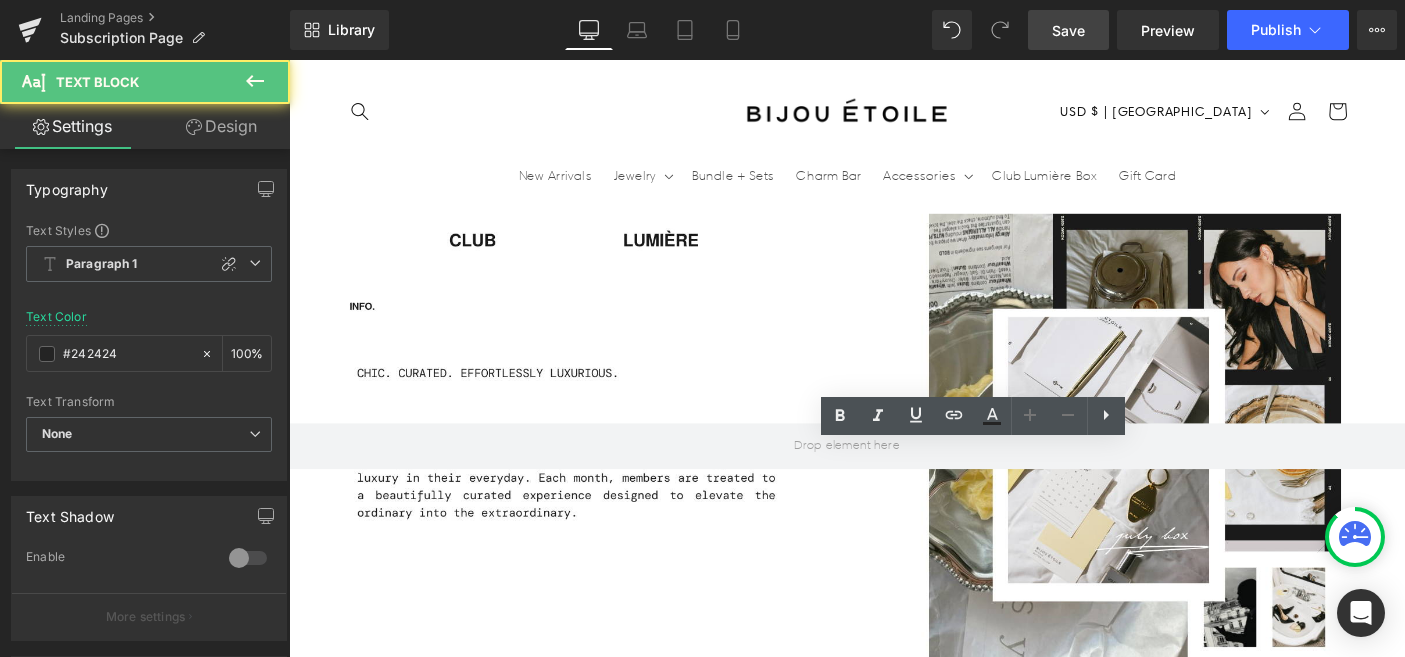 click on "Biodance Korean Face Mask" at bounding box center [1042, 1876] 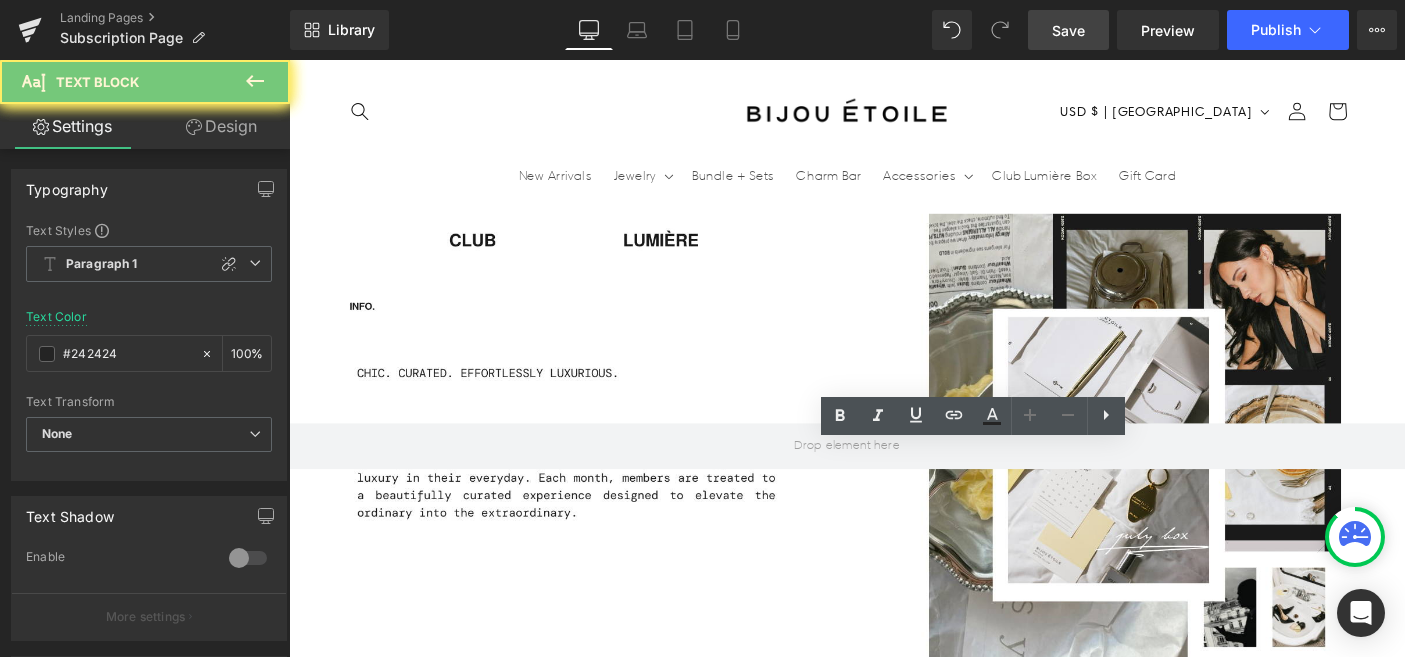 click on "Biodance Korean Face Mask" at bounding box center [1042, 1876] 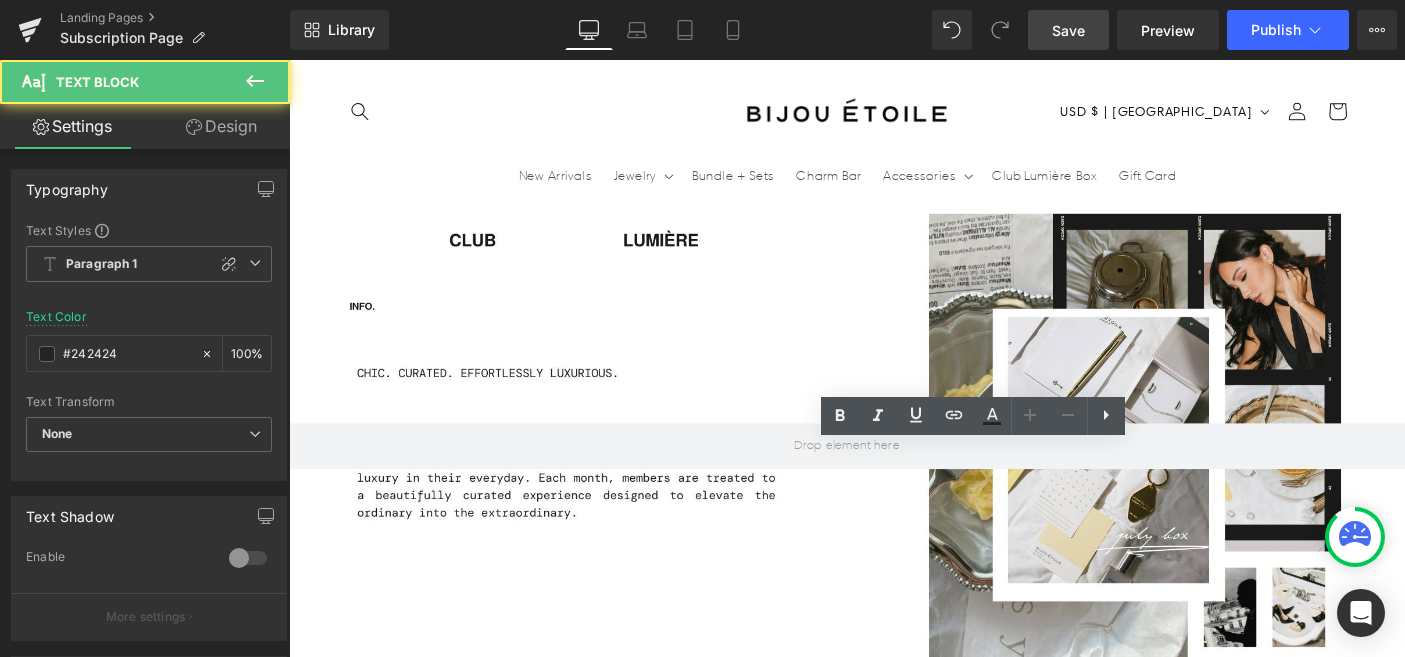 scroll, scrollTop: 0, scrollLeft: 0, axis: both 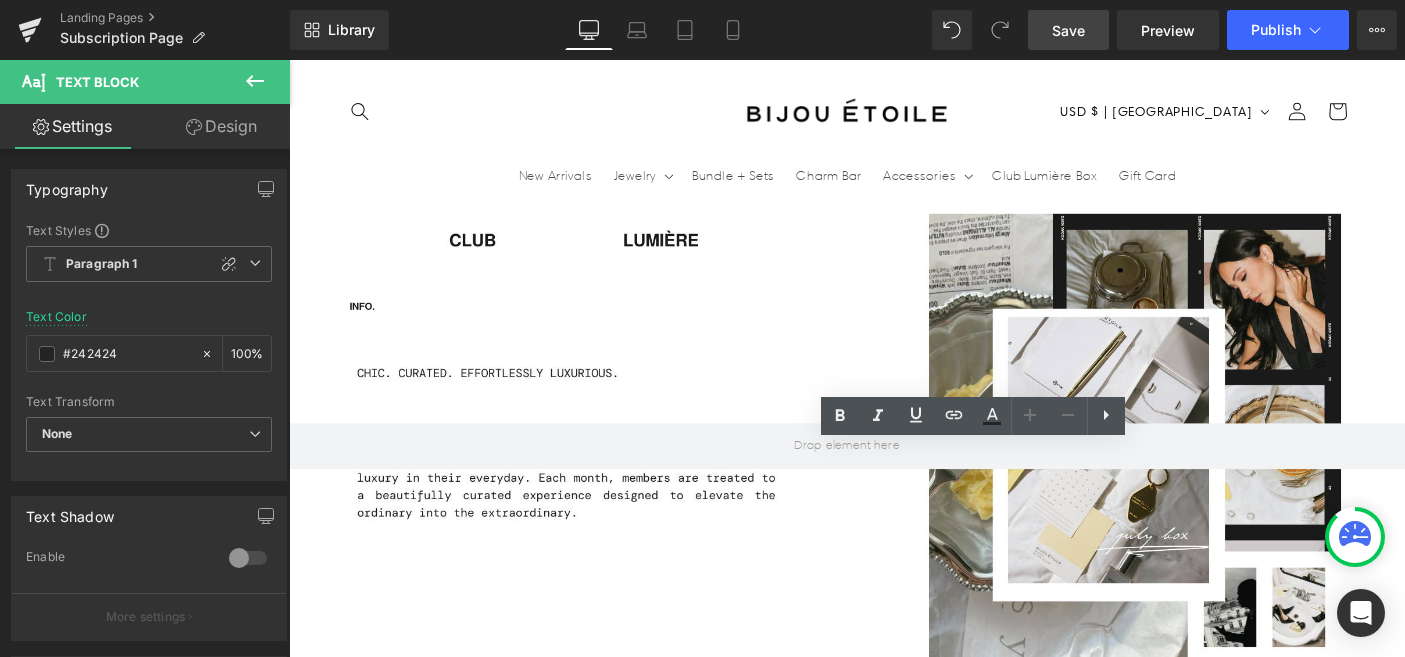 drag, startPoint x: 1139, startPoint y: 509, endPoint x: 987, endPoint y: 510, distance: 152.0033 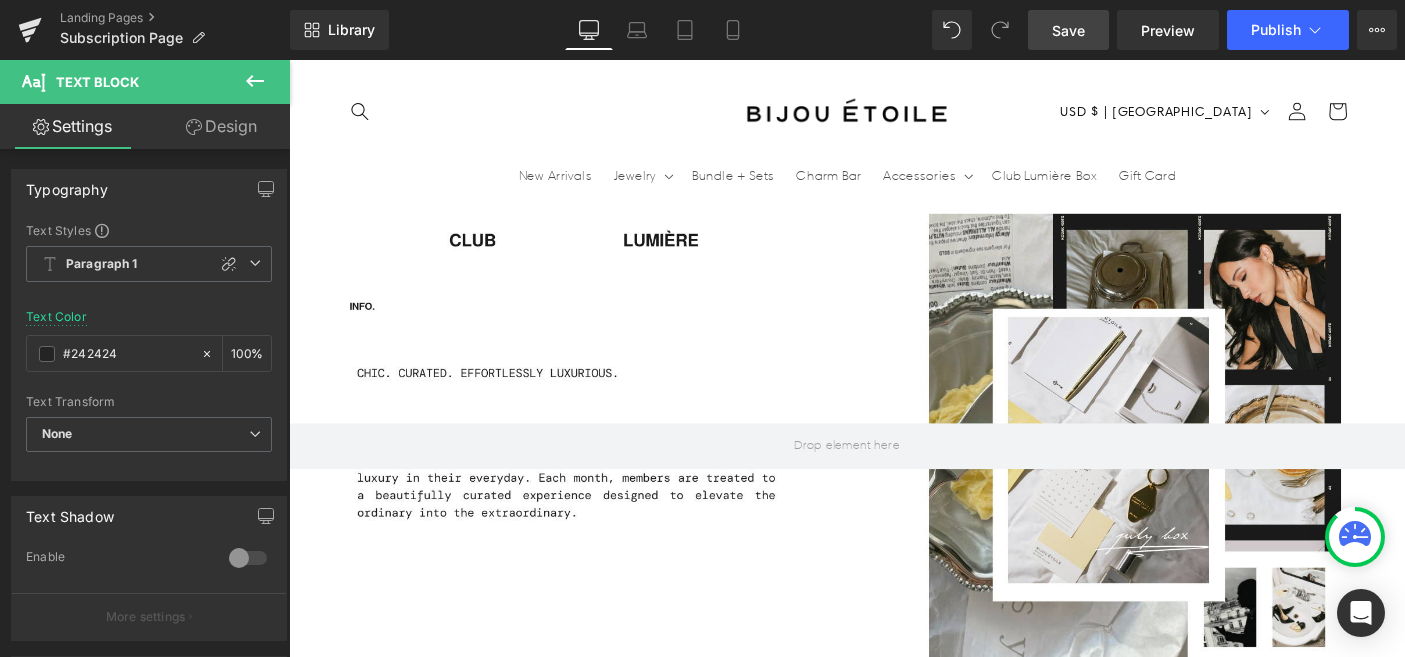 scroll, scrollTop: 0, scrollLeft: 1050, axis: horizontal 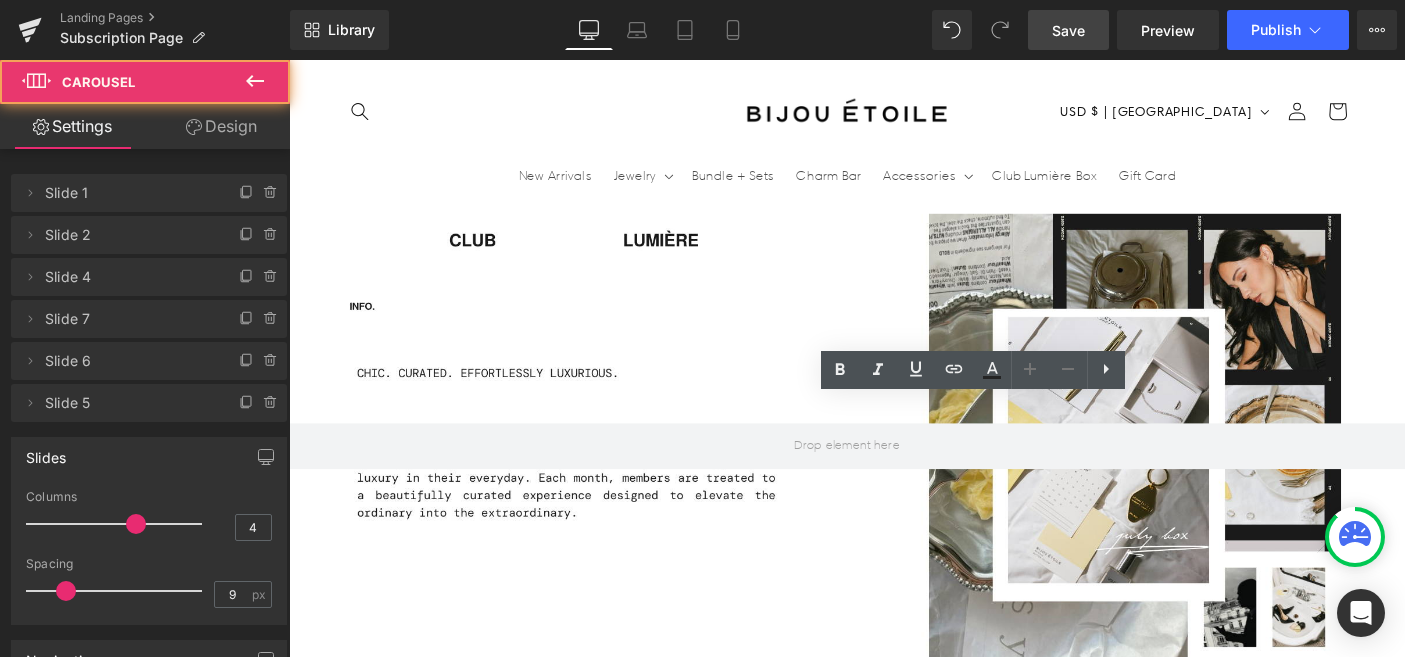 click at bounding box center [894, 2093] 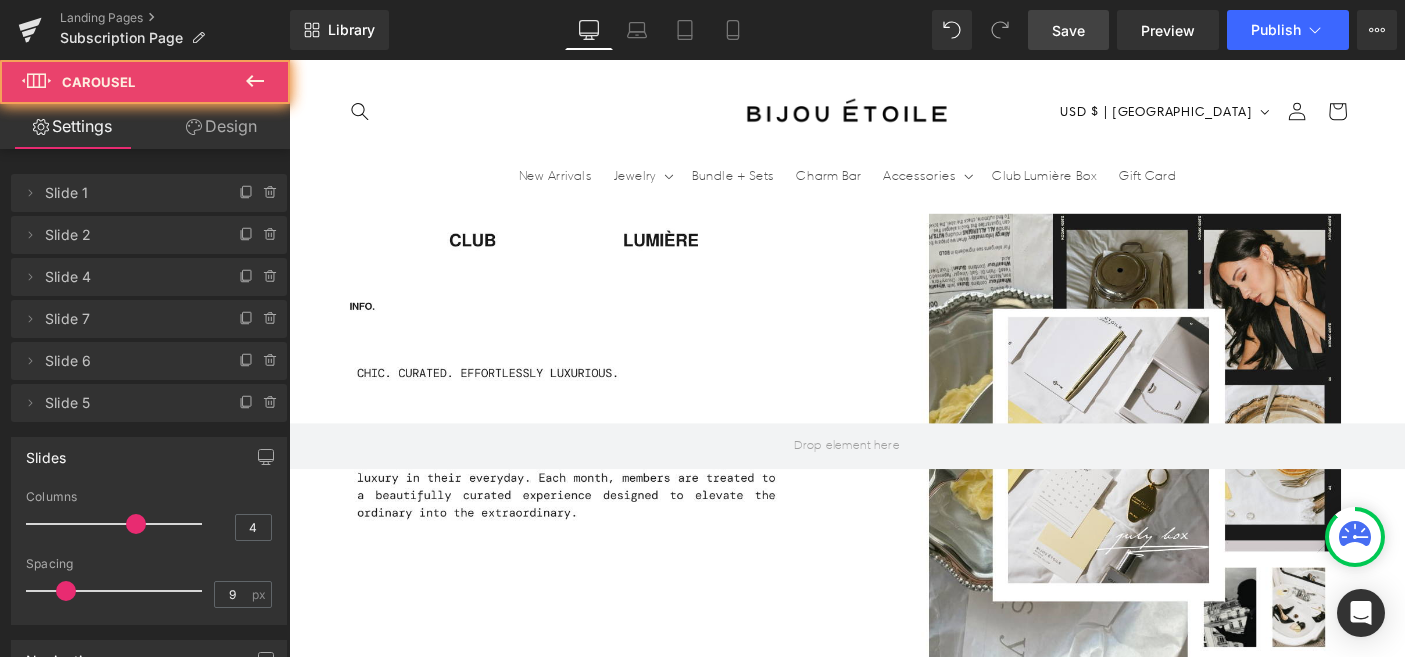 click at bounding box center (894, 2093) 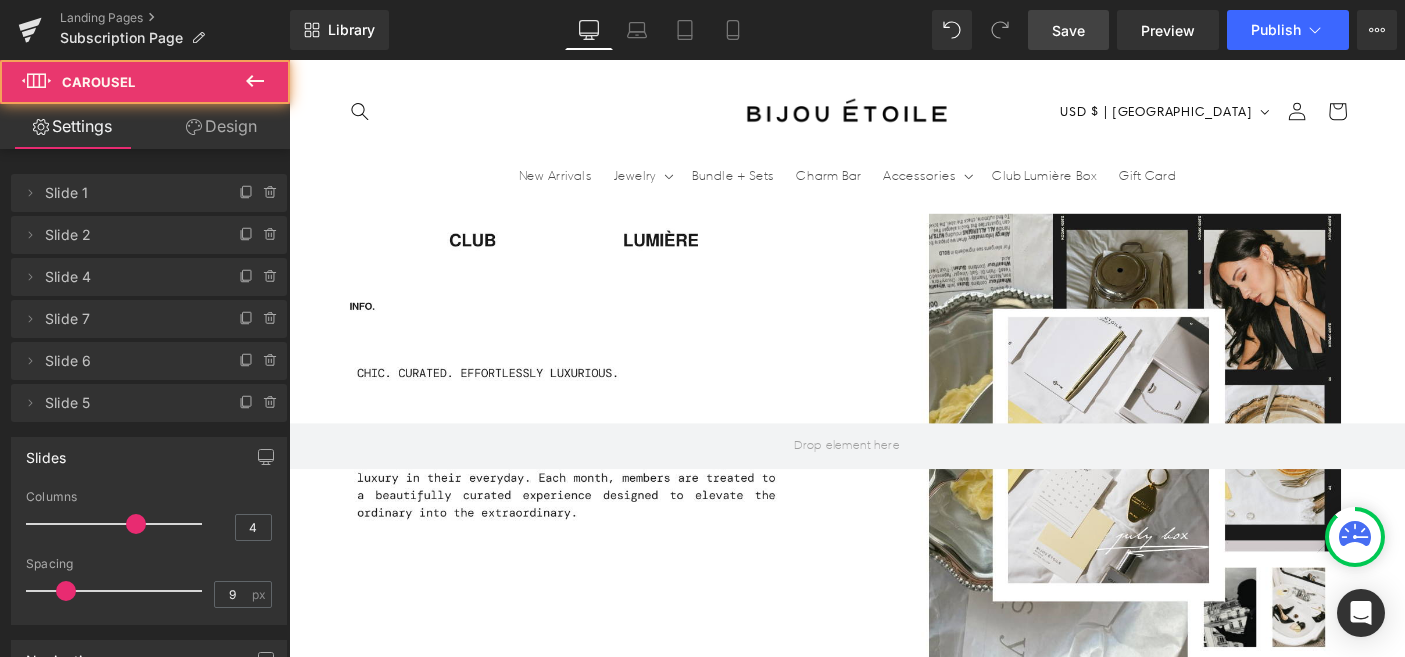 click at bounding box center [894, 2093] 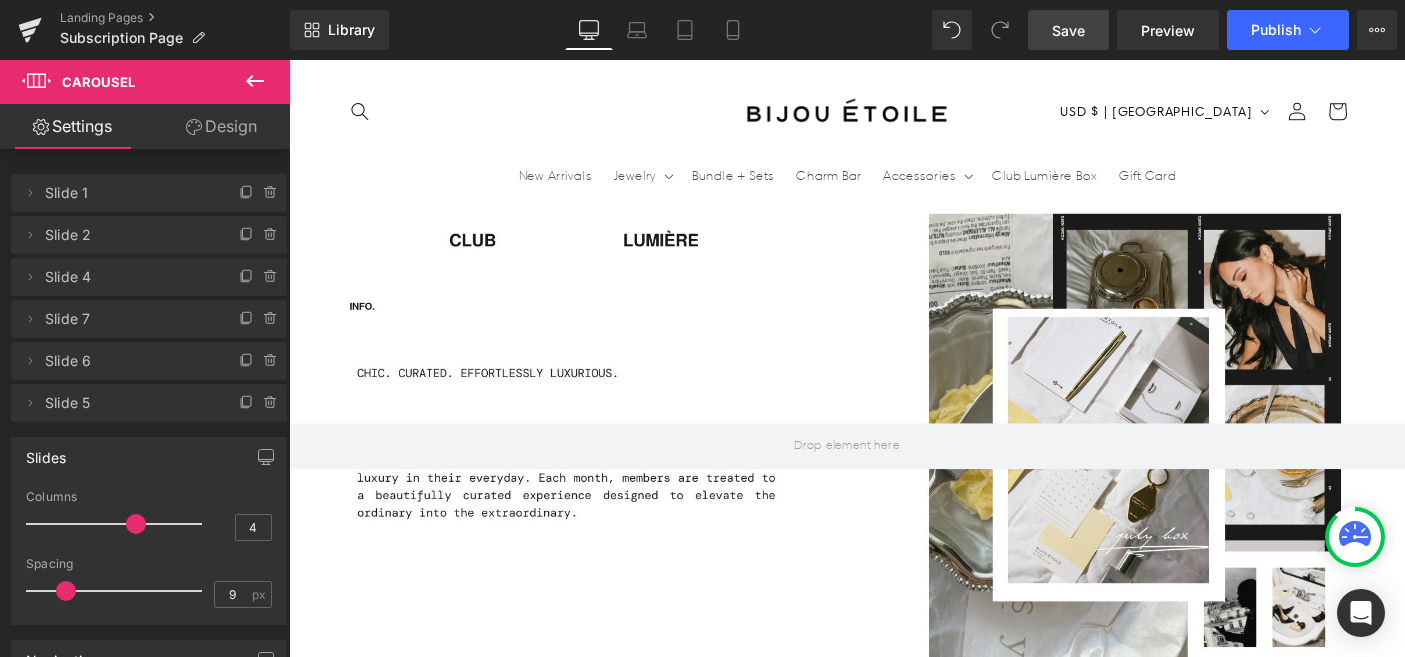 click on "Made in [GEOGRAPHIC_DATA], the hydrogel sheet provides moisture for a toning effect without irritation, delivering hydration and quick skin brightening." at bounding box center (1042, 1957) 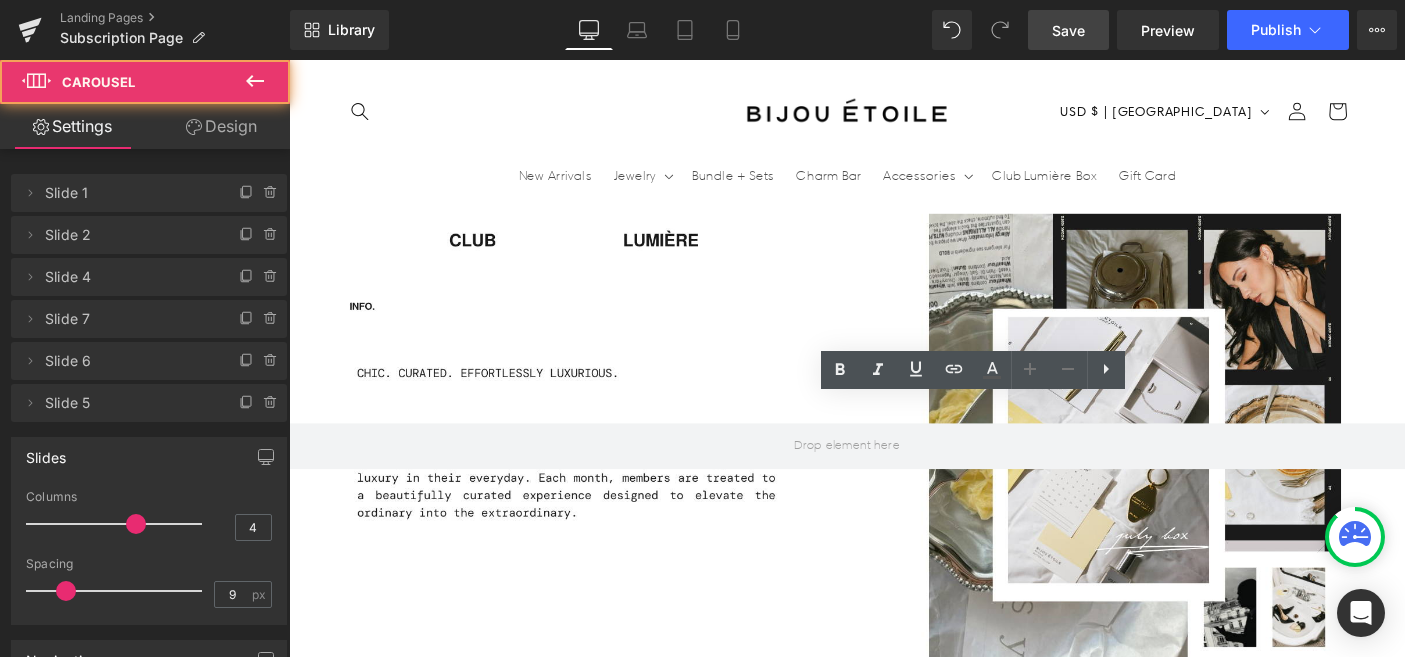 click at bounding box center (894, 2093) 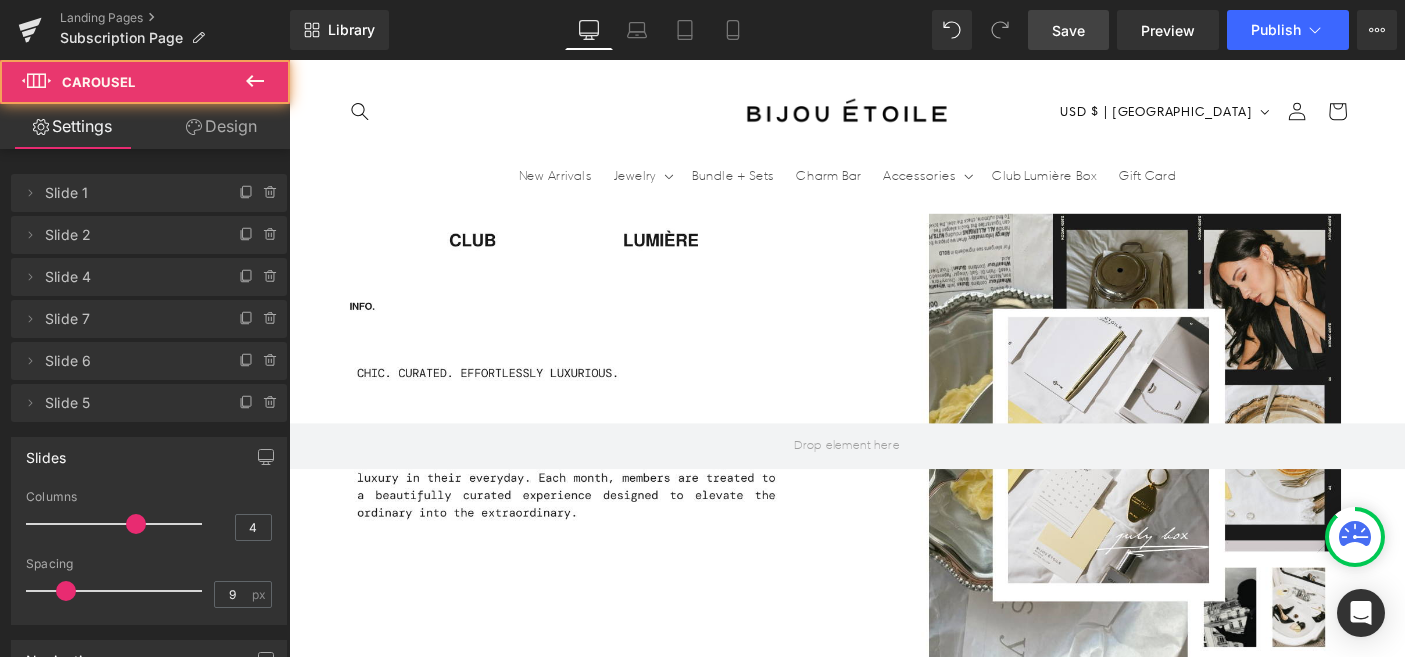 click at bounding box center (894, 2093) 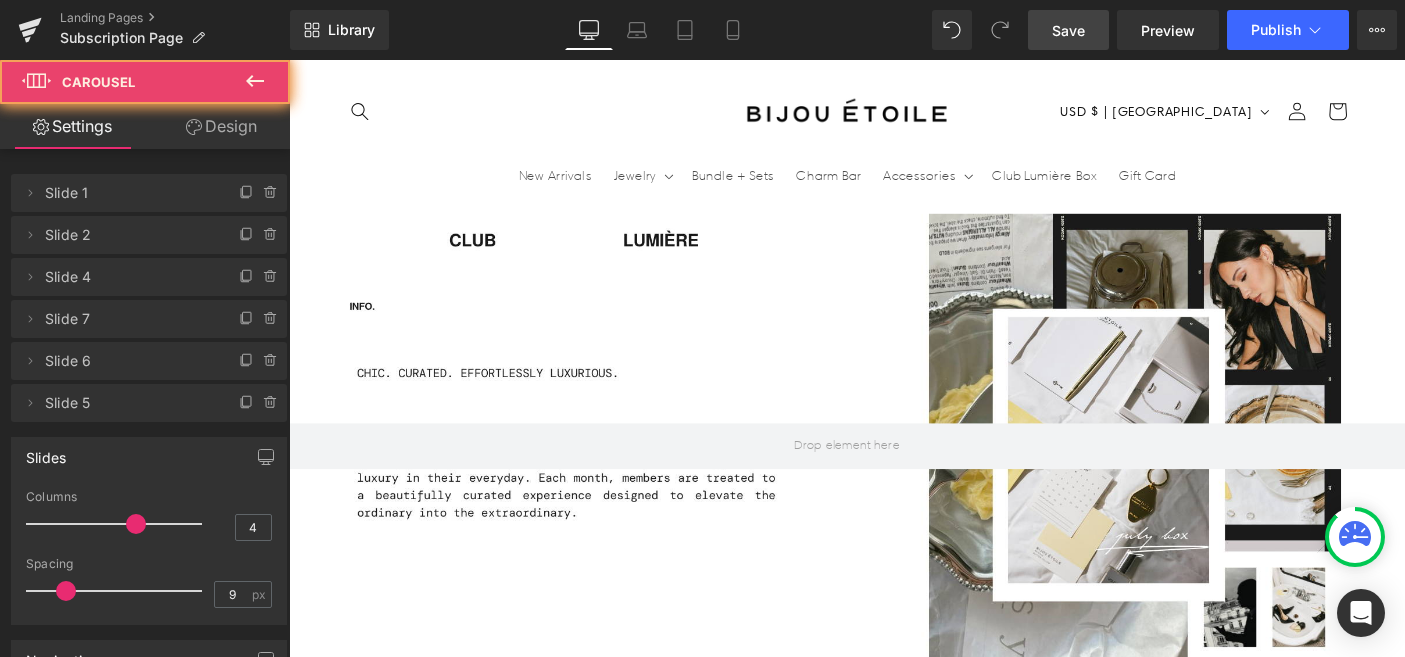 scroll, scrollTop: 0, scrollLeft: 2100, axis: horizontal 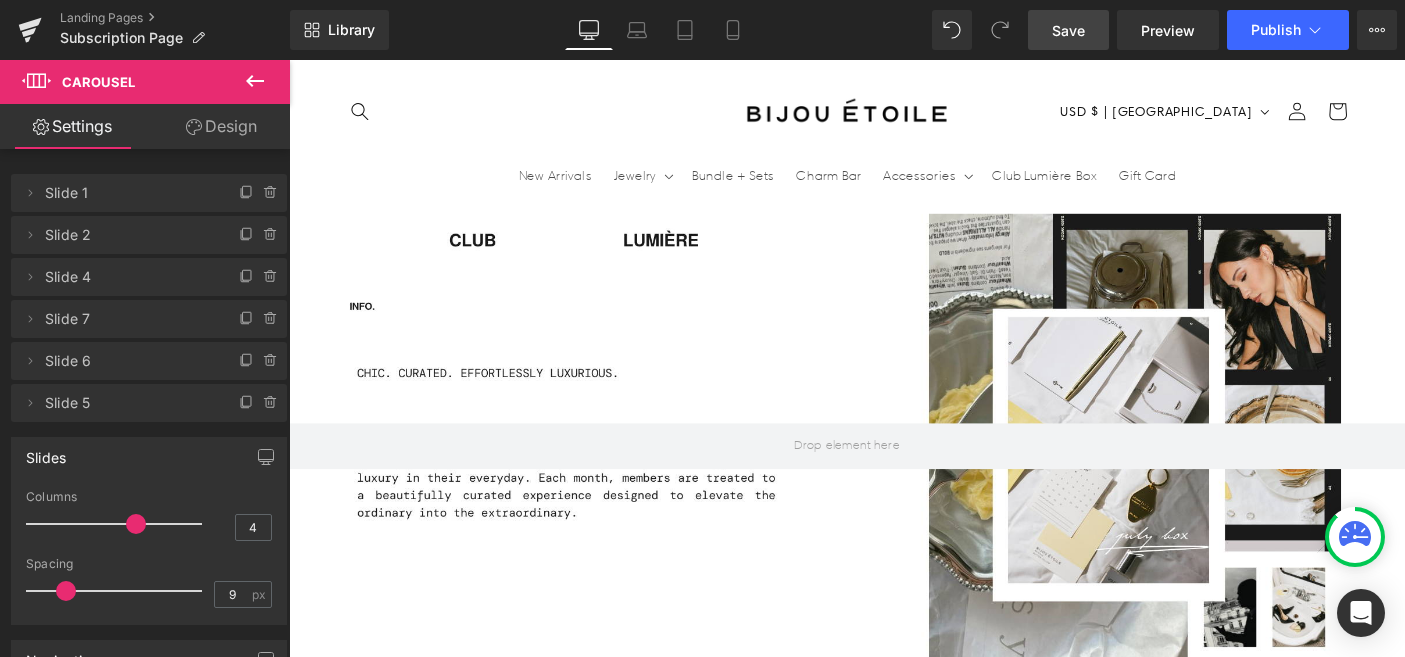 click at bounding box center [894, 2093] 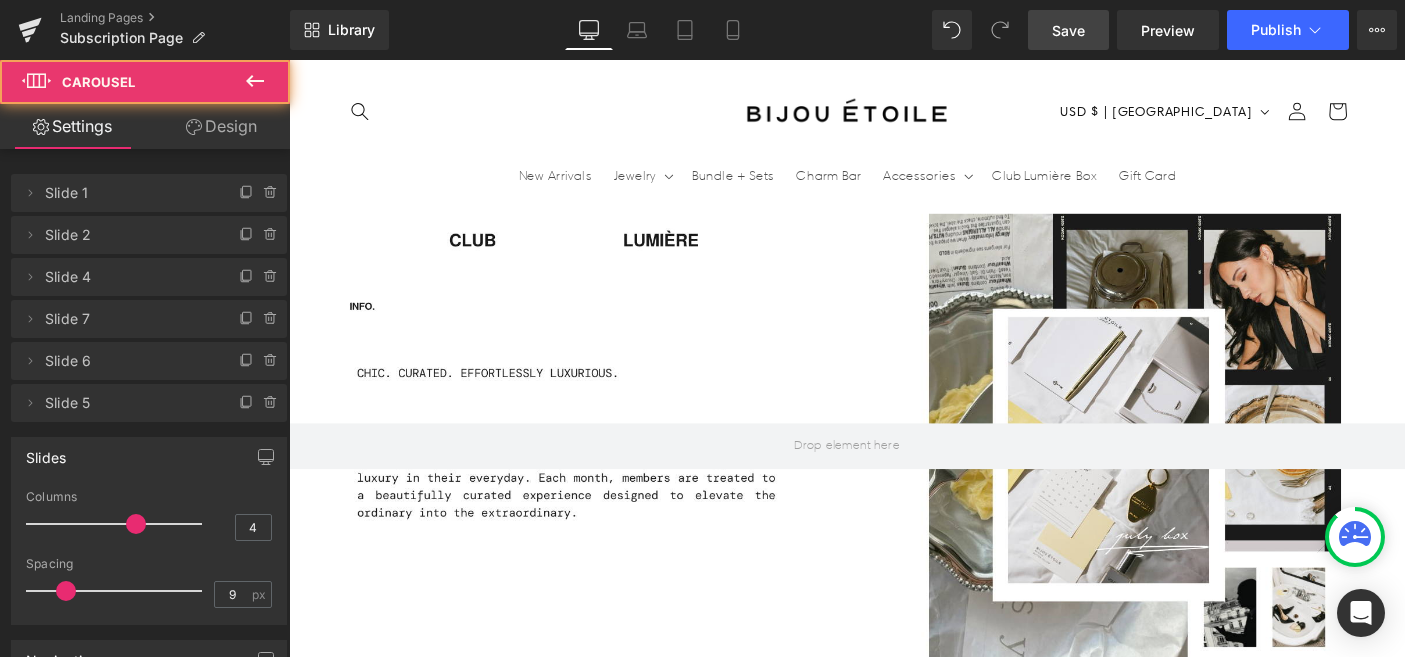 click 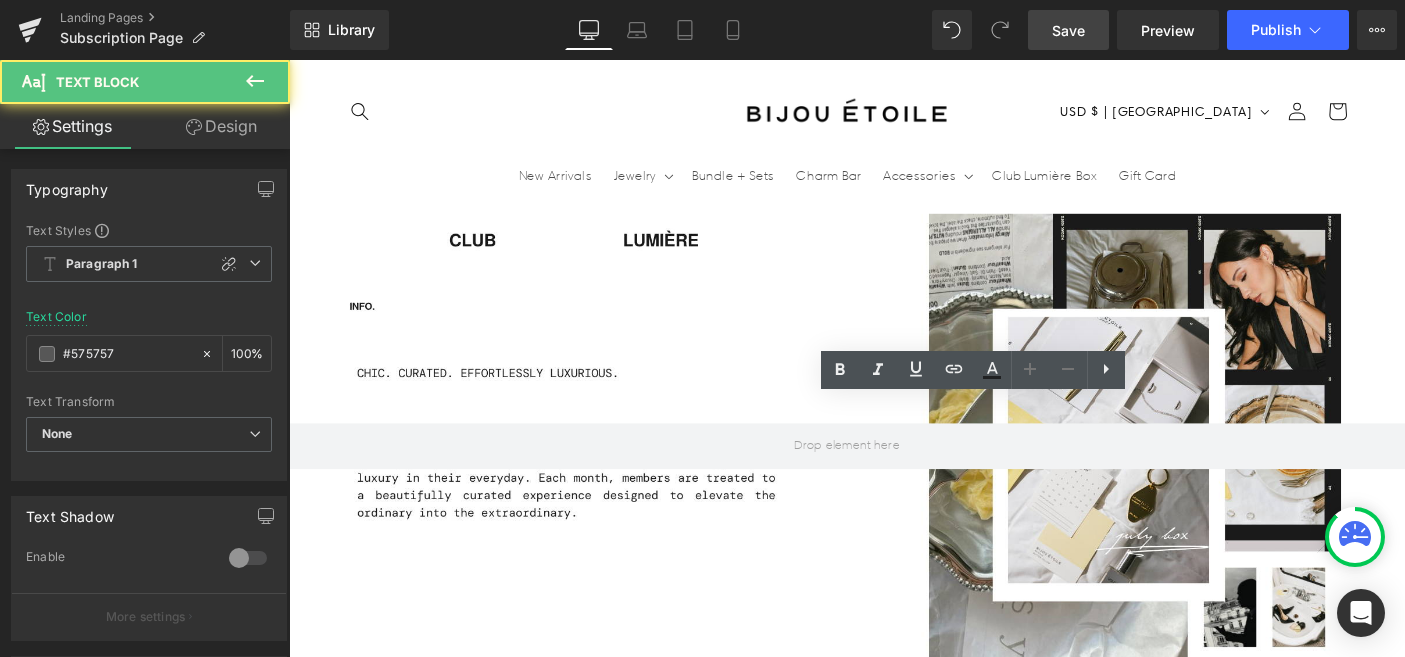 scroll, scrollTop: 0, scrollLeft: 0, axis: both 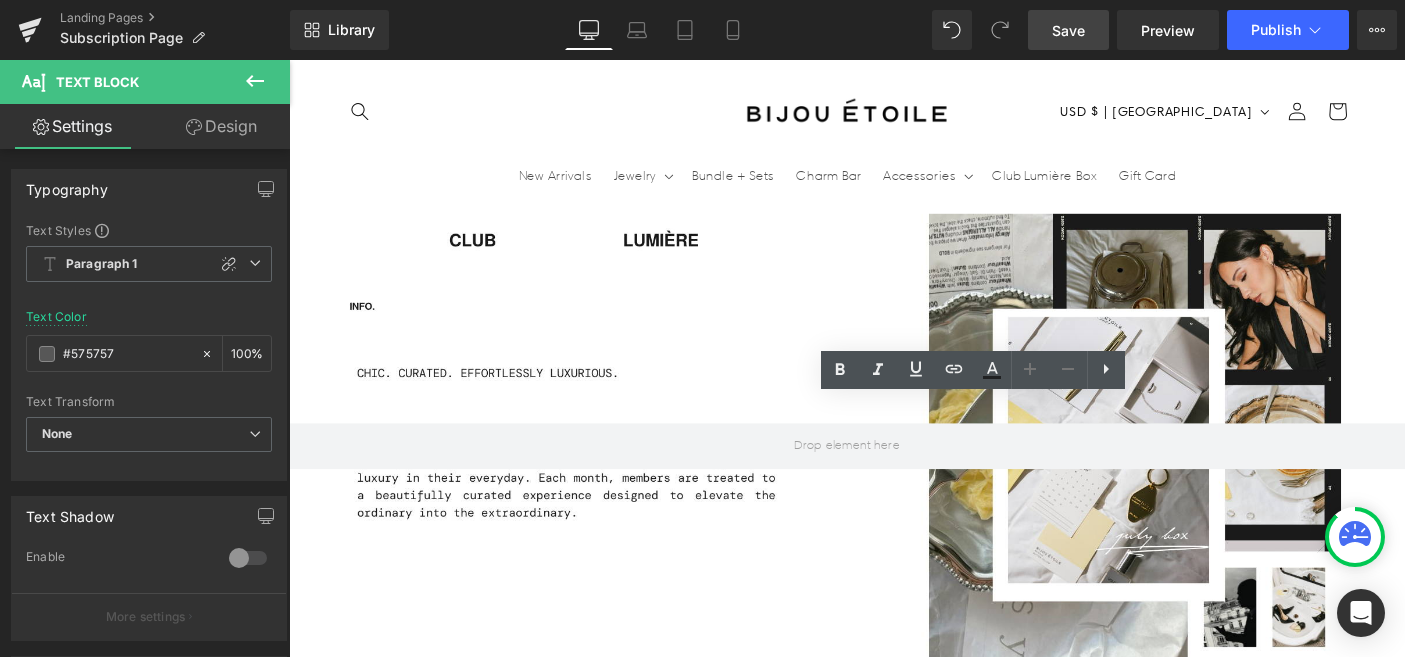 drag, startPoint x: 912, startPoint y: 442, endPoint x: 1142, endPoint y: 573, distance: 264.6904 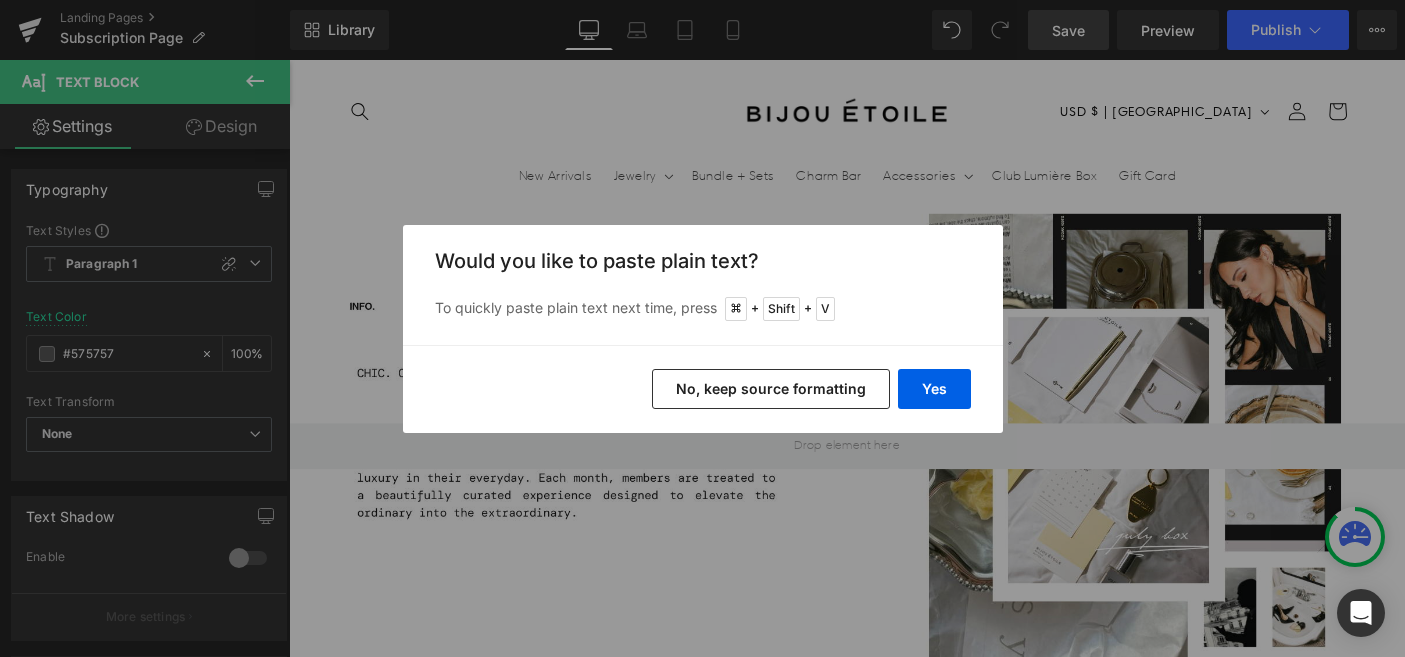 scroll, scrollTop: 0, scrollLeft: 1050, axis: horizontal 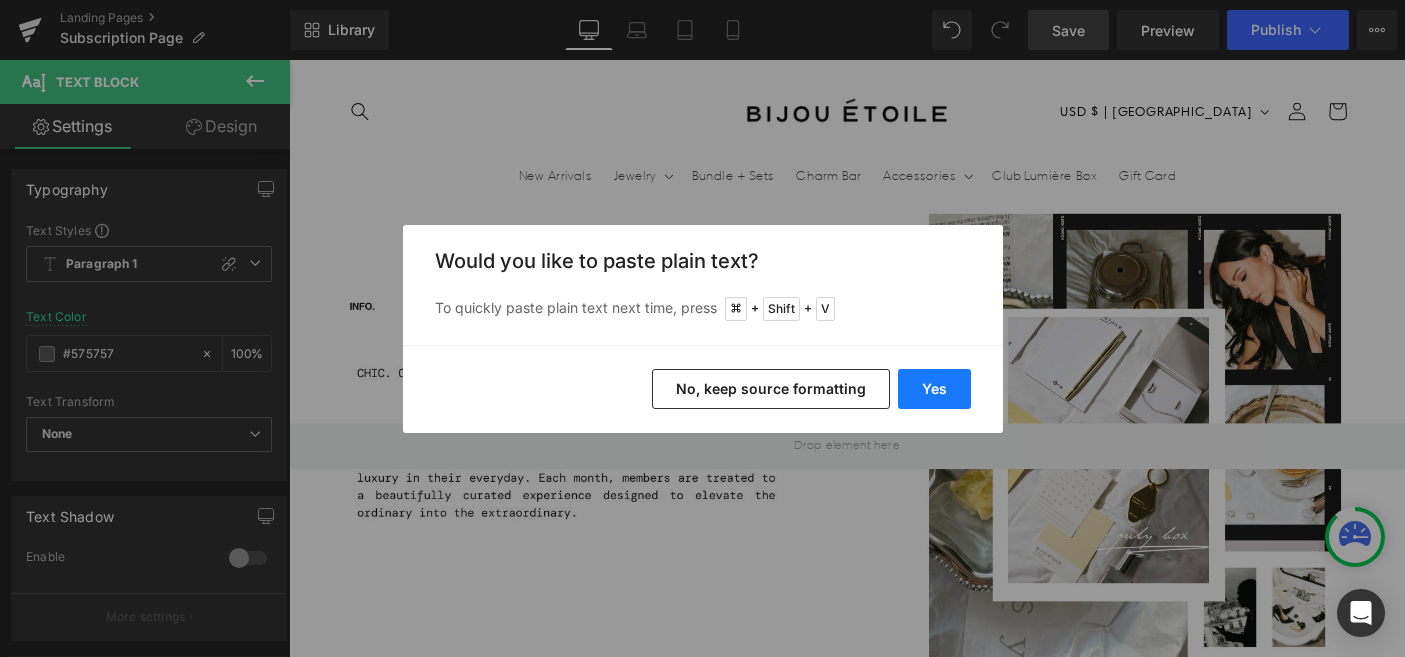 click on "Yes" at bounding box center (934, 389) 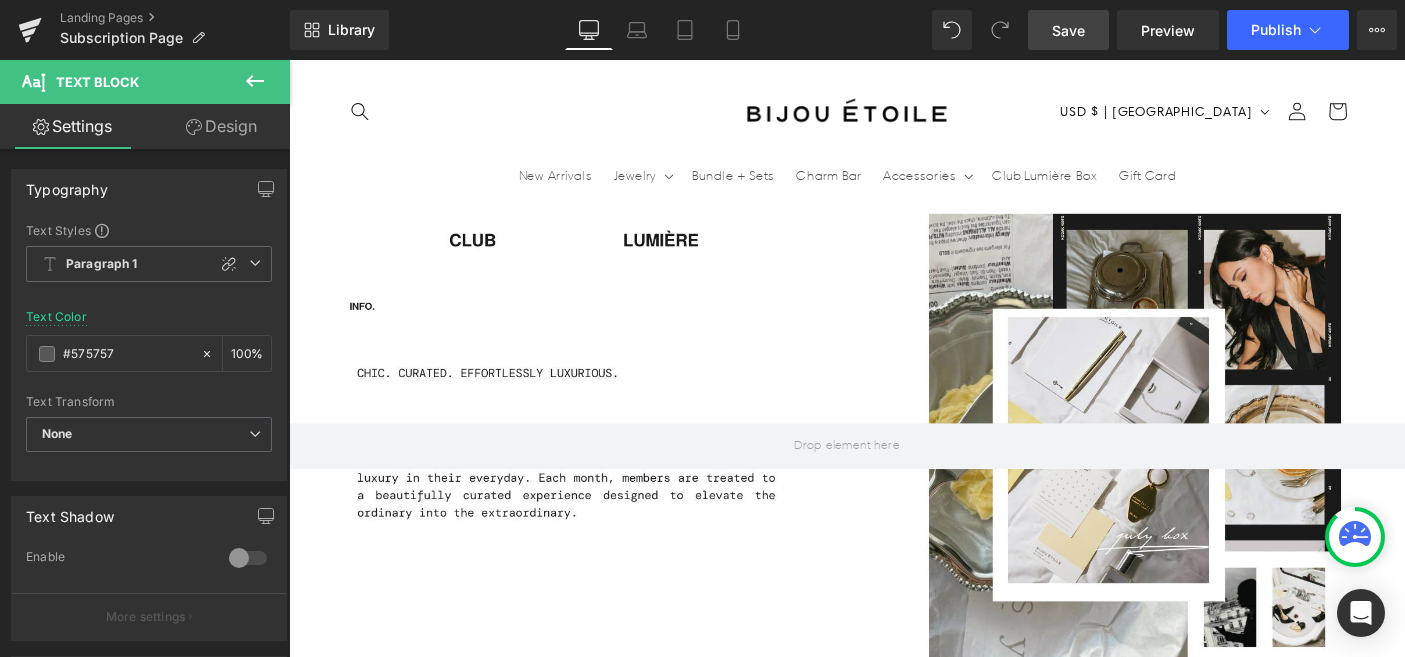 scroll, scrollTop: 0, scrollLeft: 0, axis: both 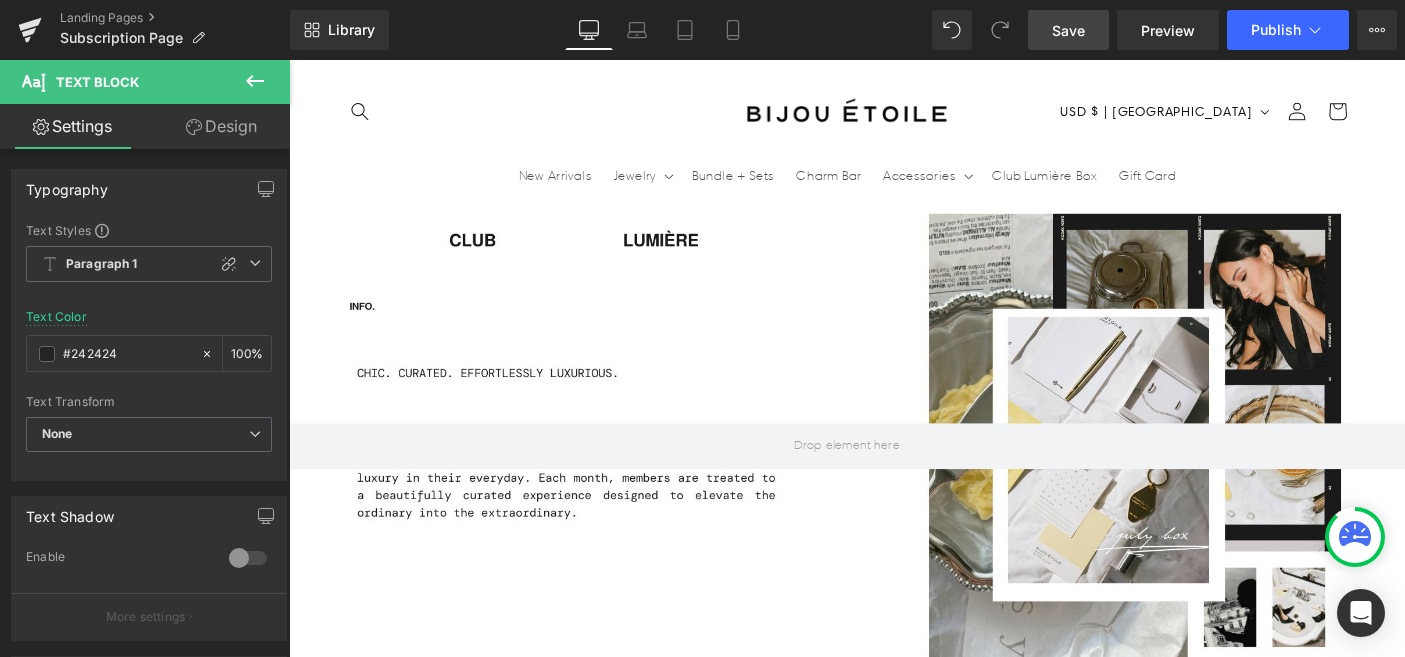 click on "Image         Bijou Étoile Jewelry Text Block          This month’s box includes an chic pair of c-hoop stud earrings and adjustable ring. Choose your preferred finish: gold or silver. Each piece is waterproof, hypoallergenic, and designed for effortless luxury in your signature metal. Text Block         ⭑ Trending  Text Block
Image         Bijou Étoile Gold Compact Mirror Text Block         You’ll receive a chic Bijou Étoile Gold Compact Mirror —A sleek, minimalist mirror designed for effortless touch-ups—your new must-have for on-the-go moments. Text Block
Image         Text Block" at bounding box center (604, 1770) 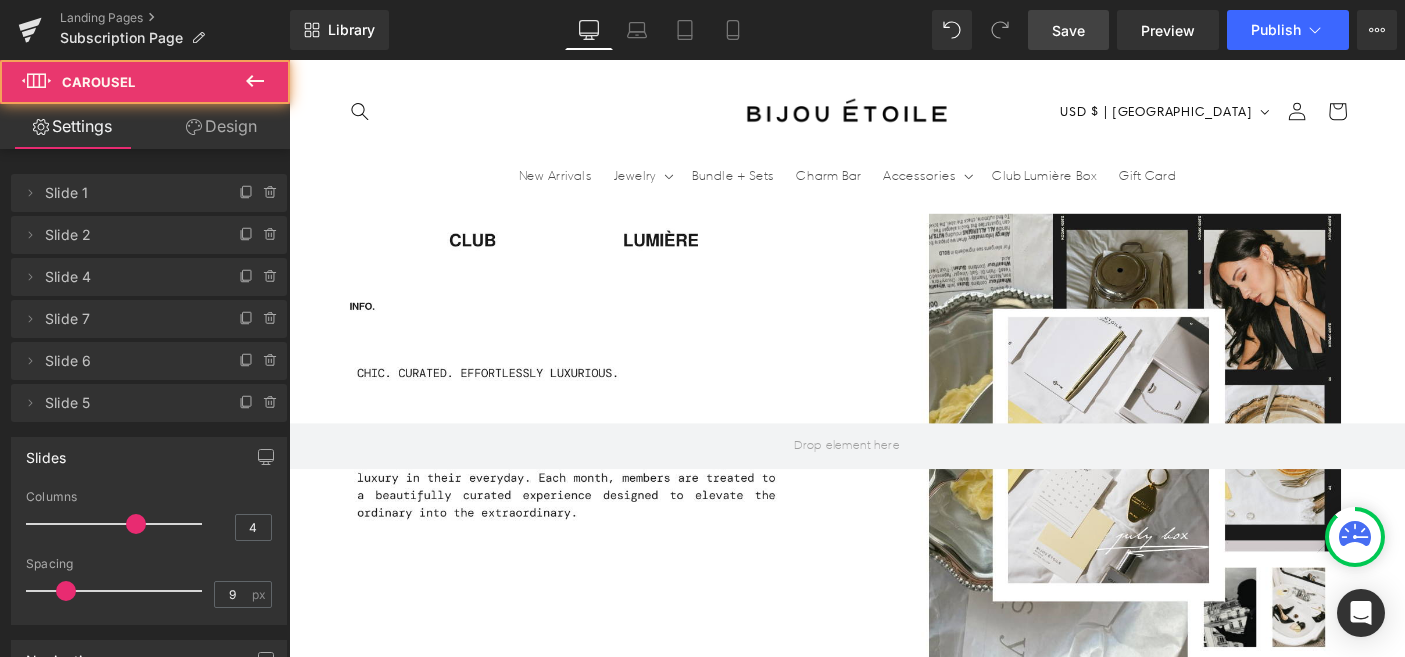 scroll, scrollTop: 0, scrollLeft: 1050, axis: horizontal 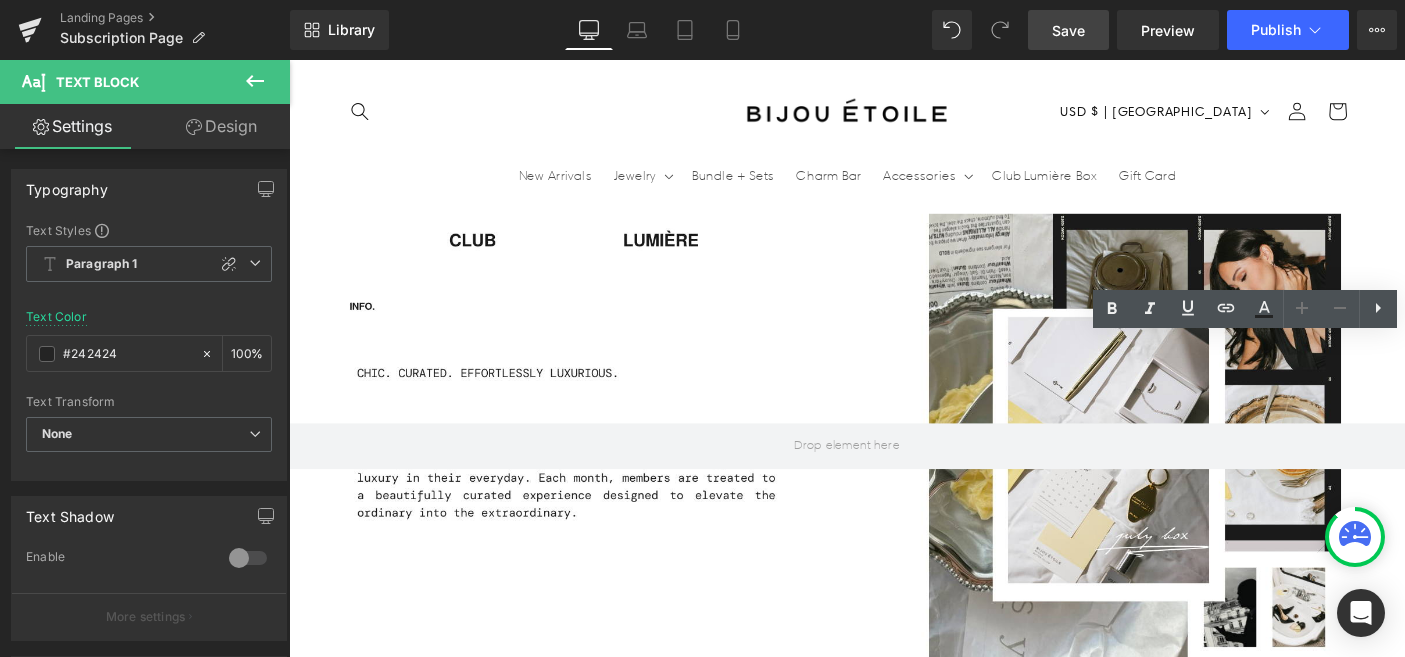 drag, startPoint x: 1404, startPoint y: 389, endPoint x: 1282, endPoint y: 401, distance: 122.588745 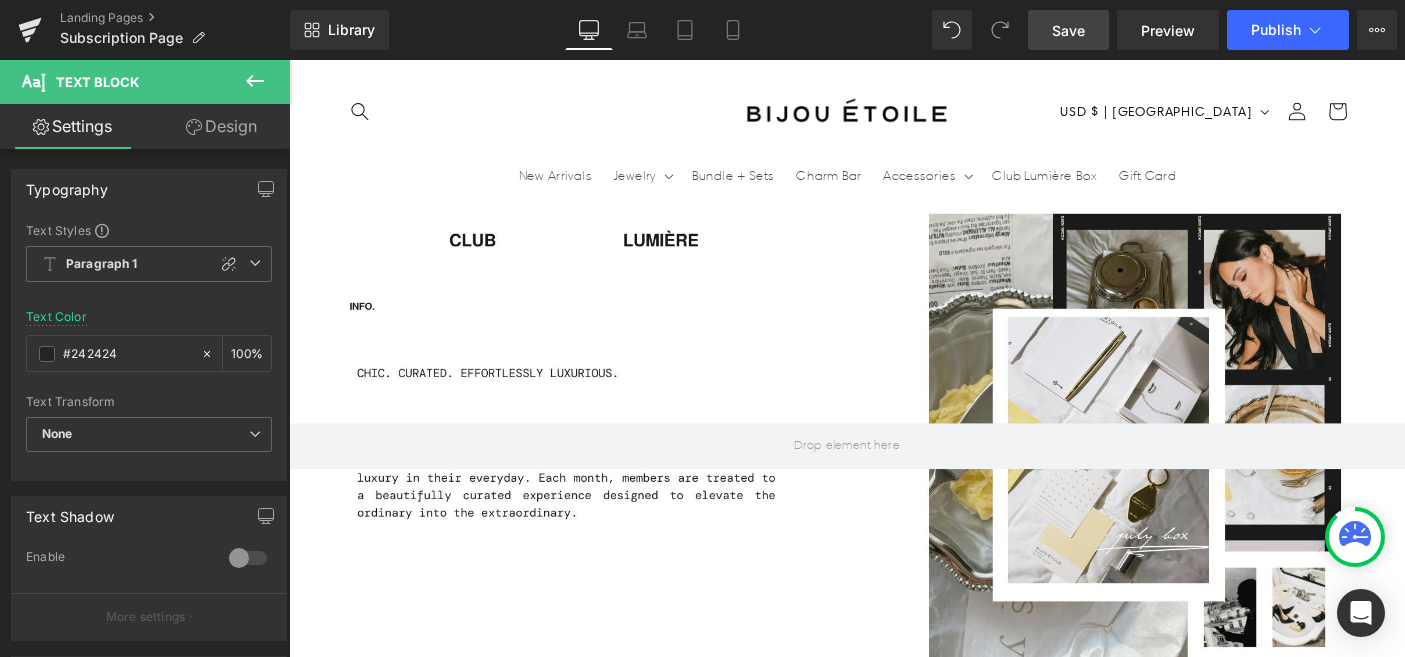 scroll, scrollTop: 0, scrollLeft: 1050, axis: horizontal 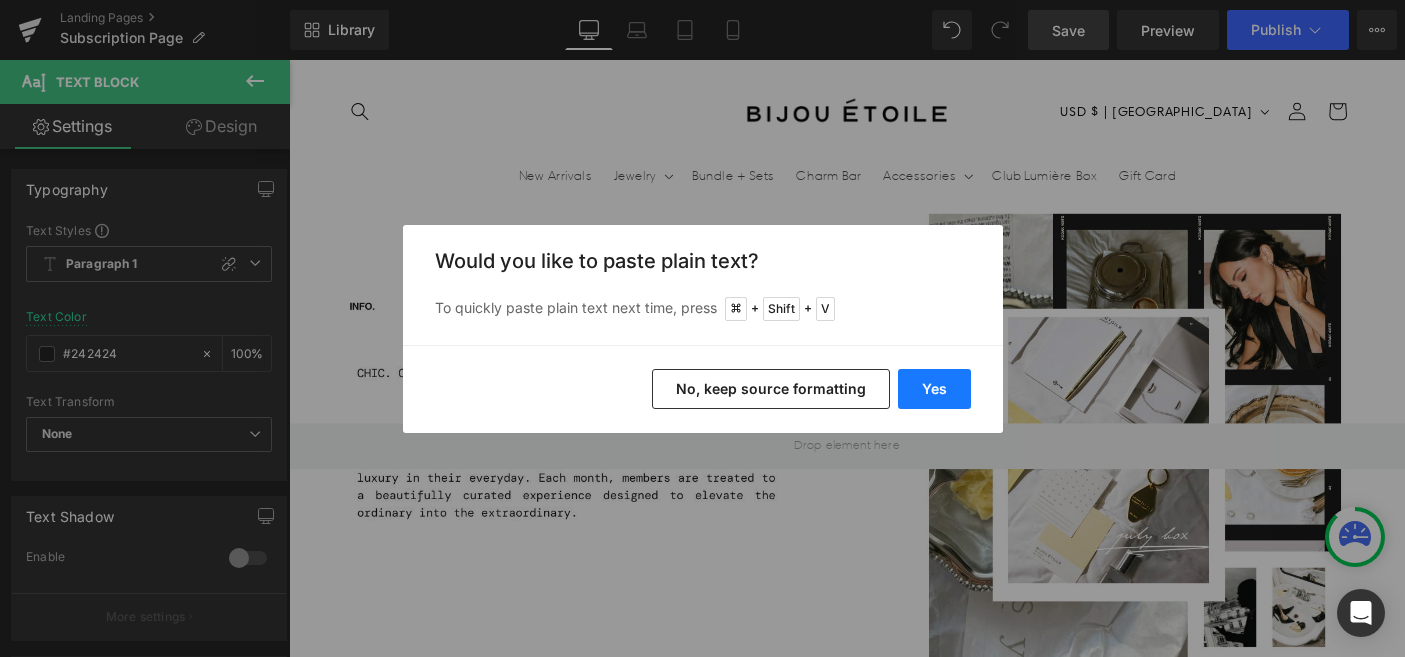 click on "Yes" at bounding box center (934, 389) 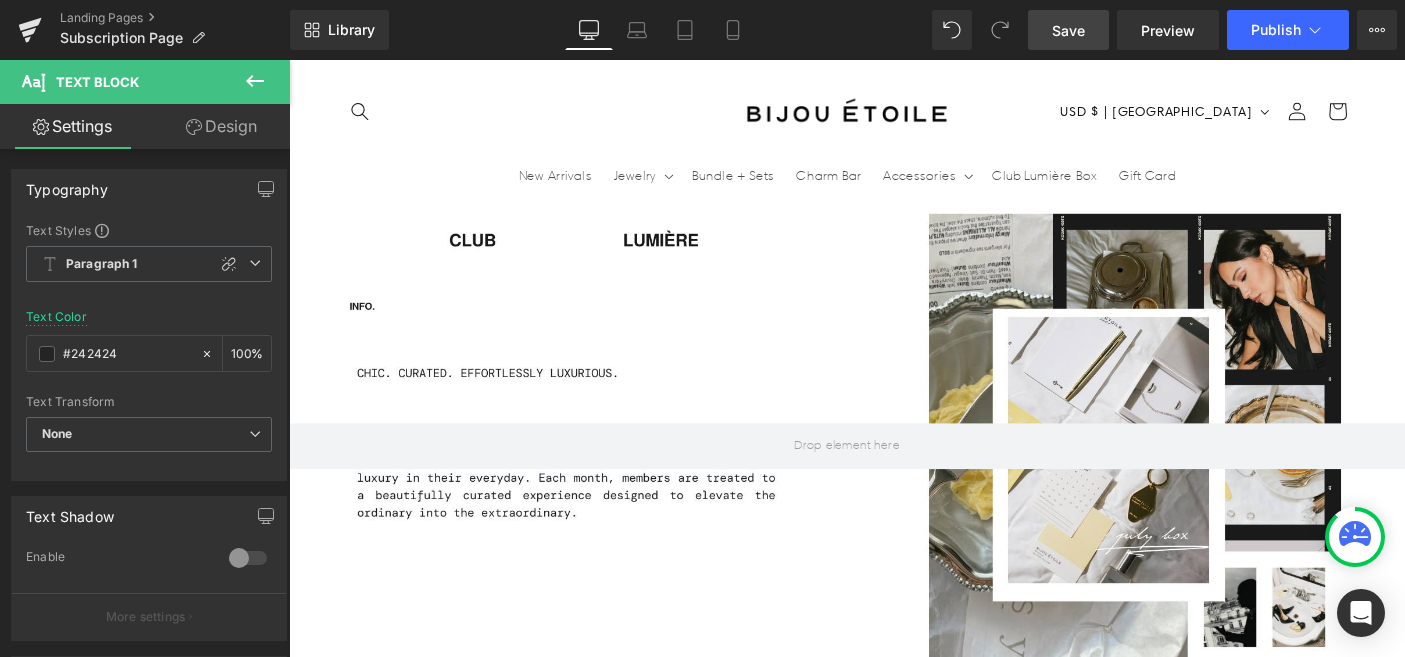 scroll, scrollTop: 0, scrollLeft: 2100, axis: horizontal 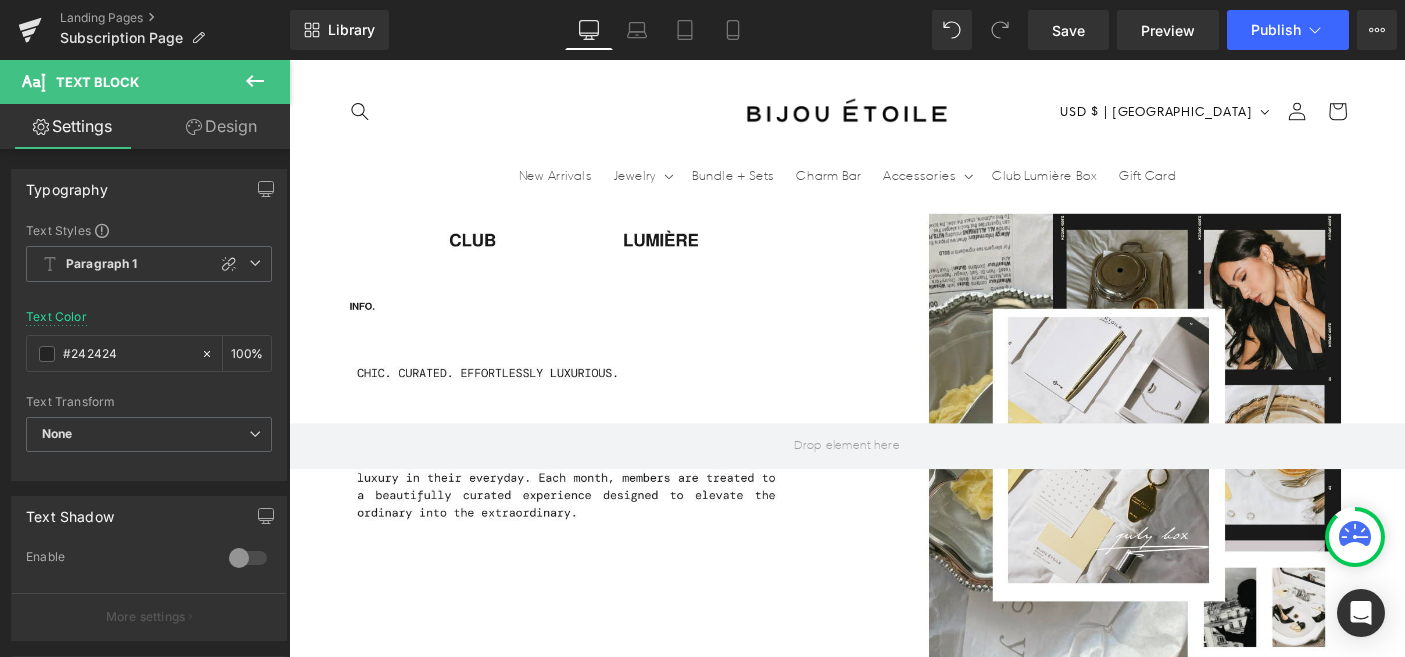 click on "Spray a bit of summer love with this unforgettable favorite. For a quick way to refresh all your spaces, Volcano is the perfect blend of enticing citrus and delightful sugary notes." at bounding box center [1337, 1978] 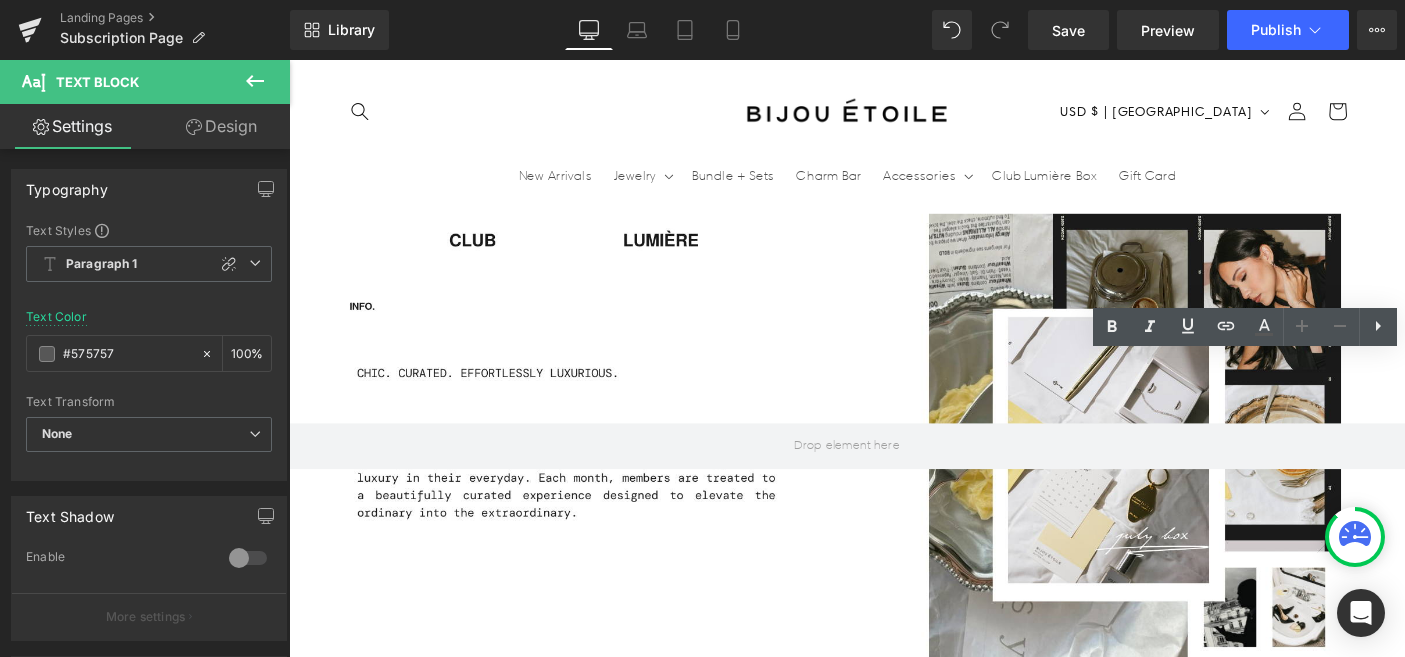 drag, startPoint x: 1363, startPoint y: 507, endPoint x: 1213, endPoint y: 378, distance: 197.84085 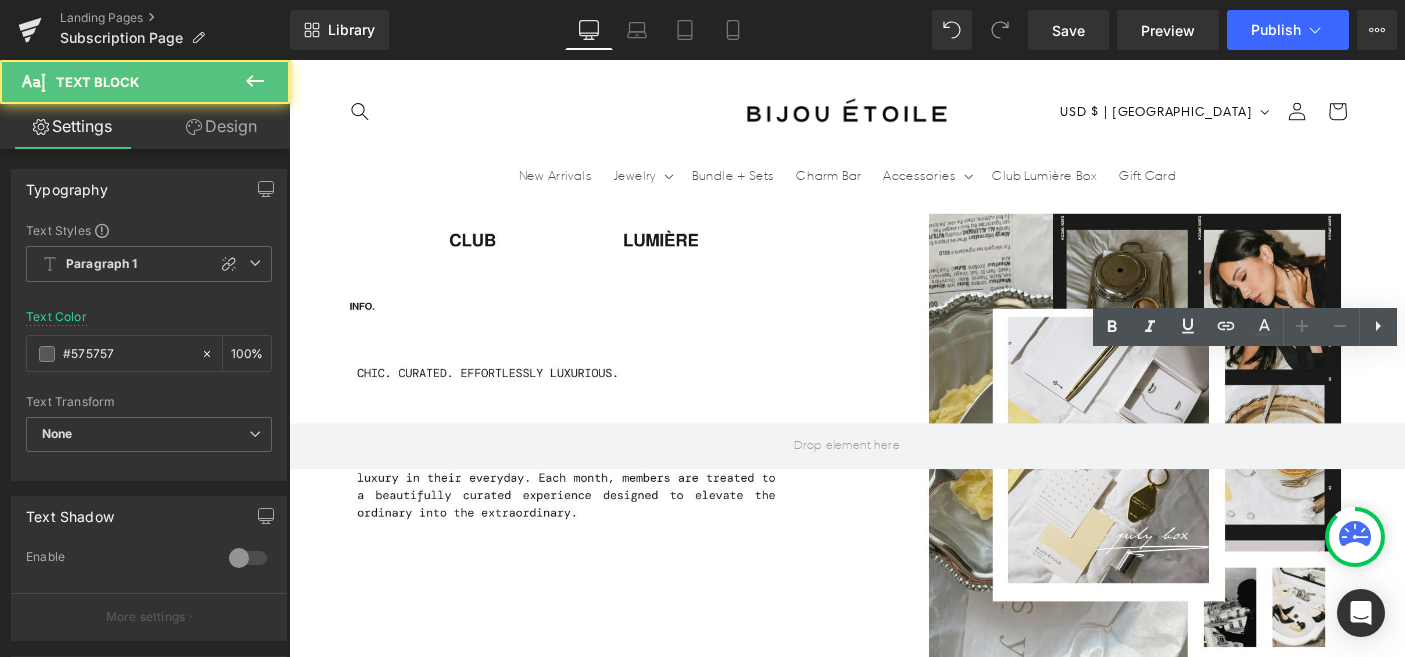click on "Spray a bit of summer love with this unforgettable favorite. For a quick way to refresh all your spaces, Volcano is the perfect blend of enticing citrus and delightful sugary notes." at bounding box center [1337, 1978] 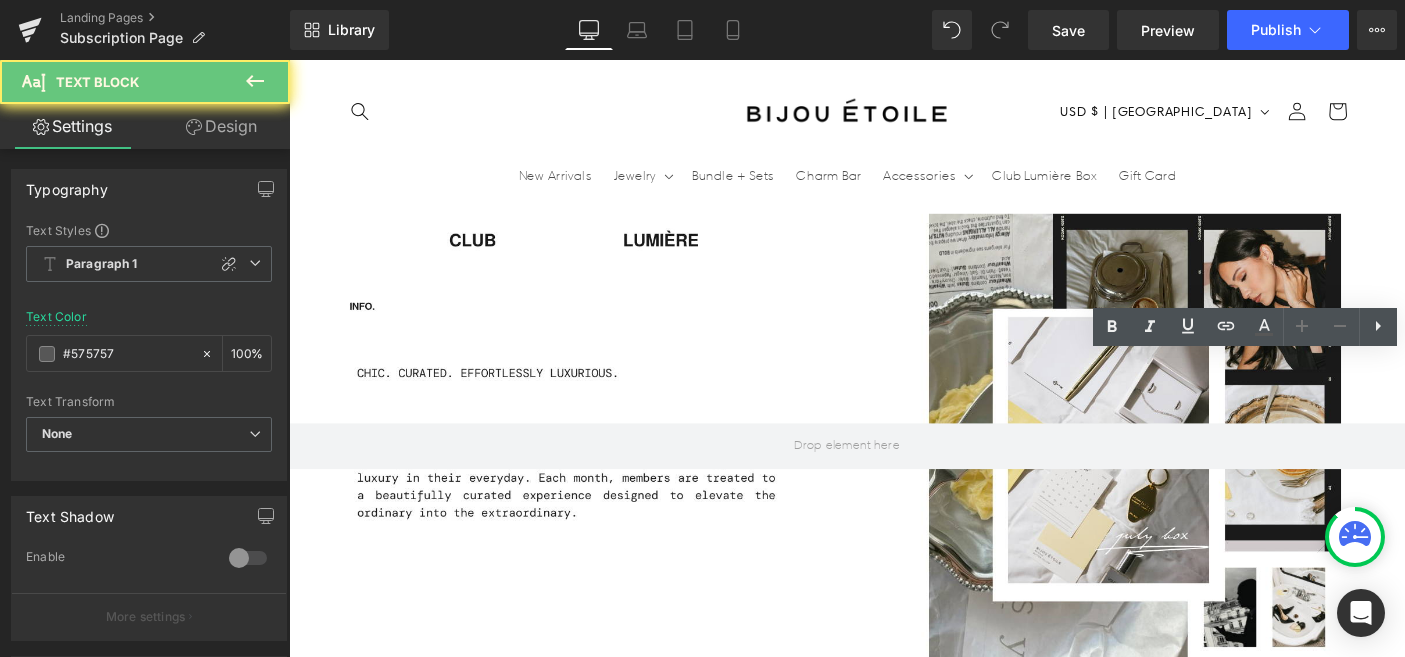 click on "Spray a bit of summer love with this unforgettable favorite. For a quick way to refresh all your spaces, Volcano is the perfect blend of enticing citrus and delightful sugary notes." at bounding box center [1337, 1978] 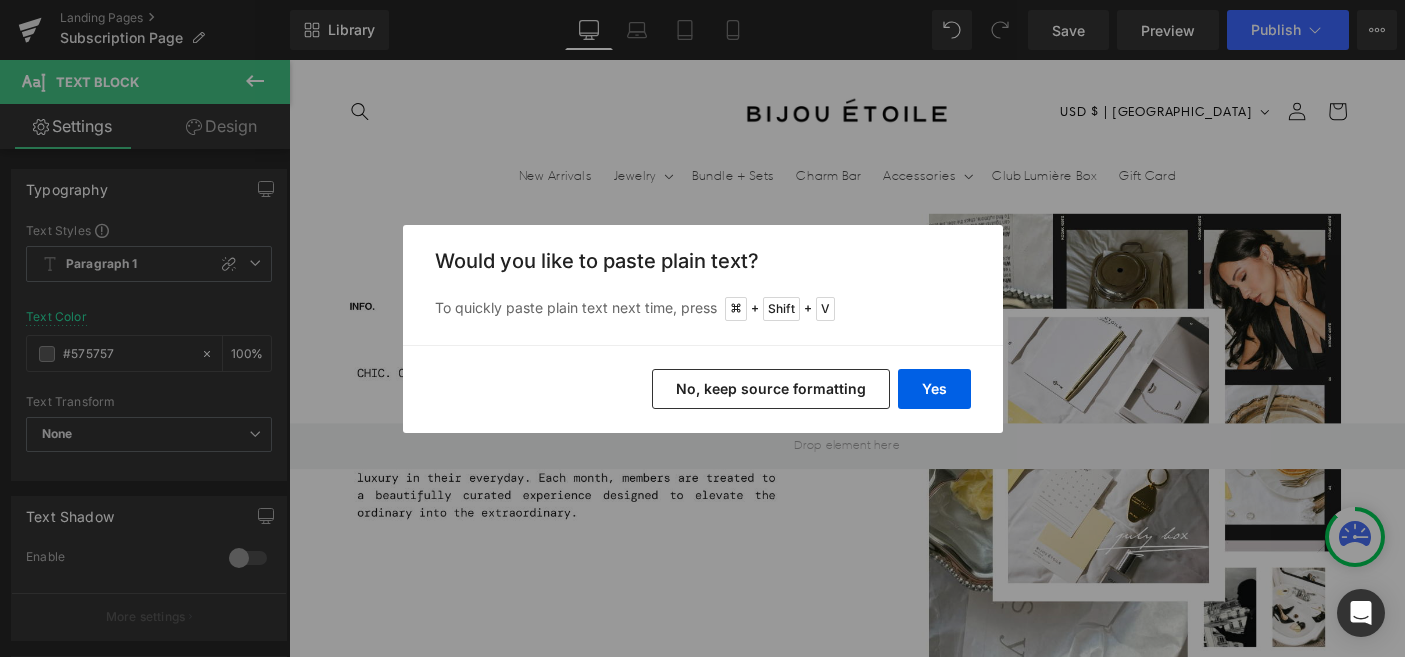 scroll, scrollTop: 0, scrollLeft: 2100, axis: horizontal 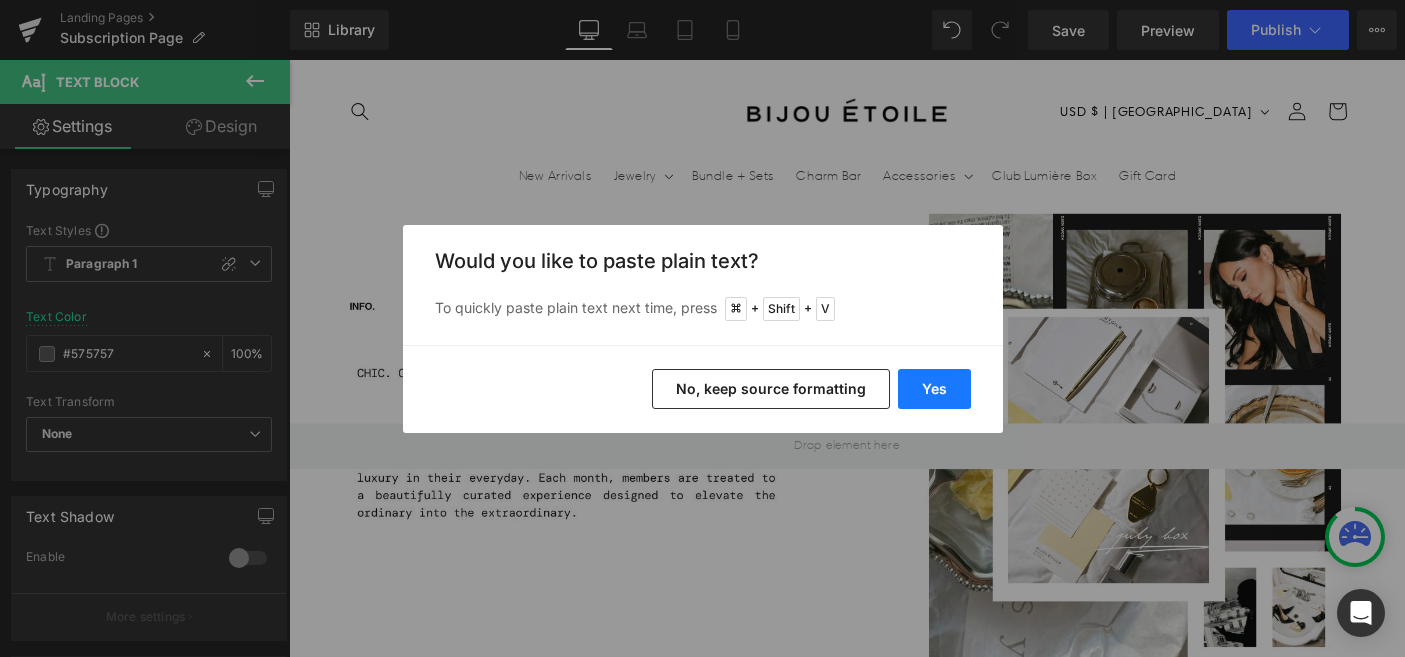 click on "Yes" at bounding box center (934, 389) 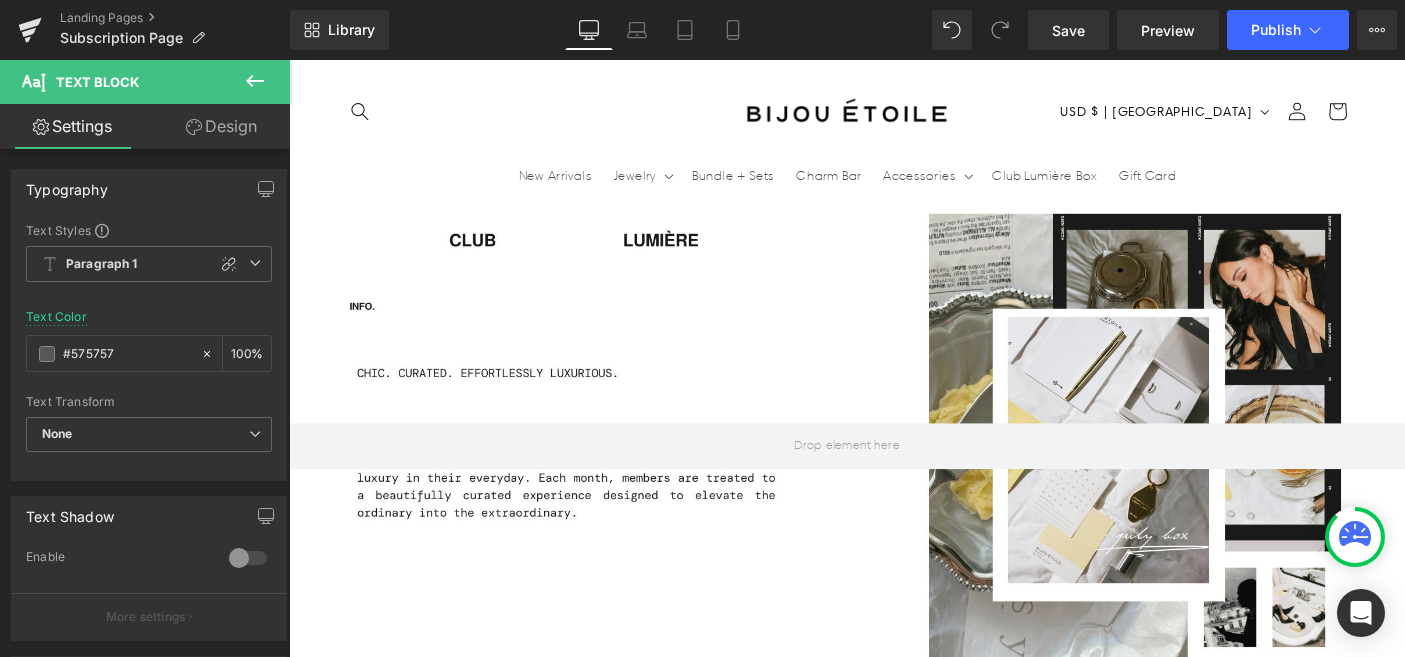 scroll, scrollTop: 0, scrollLeft: 0, axis: both 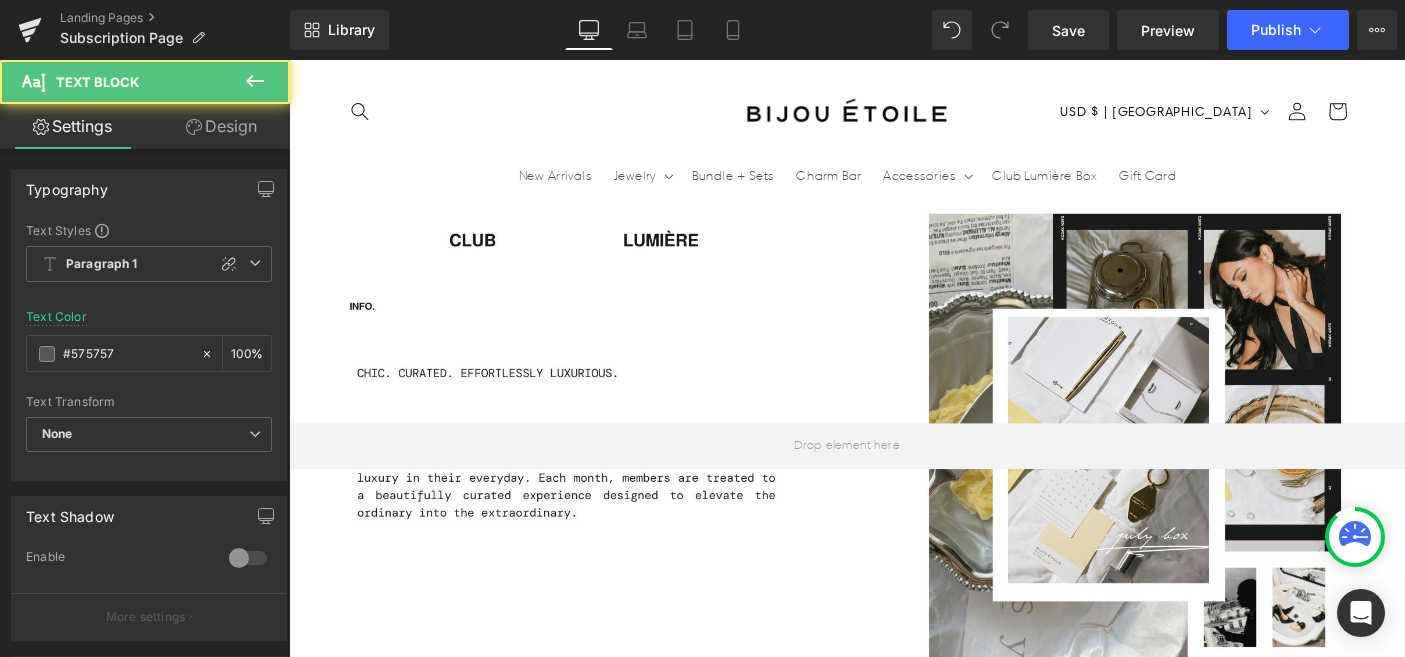 click on "Introducing our Strawberry Matcha Latte Depuffing & Hydrating Eye Patches – our remedy designed to revive tired eyes and elevate your skincare experience. Infused with green tea extracts and [MEDICAL_DATA], this vegan hydrogel [MEDICAL_DATA] is your go-to solution for hydrating and reducing the appearance of puffiness under your eyes." at bounding box center [1337, 2023] 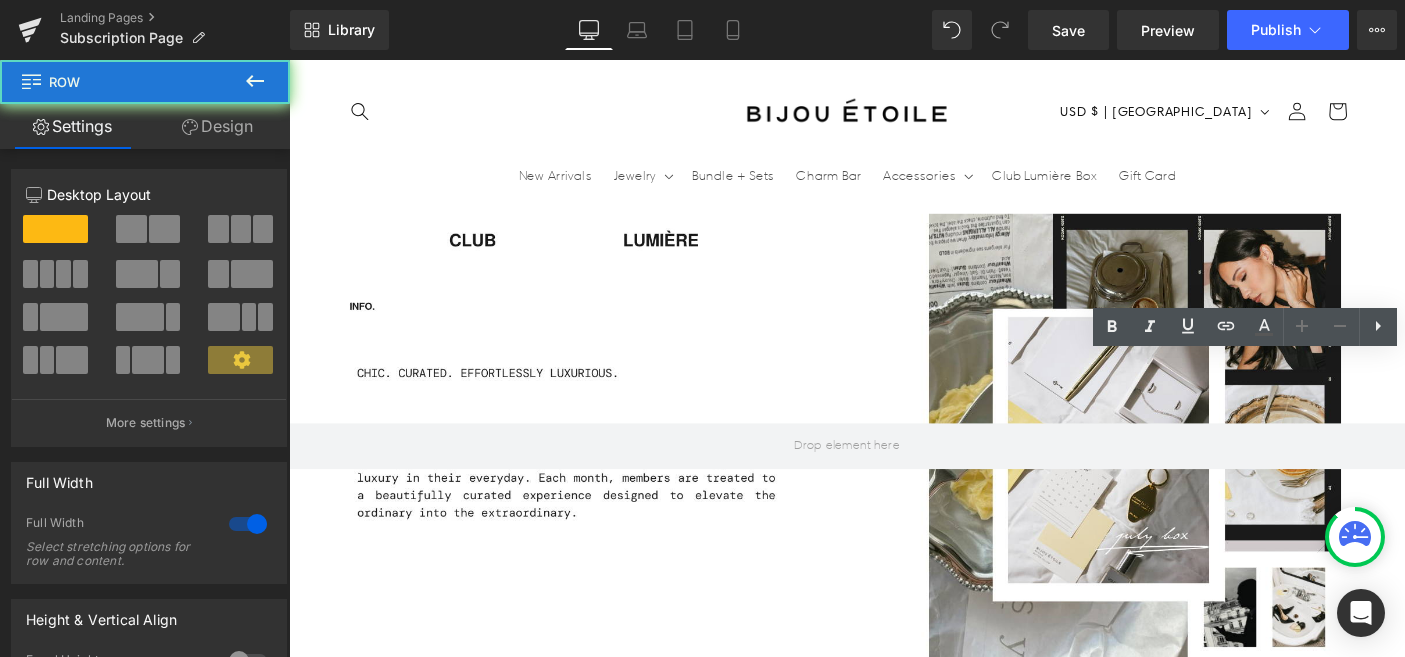 click on "What's inside? Heading         Our favorite products! Text Block
Image         Bijou Étoile Jewelry Text Block          This month’s box includes an chic pair of c-hoop stud earrings and adjustable ring. Choose your preferred finish: gold or silver. Each piece is waterproof, hypoallergenic, and designed for effortless luxury in your signature metal. Text Block         ⭑ Trending  Text Block
Image         Bijou Étoile Gold Compact Mirror Text Block         Text Block
Image         Text Block" at bounding box center [894, 1744] 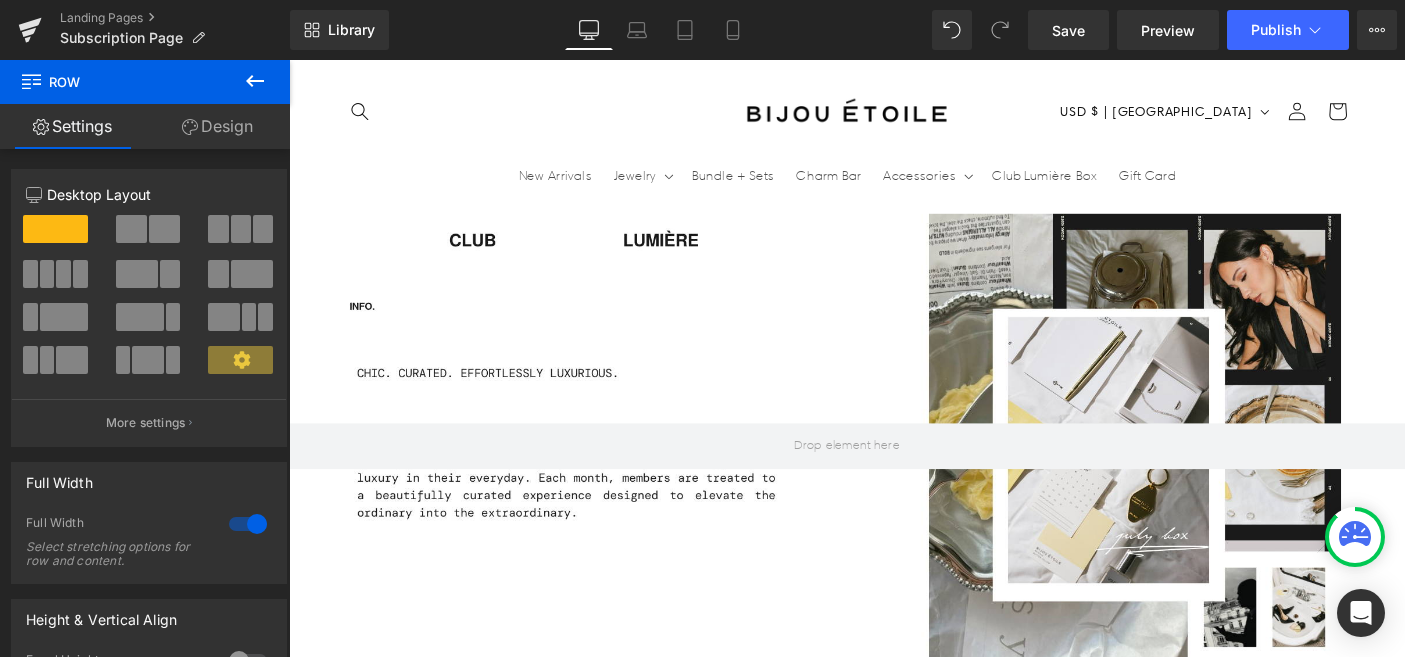 click on "Introducing our Strawberry Matcha Latte Depuffing & Hydrating Eye Patches – our remedy designed to revive tired eyes and elevate your skincare experience. Infused with green tea extracts and [MEDICAL_DATA], this vegan hydrogel [MEDICAL_DATA] is your go-to solution for hydrating and reducing the appearance of puffiness under your eyes." at bounding box center (1337, 2023) 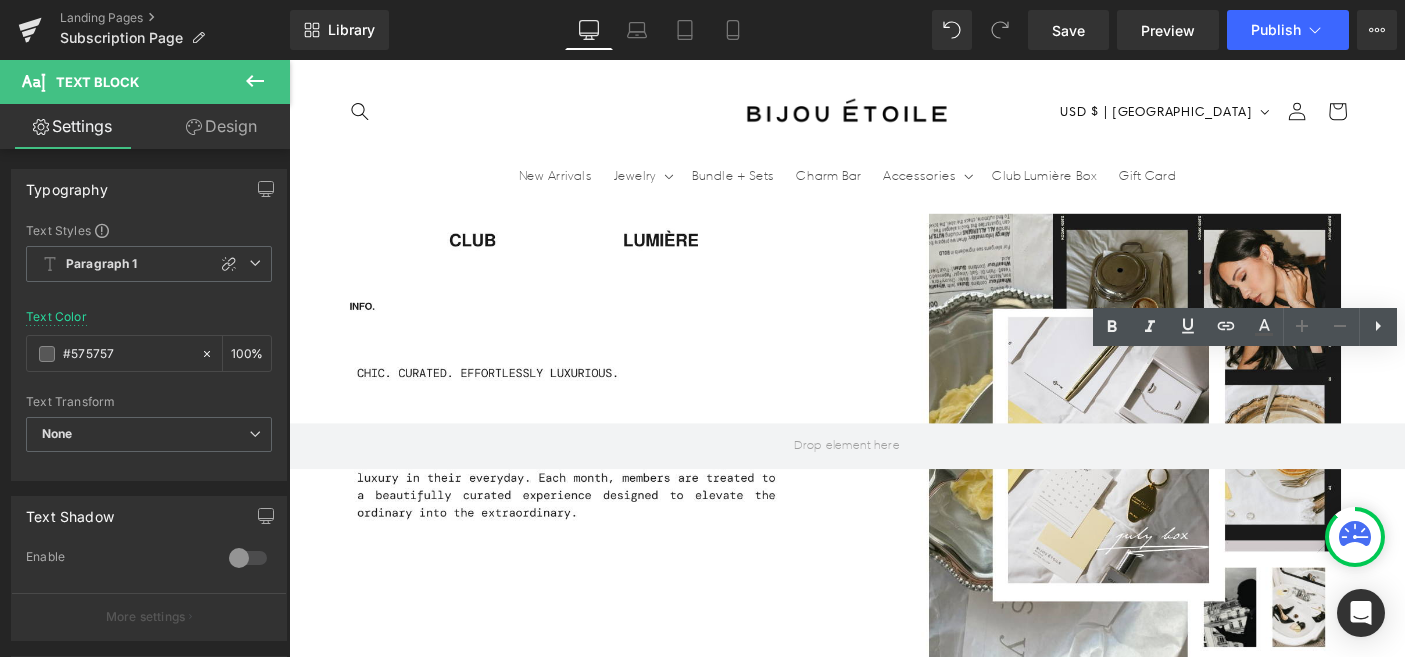 scroll, scrollTop: 0, scrollLeft: 1050, axis: horizontal 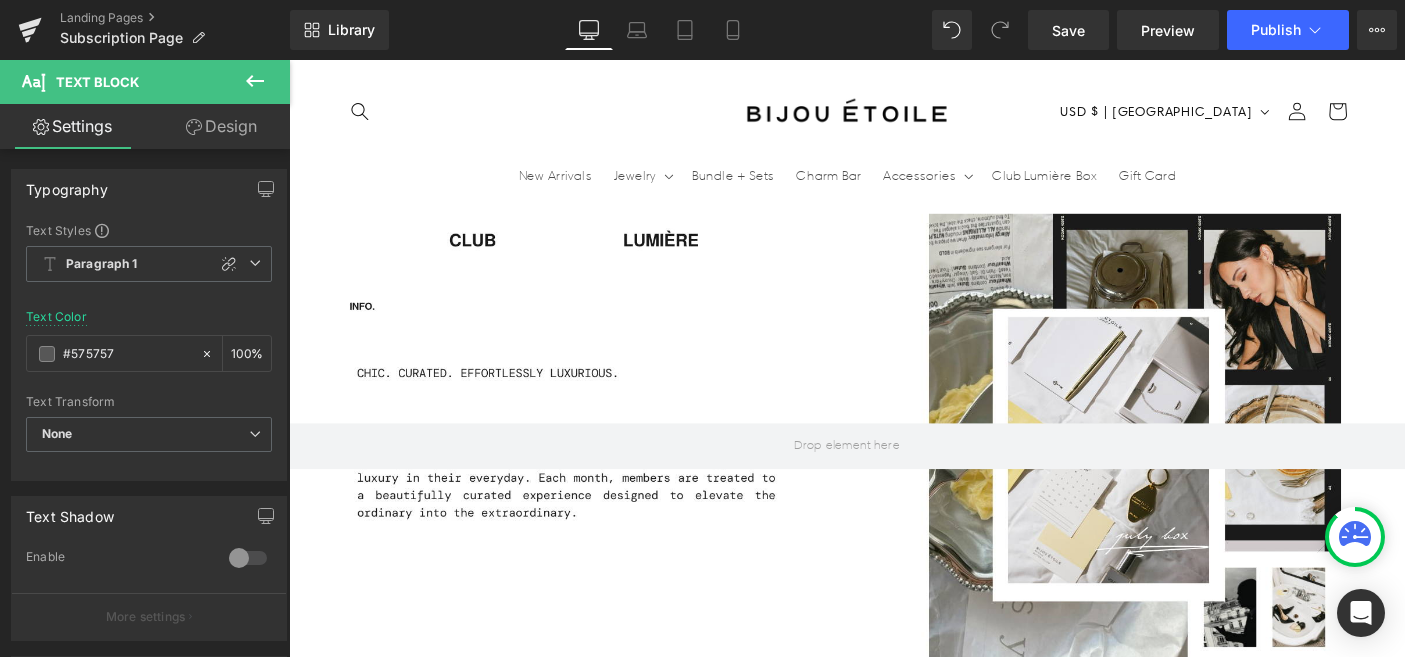 click on "What's inside? Heading         Our favorite products! Text Block
Image         Bijou Étoile Jewelry Text Block          This month’s box includes an chic pair of c-hoop stud earrings and adjustable ring. Choose your preferred finish: gold or silver. Each piece is waterproof, hypoallergenic, and designed for effortless luxury in your signature metal. Text Block         ⭑ Trending  Text Block
Image         Bijou Étoile Gold Compact Mirror Text Block         Text Block
Image         Text Block" at bounding box center (894, 1744) 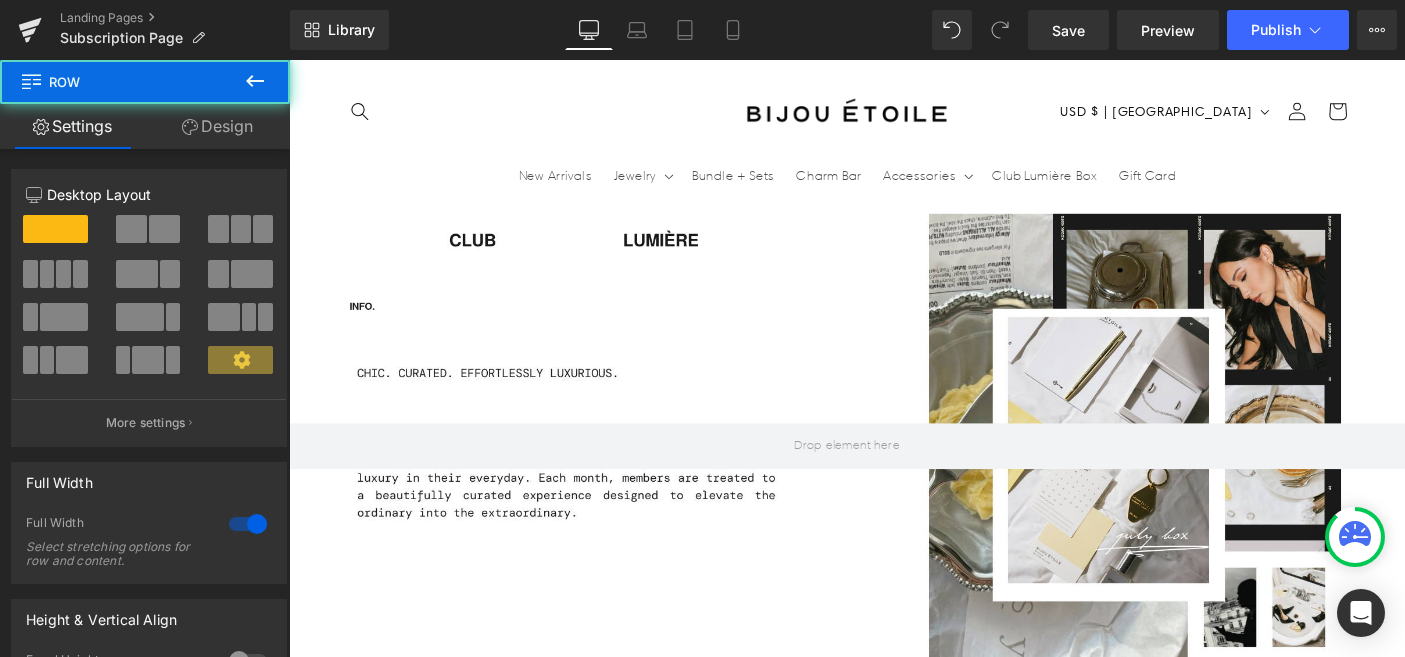 scroll, scrollTop: 0, scrollLeft: 2100, axis: horizontal 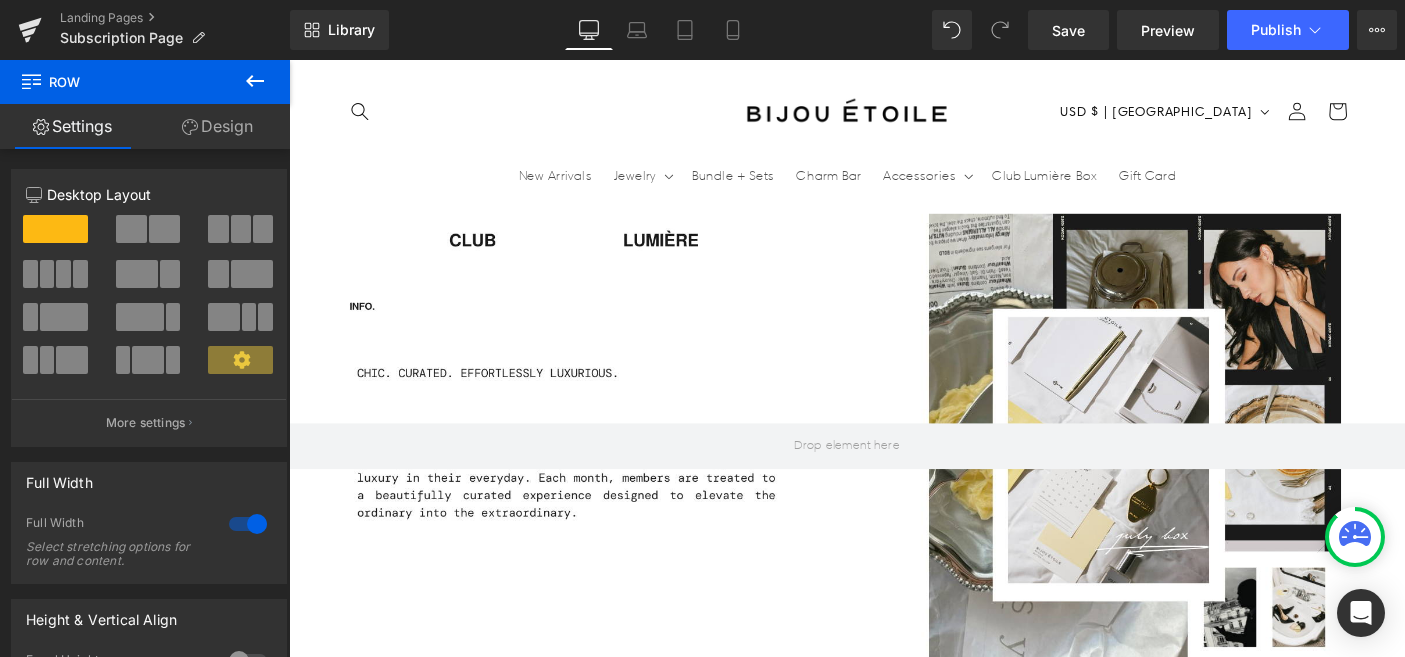 click on "›" at bounding box center (1449, 1775) 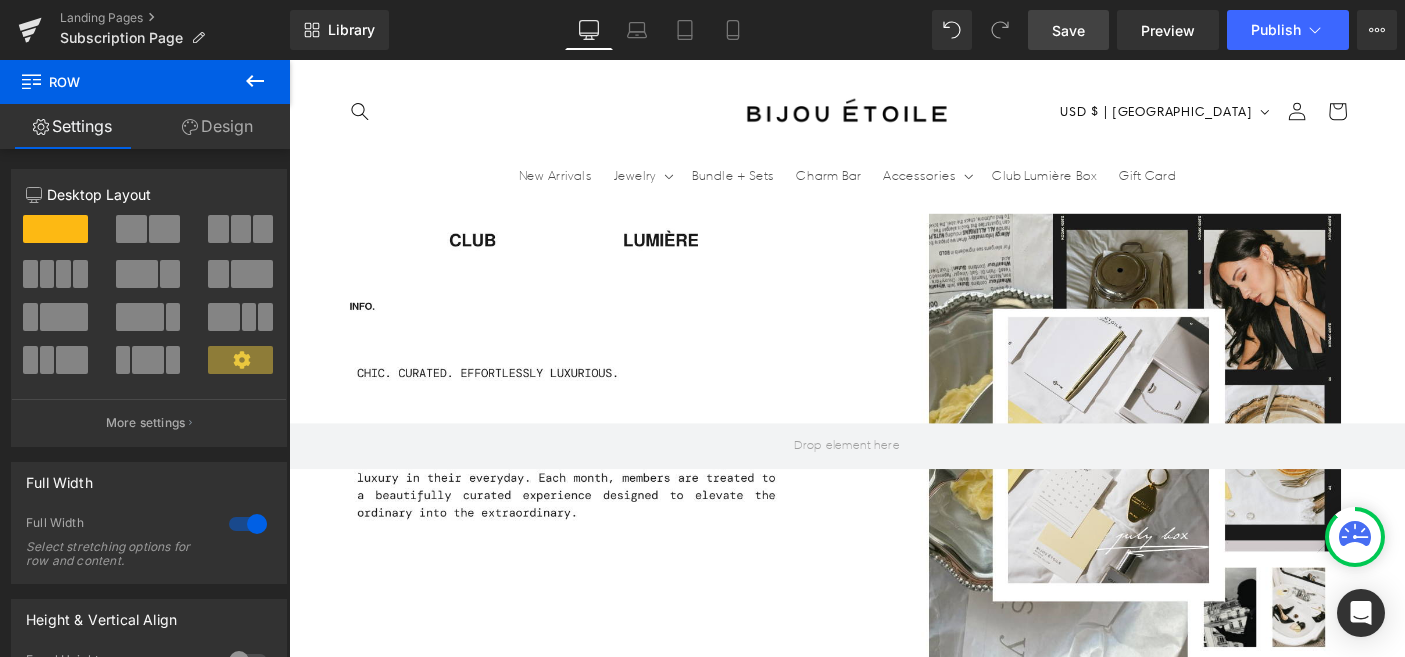 click on "Save" at bounding box center [1068, 30] 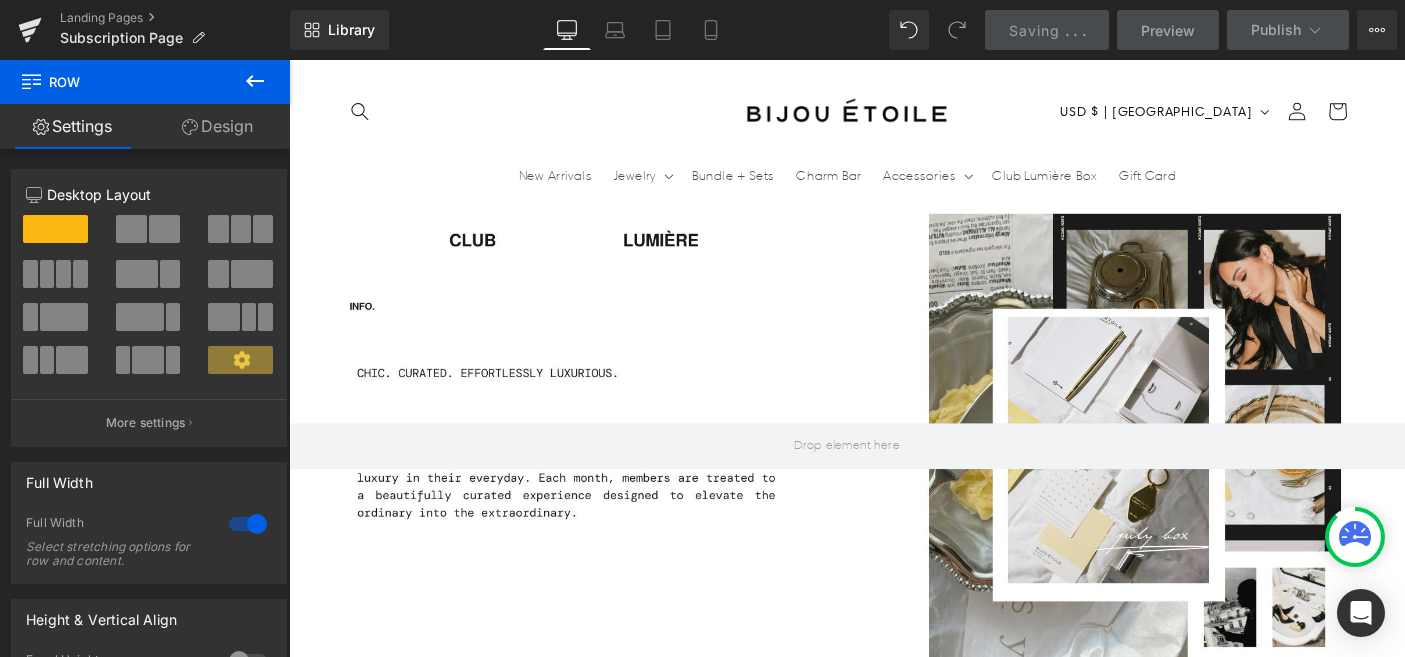 scroll, scrollTop: 0, scrollLeft: 2100, axis: horizontal 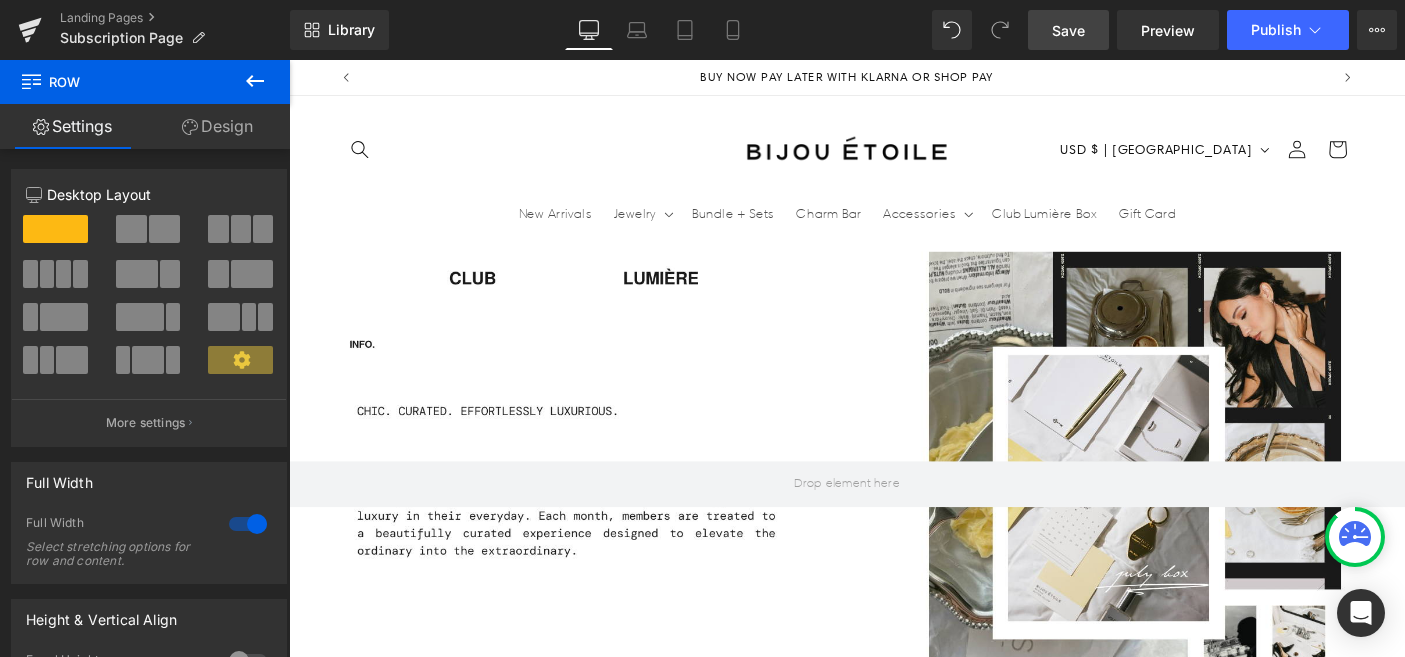 click on "Save" at bounding box center (1068, 30) 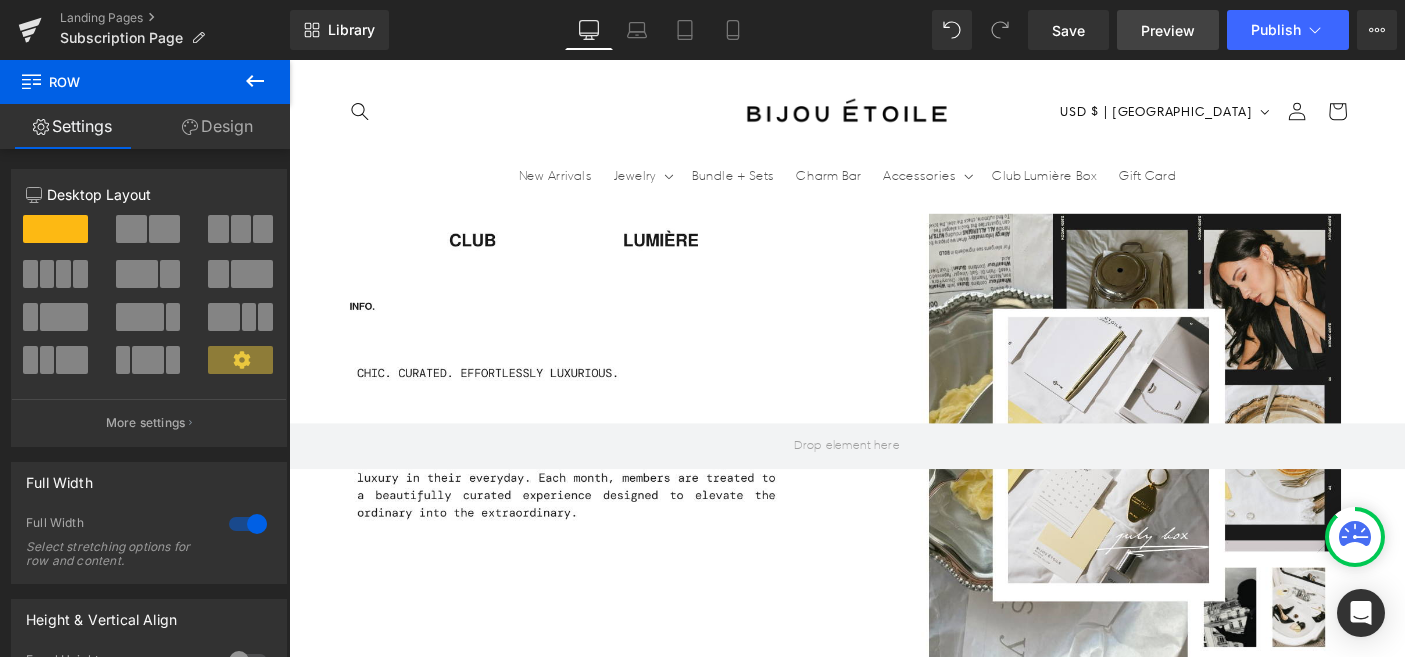 click on "Preview" at bounding box center (1168, 30) 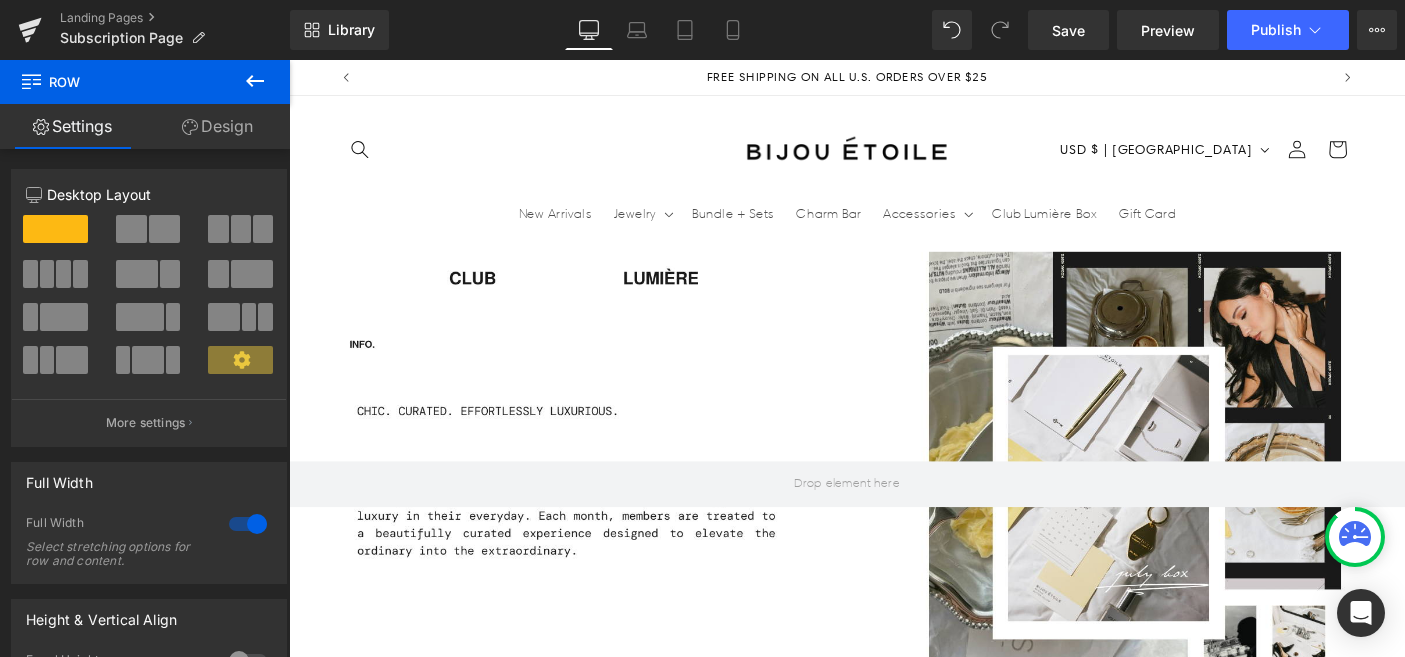 click on "›" at bounding box center (1449, 1817) 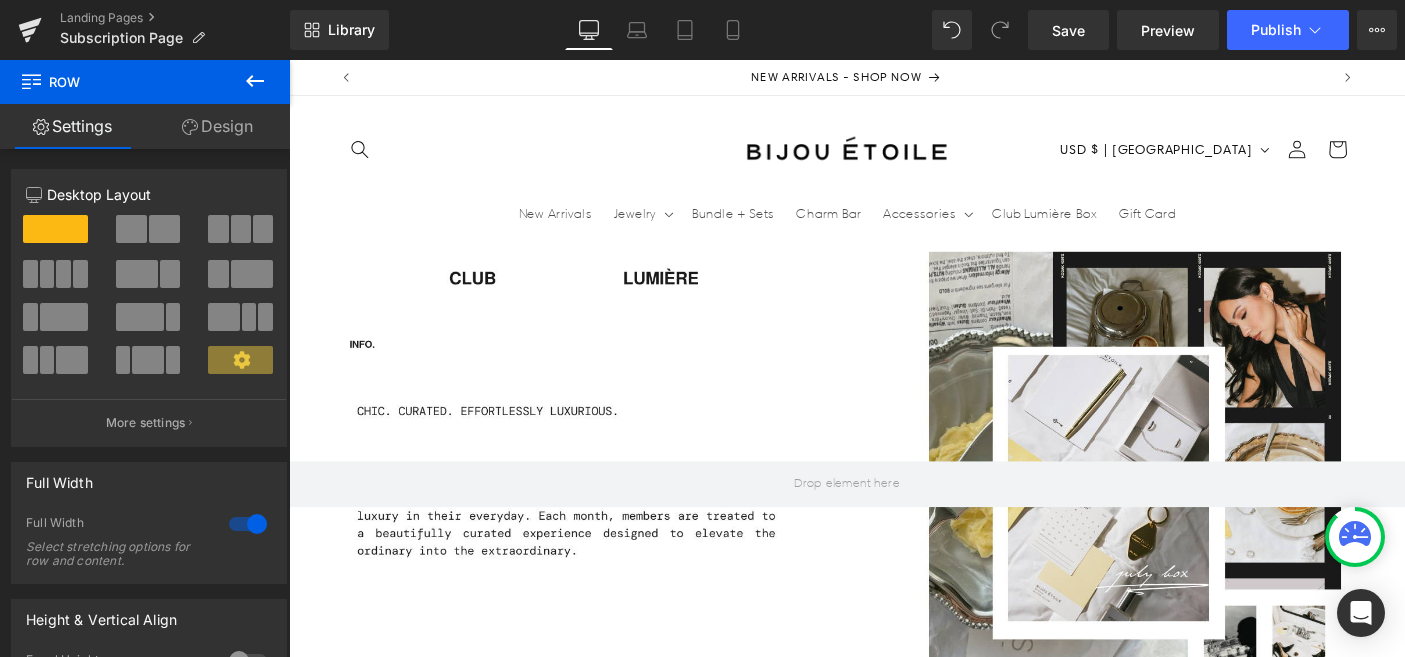 click on "›" at bounding box center [1449, 1817] 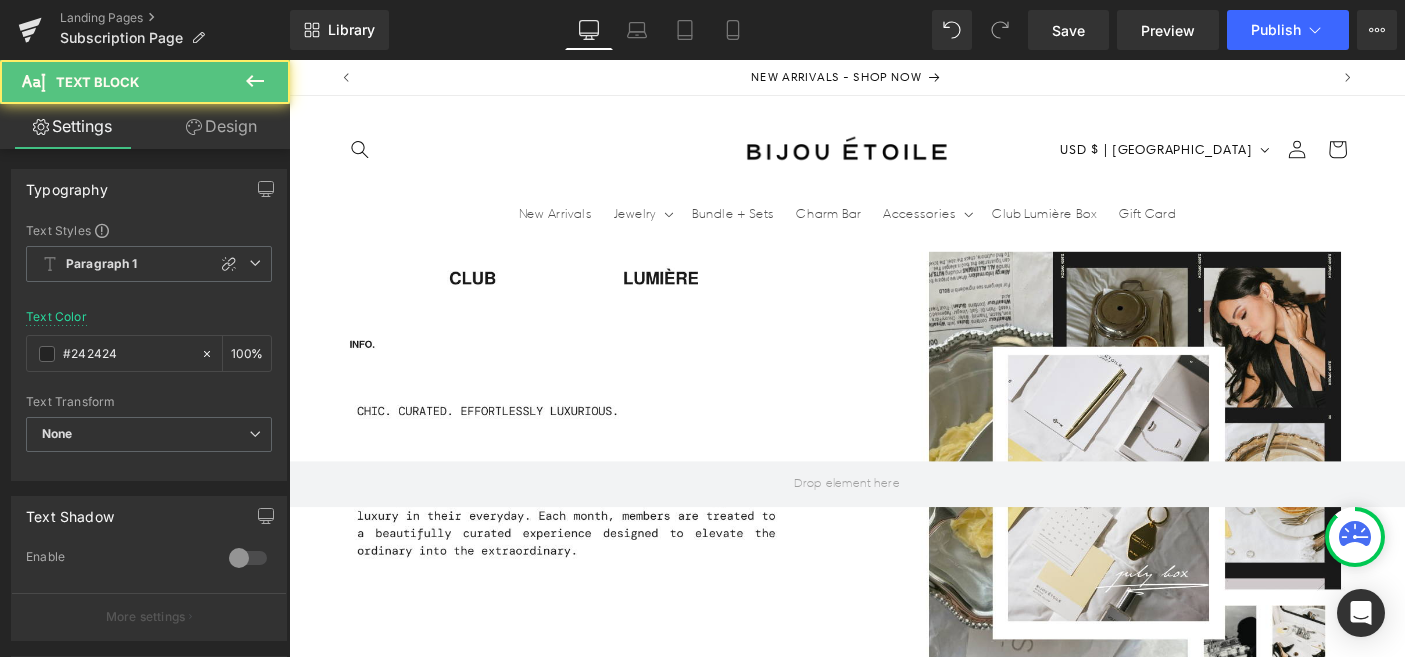 drag, startPoint x: 1464, startPoint y: 508, endPoint x: 1396, endPoint y: 504, distance: 68.117546 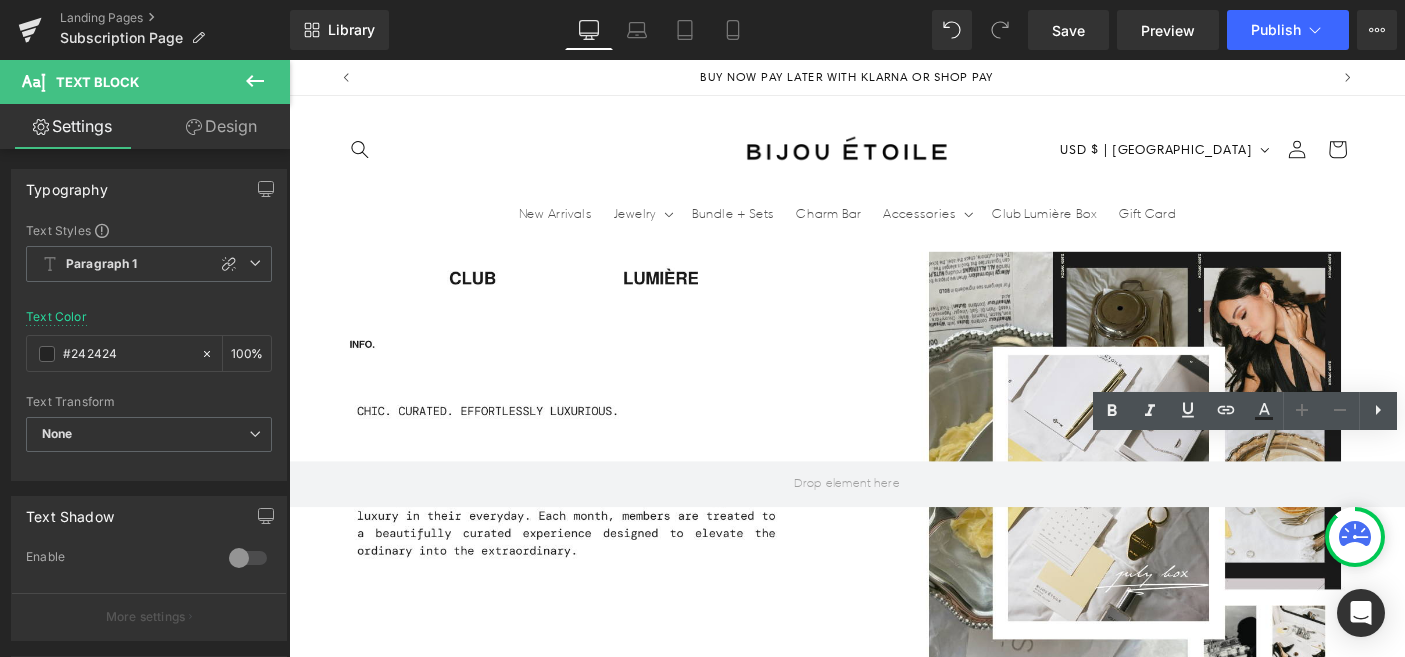 click on "Introducing our Strawberry Matcha Latte Depuffing & Hydrating Eye Patches – our remedy designed to revive tired eyes and elevate your skincare experience. Infused with green tea extracts and [MEDICAL_DATA], this vegan hydrogel [MEDICAL_DATA] is your go-to solution for hydrating and reducing the appearance of puffiness under your eyes.  Text Block" at bounding box center [1337, 2065] 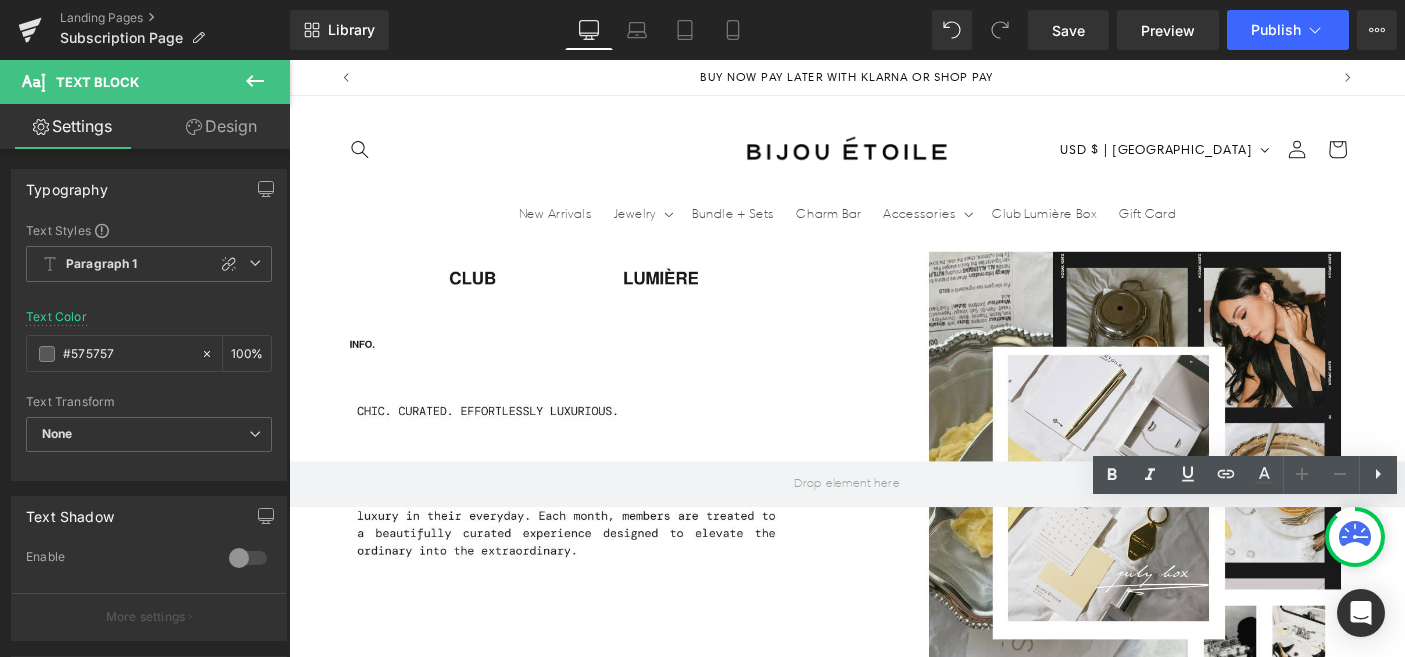 click at bounding box center [289, 60] 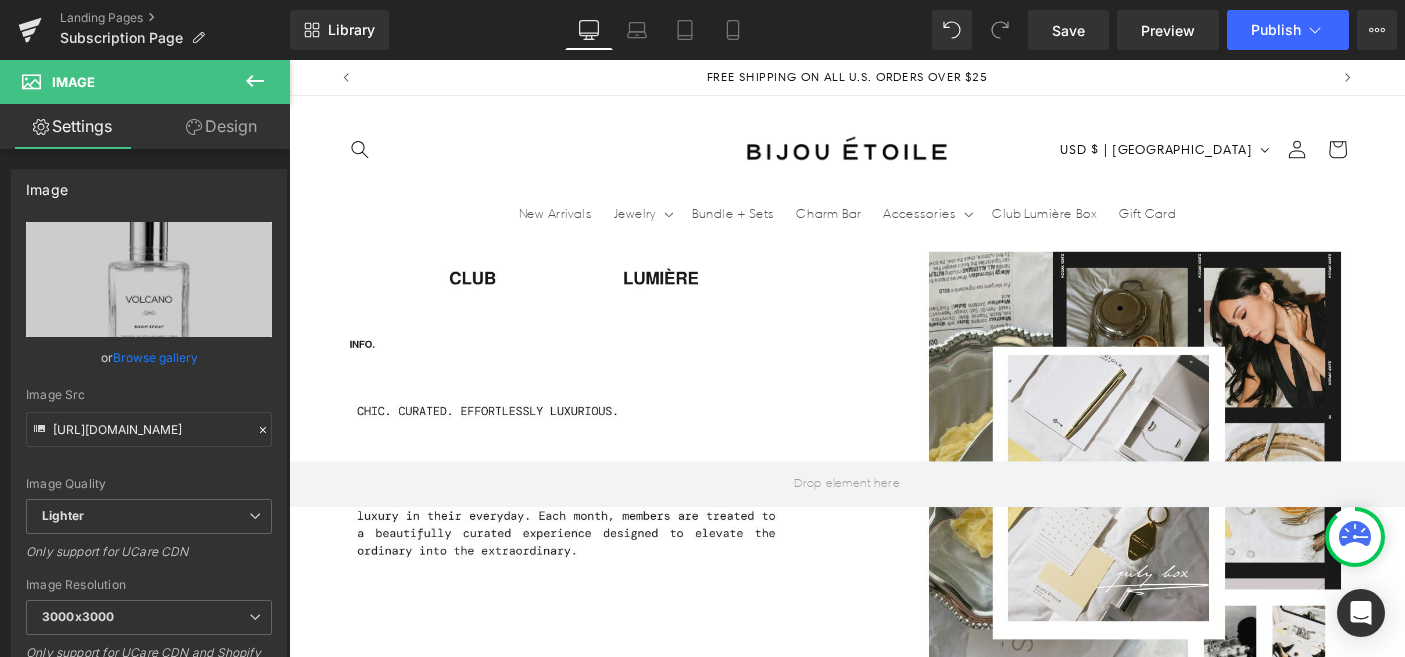 click on "ESW Matcha Latte Depuffing & Hydrating Eye Patches" at bounding box center [1337, 1917] 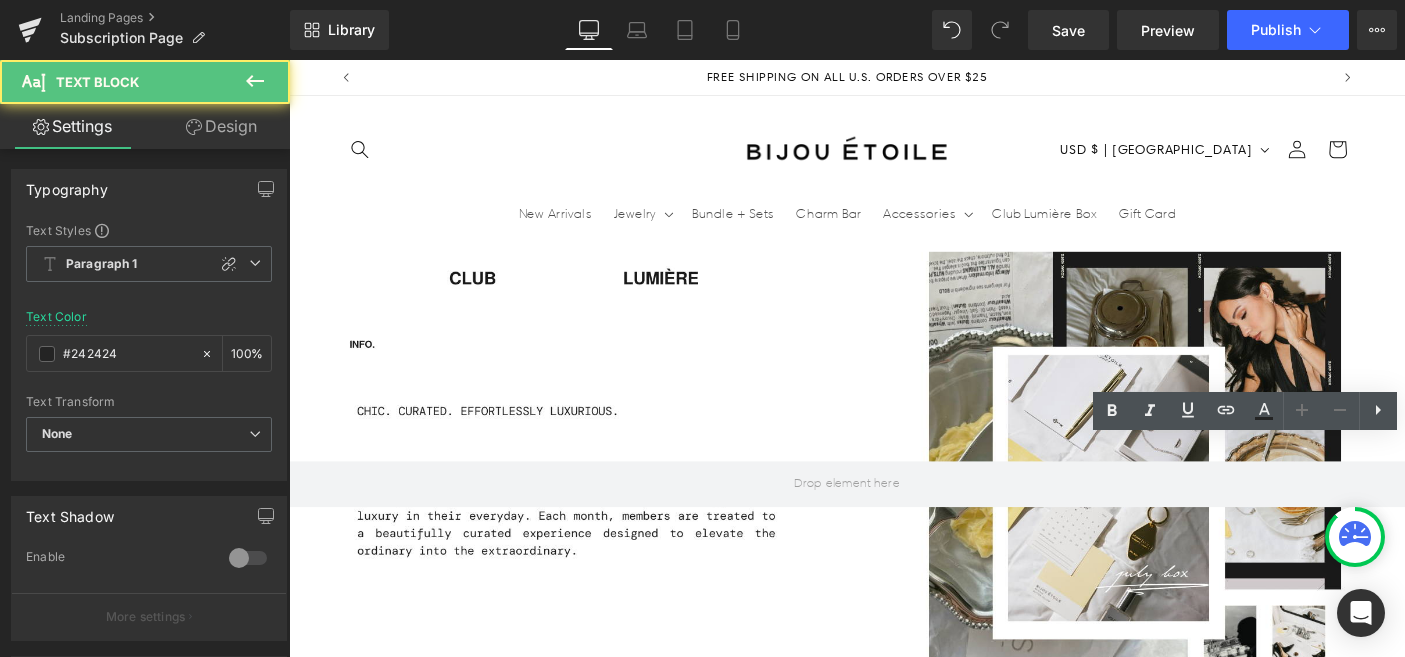 click on "ESW Matcha Latte Depuffing & Hydrating Eye Patches" at bounding box center [1337, 1917] 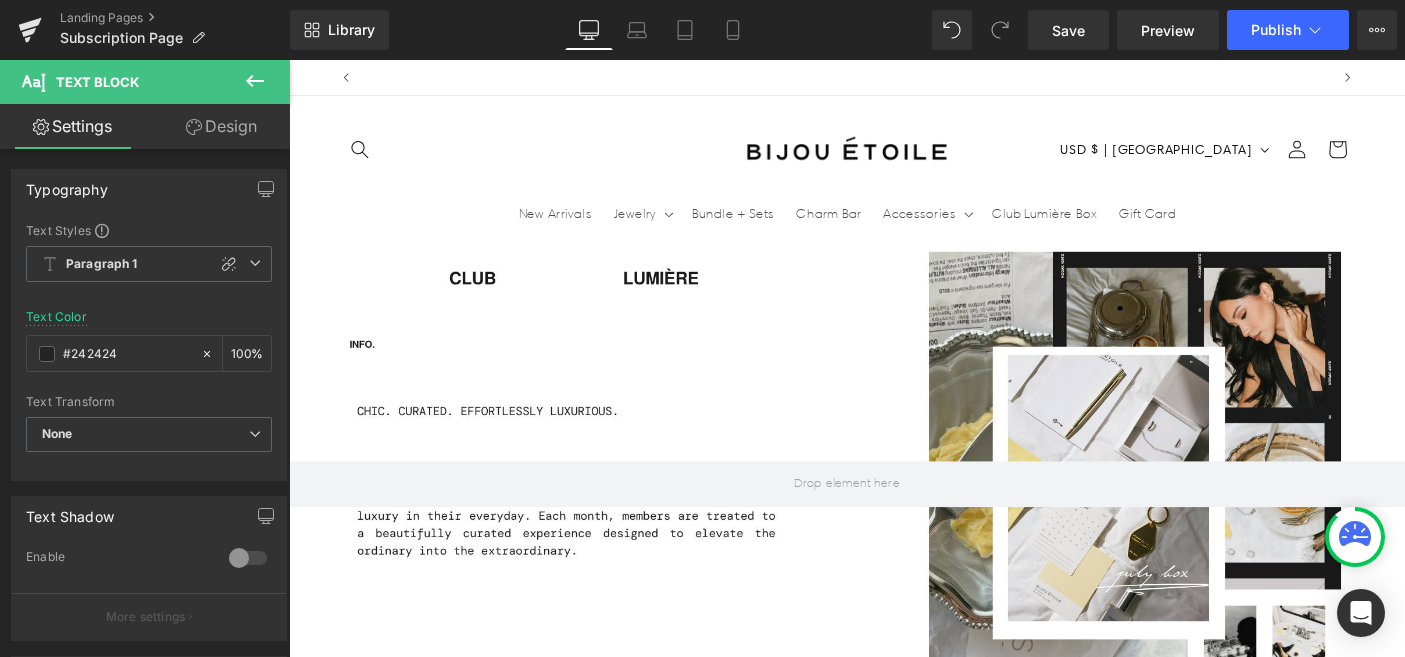 scroll, scrollTop: 0, scrollLeft: 2100, axis: horizontal 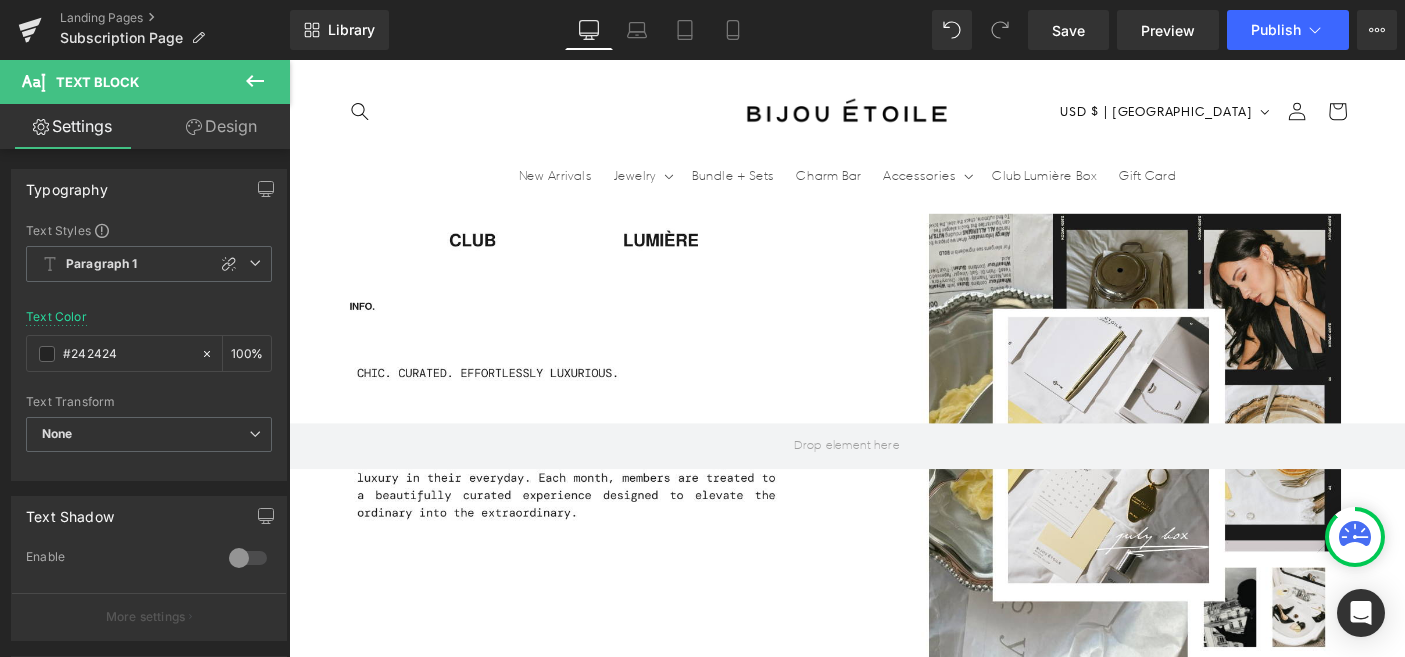 click on "Getting  Started  Is Easy Heading         Row         This box is a must-have—effortlessly stylish, endlessly versatile, and curated to elevate your everyday. Text Block" at bounding box center (894, 2292) 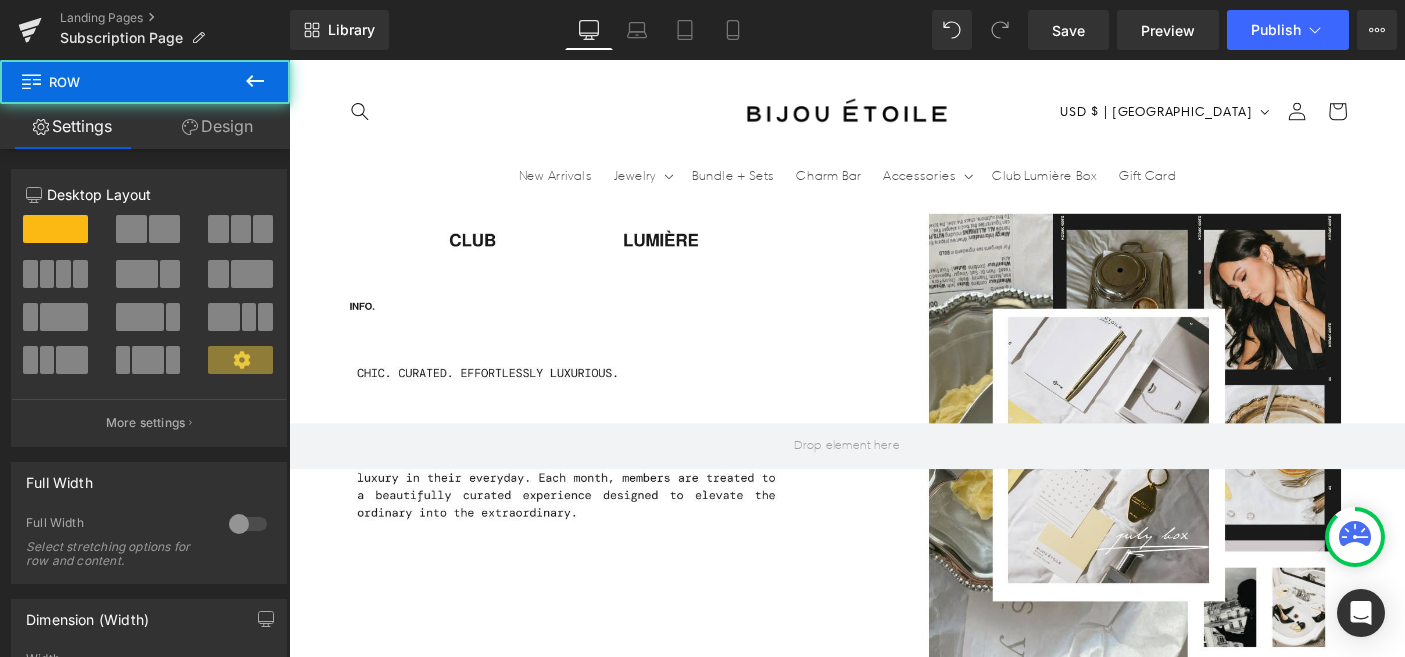 scroll, scrollTop: 0, scrollLeft: 0, axis: both 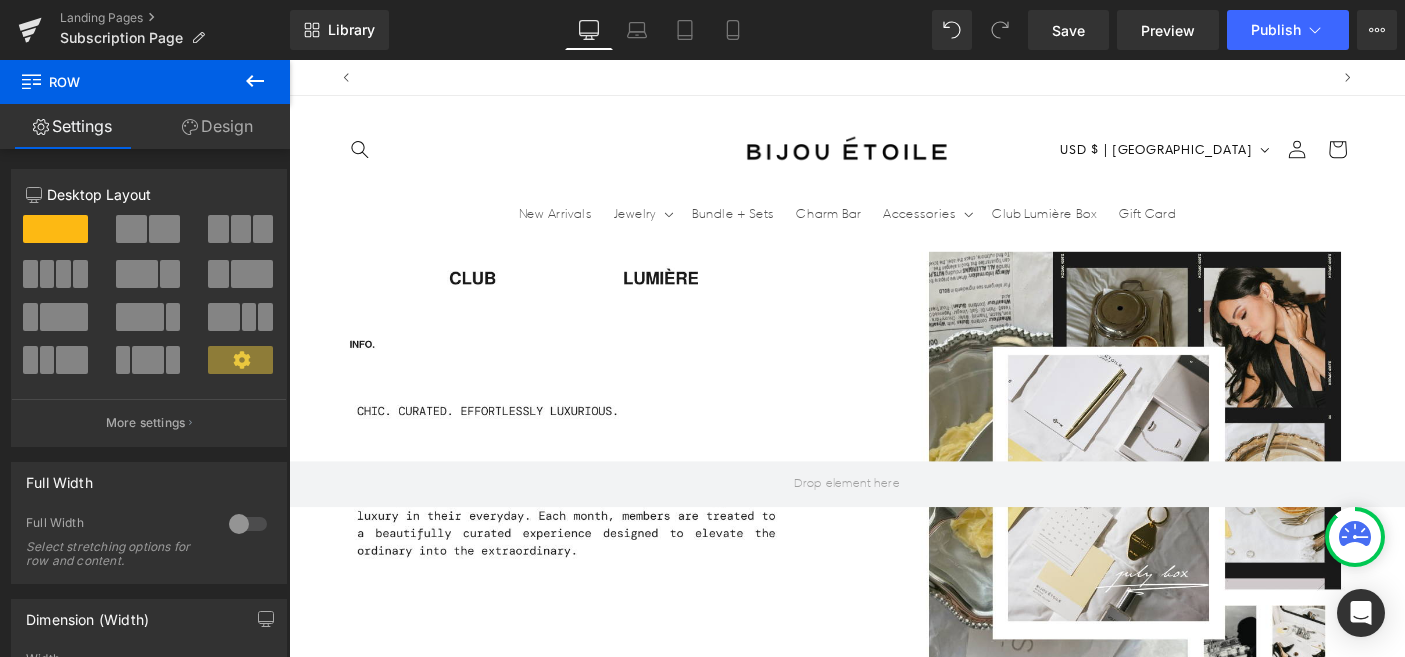 click on "‹" at bounding box center [339, 1813] 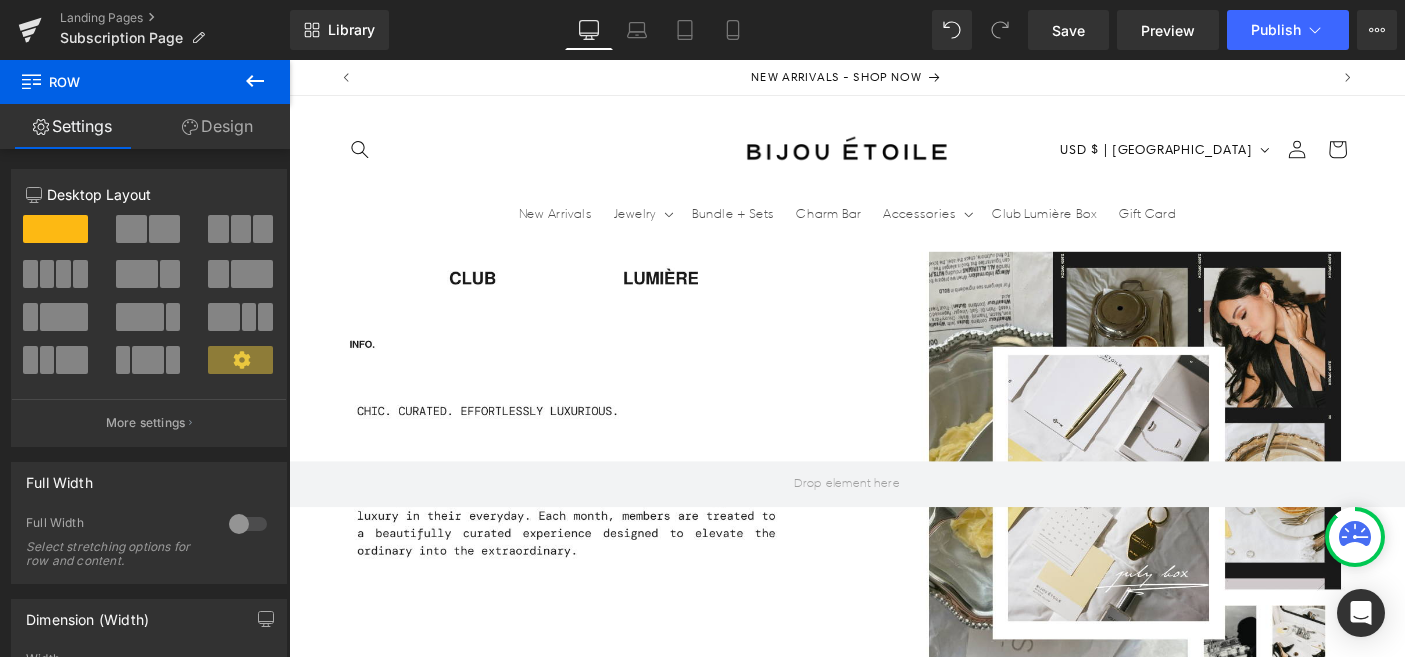 click on "‹" at bounding box center [339, 1813] 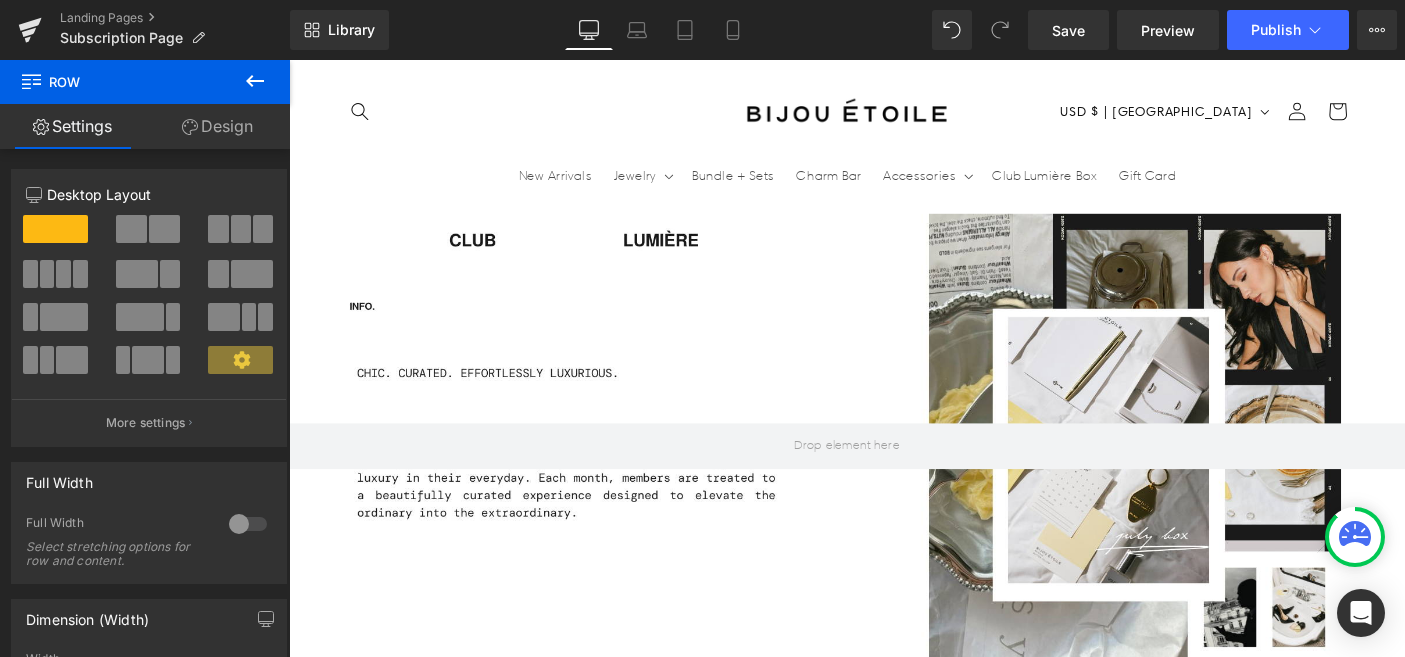 scroll, scrollTop: 1952, scrollLeft: 0, axis: vertical 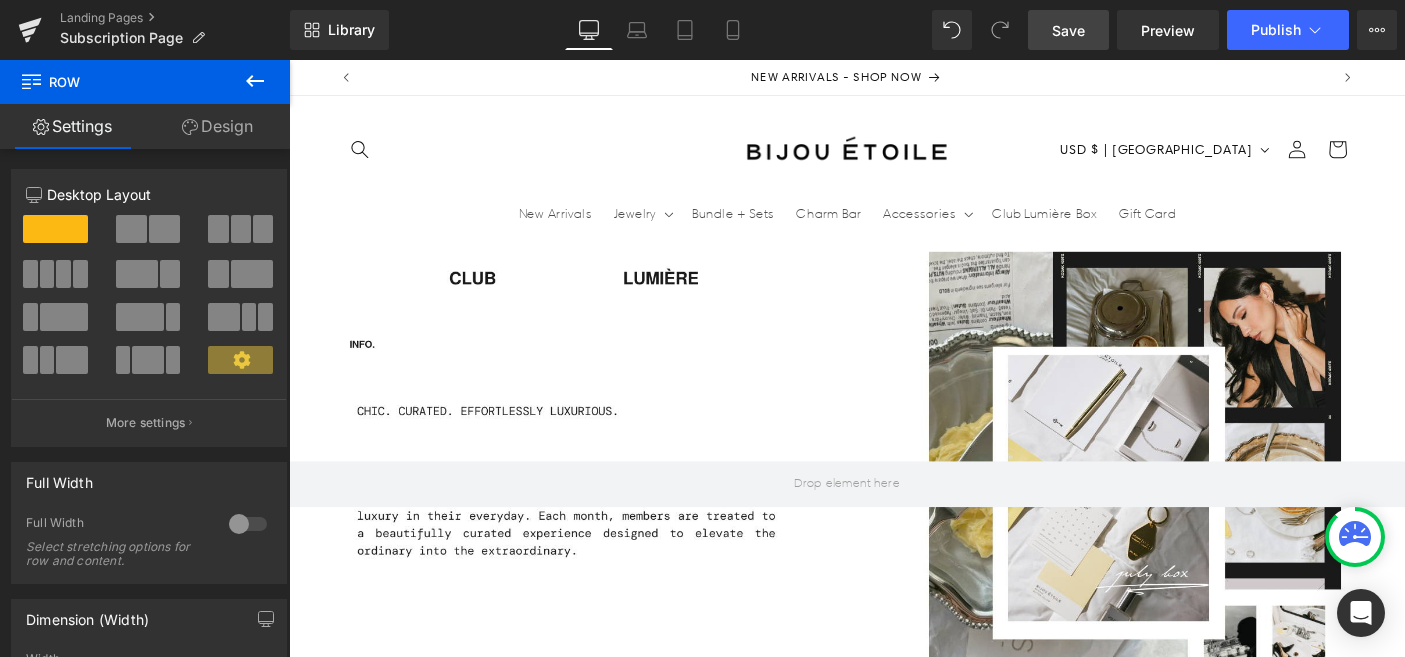 click on "Save" at bounding box center [1068, 30] 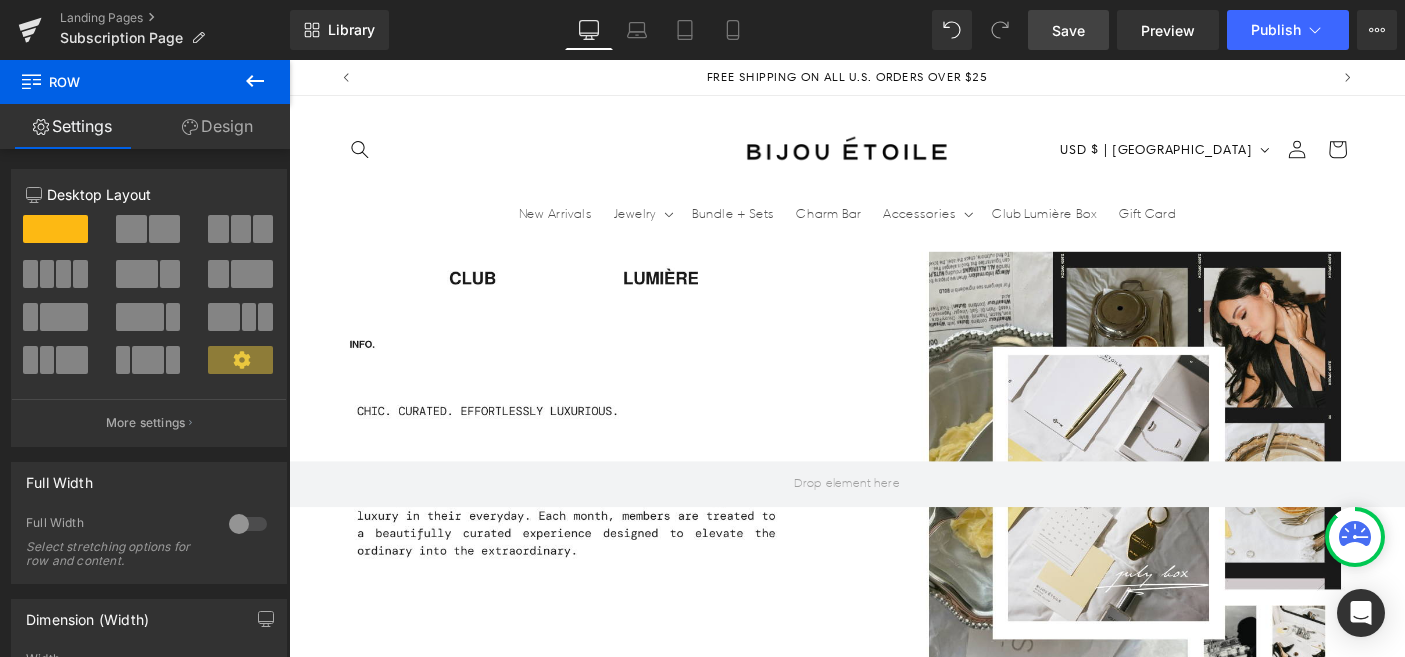 click on "Save" at bounding box center (1068, 30) 